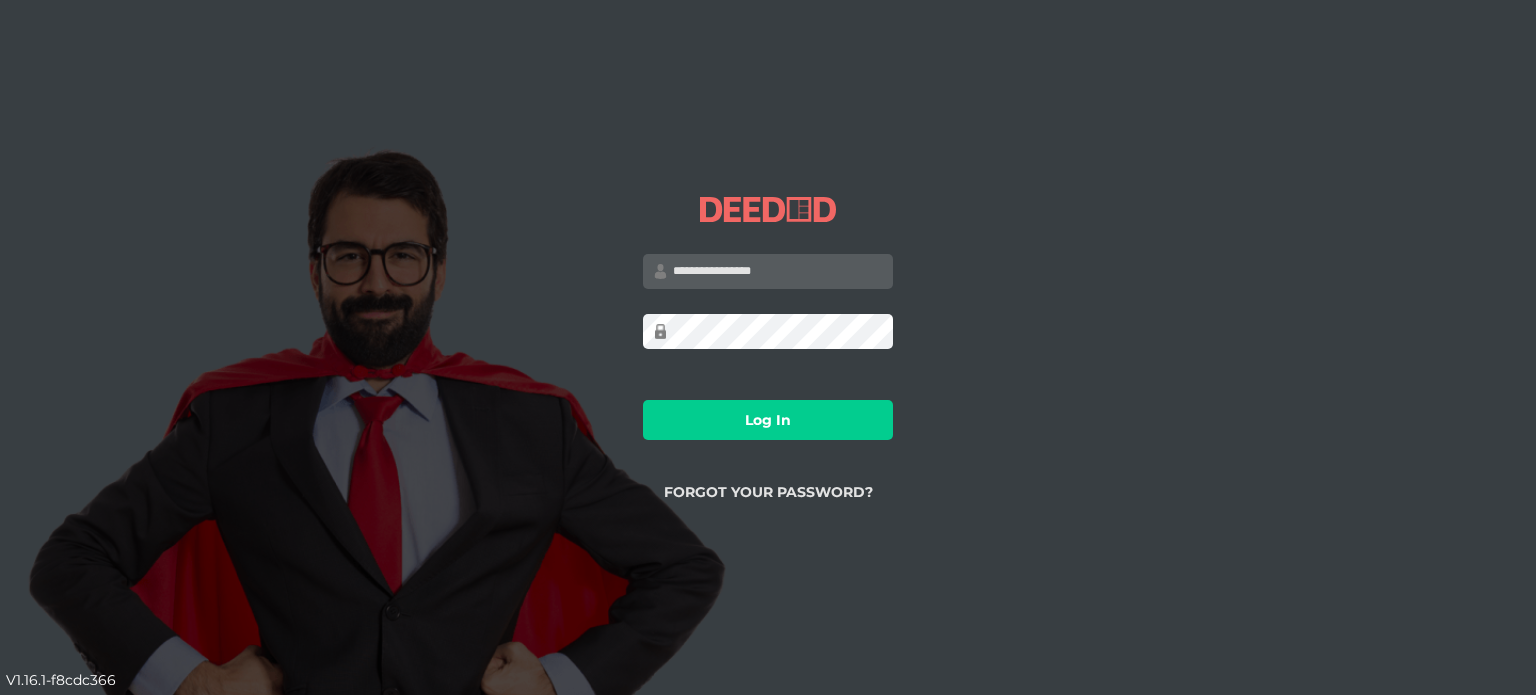 scroll, scrollTop: 0, scrollLeft: 0, axis: both 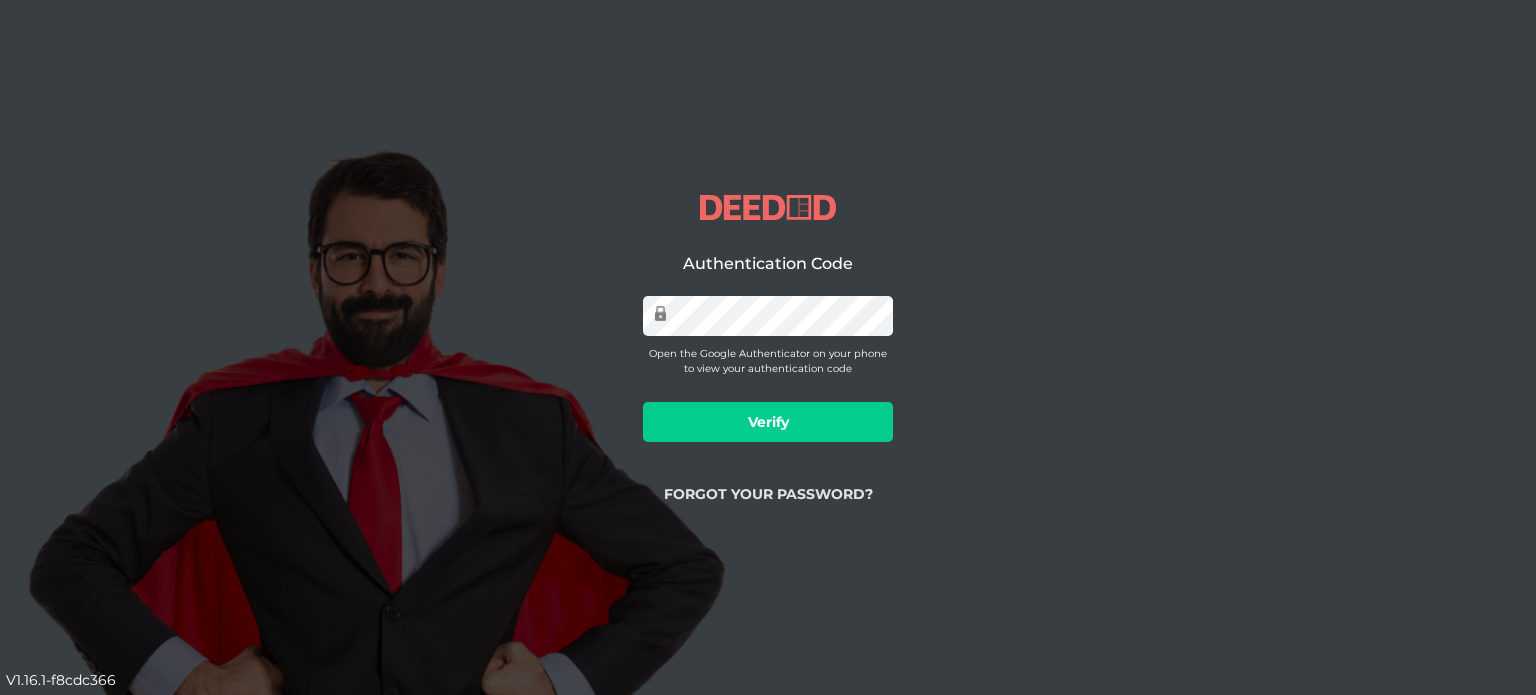 click on "Verify" at bounding box center [768, 422] 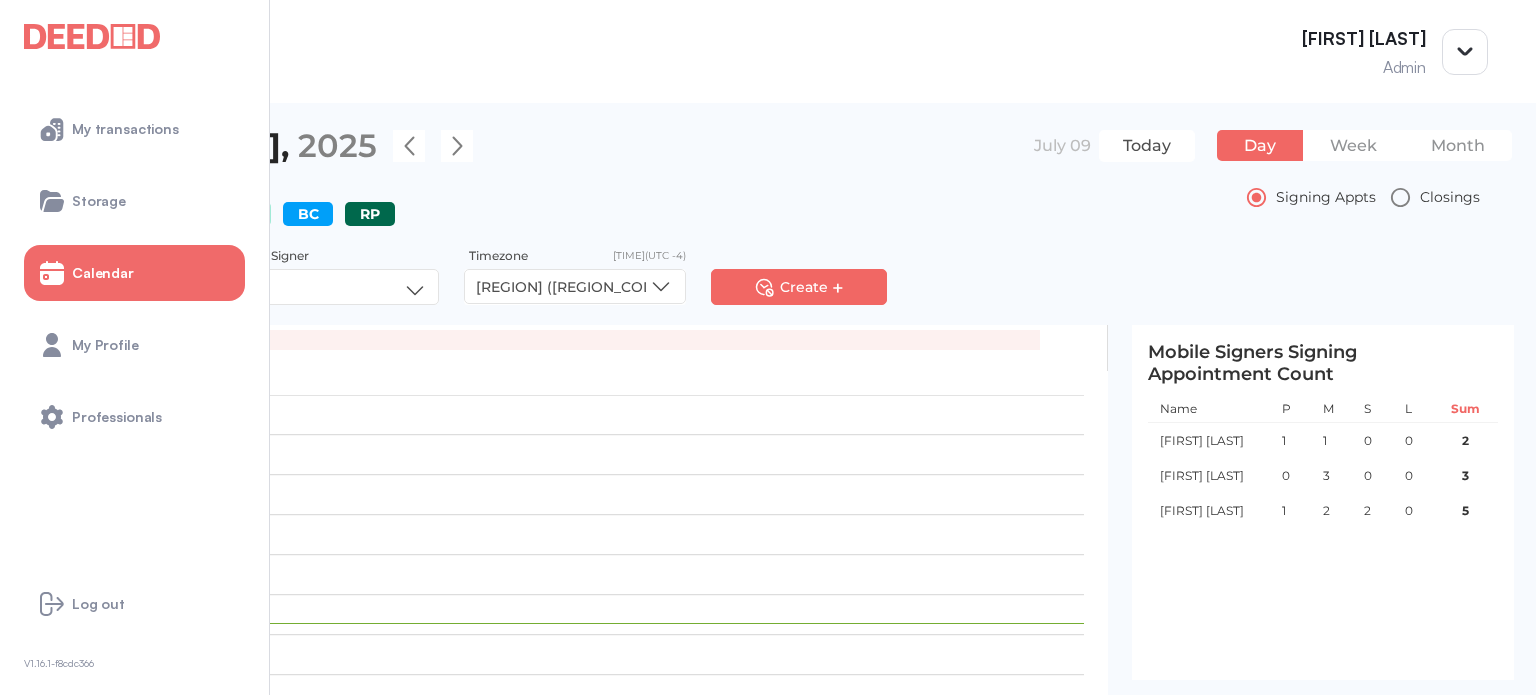 drag, startPoint x: 504, startPoint y: 211, endPoint x: 552, endPoint y: 215, distance: 48.166378 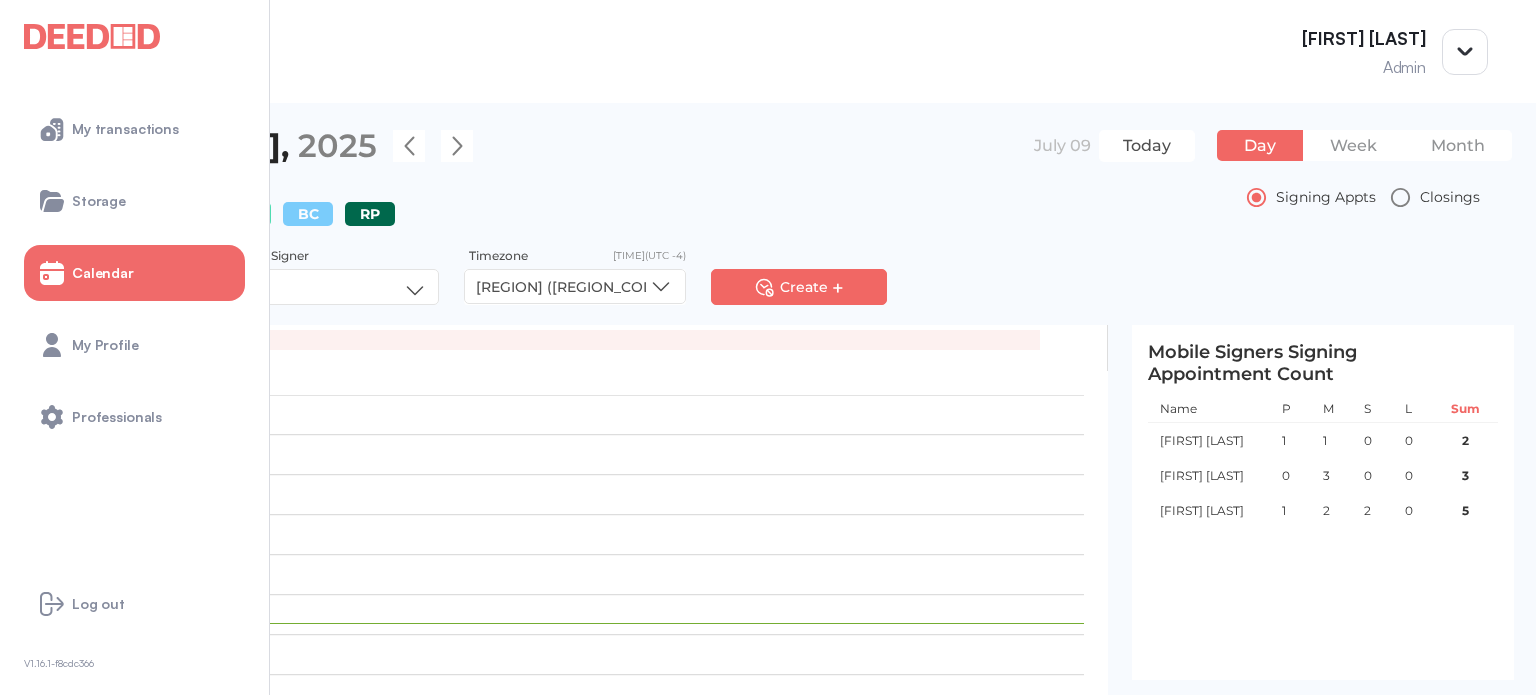 click on "AB" at bounding box center (246, 214) 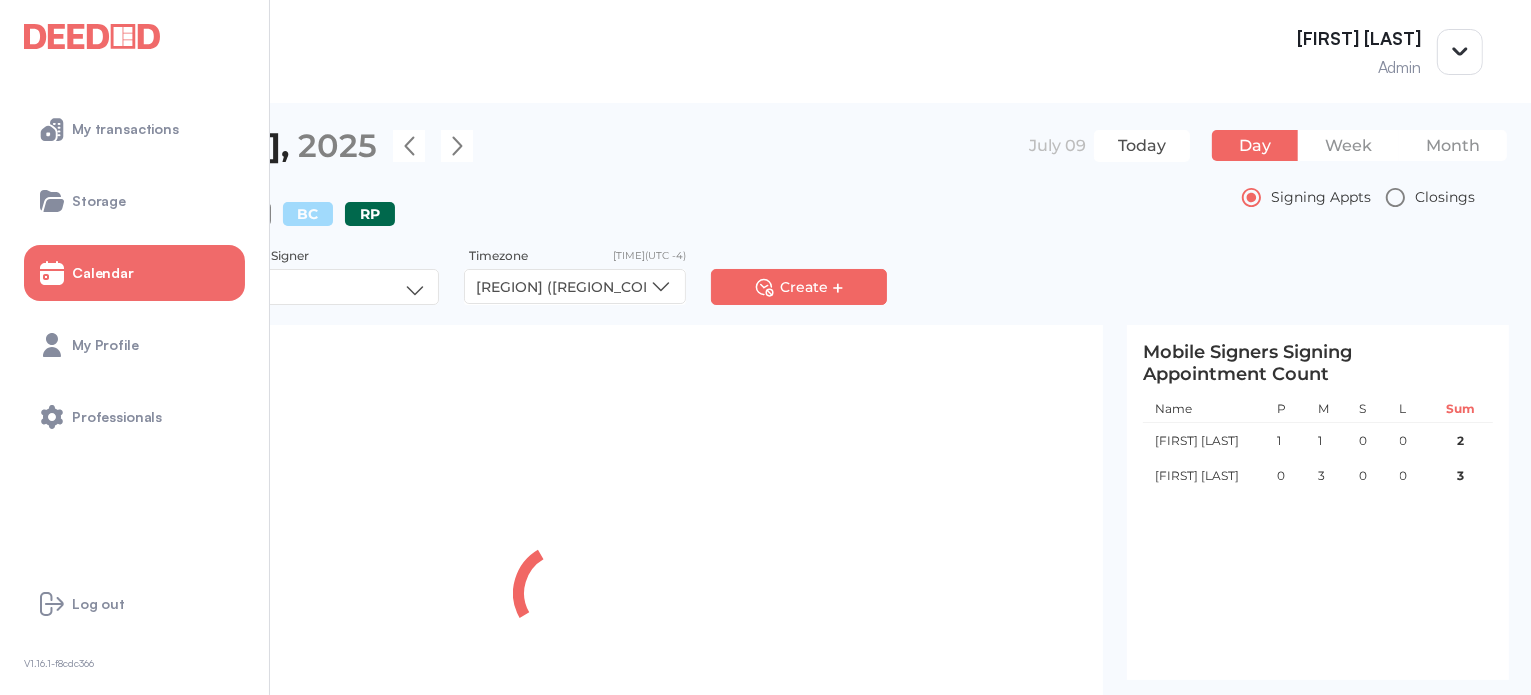 click on "BC" at bounding box center [308, 214] 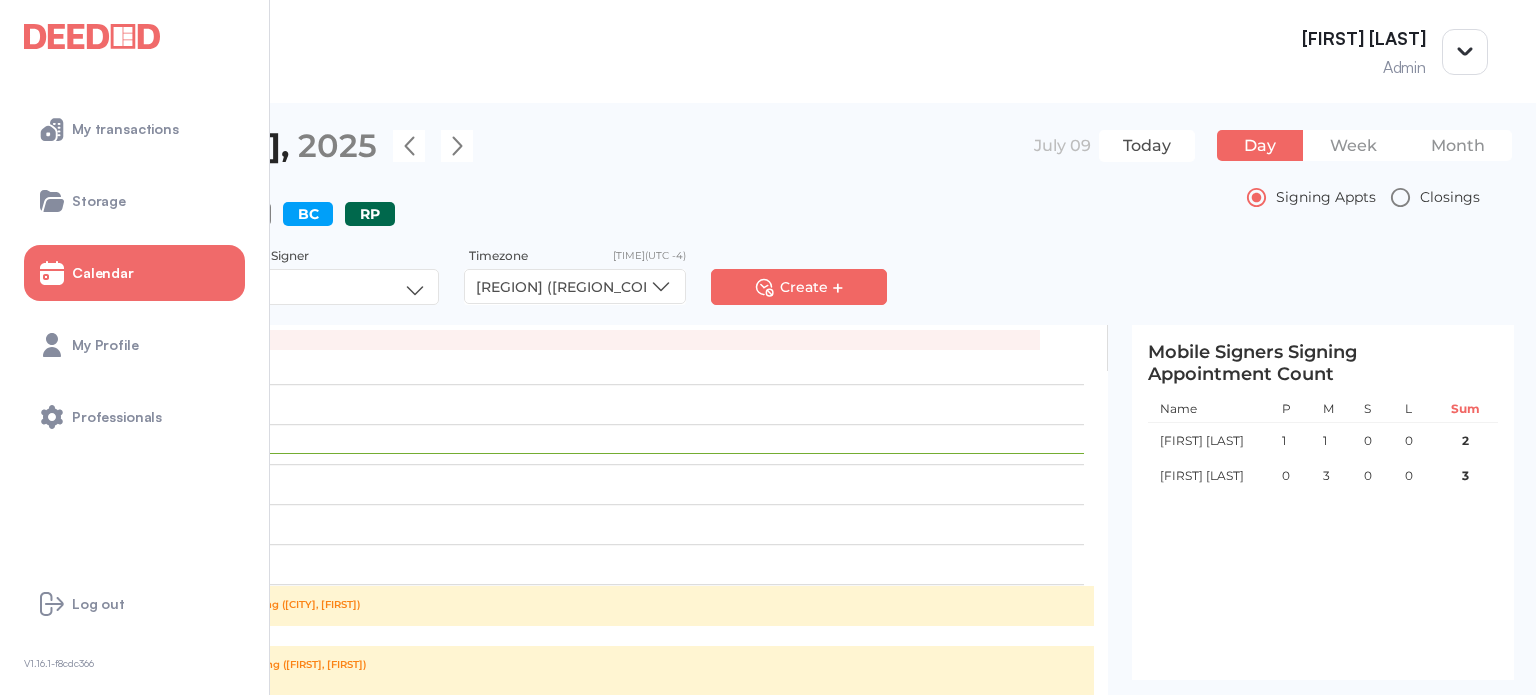 scroll, scrollTop: 200, scrollLeft: 0, axis: vertical 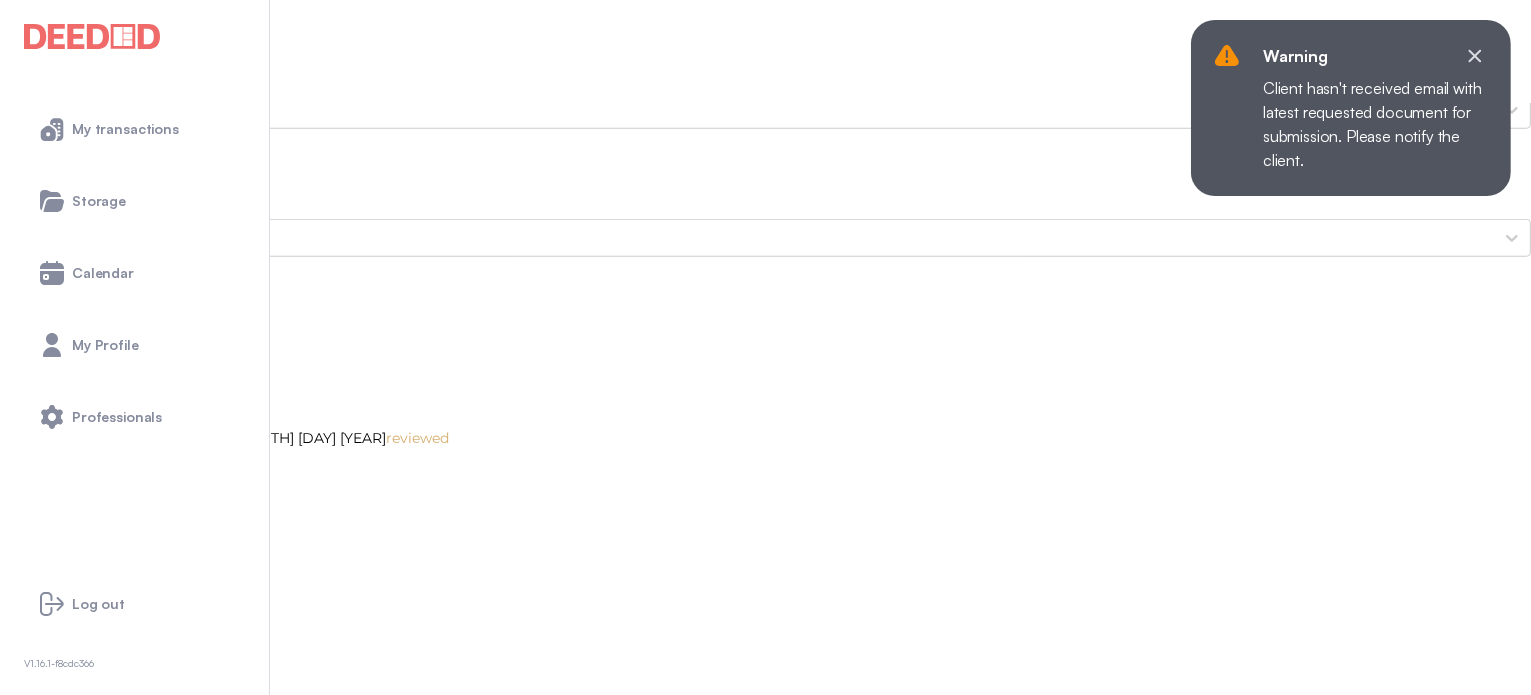 click on "Void Cheque" at bounding box center (765, 2670) 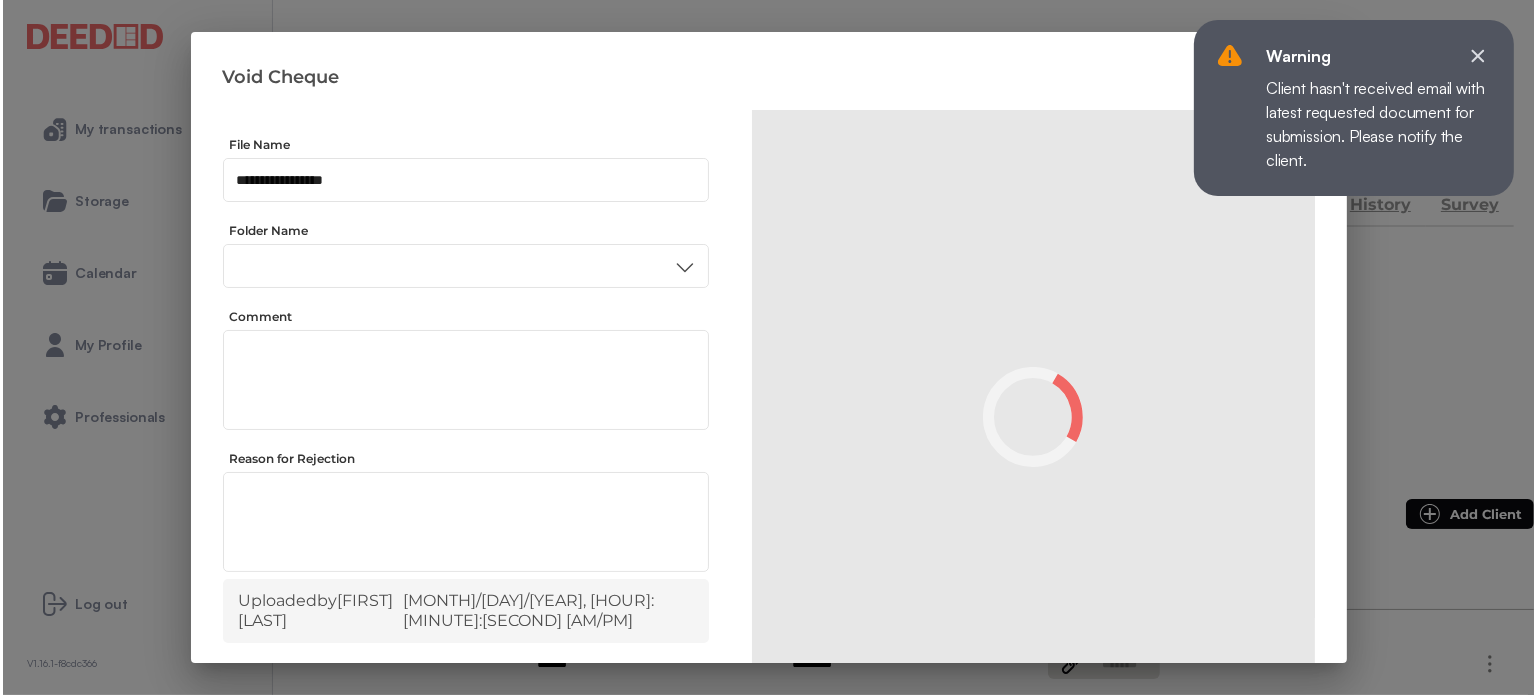 scroll, scrollTop: 0, scrollLeft: 0, axis: both 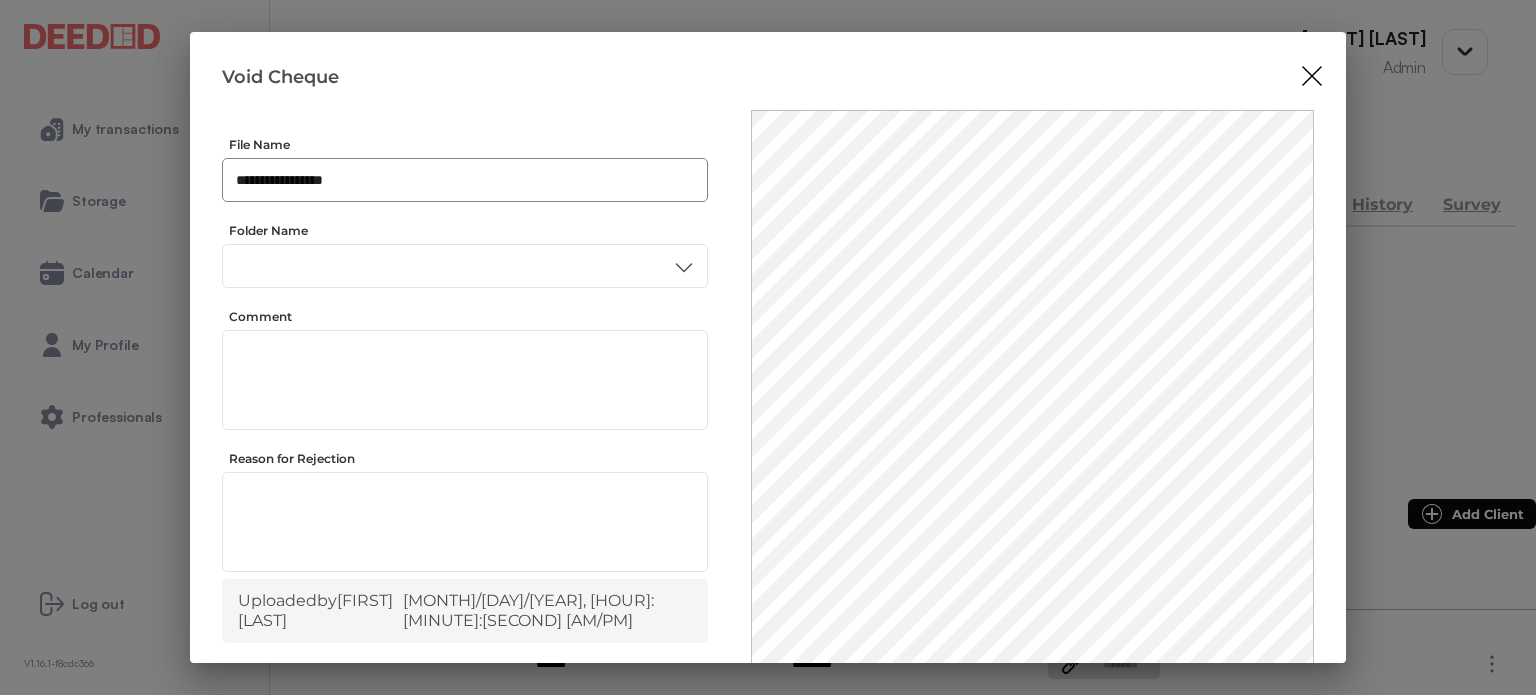click on "**********" at bounding box center [465, 180] 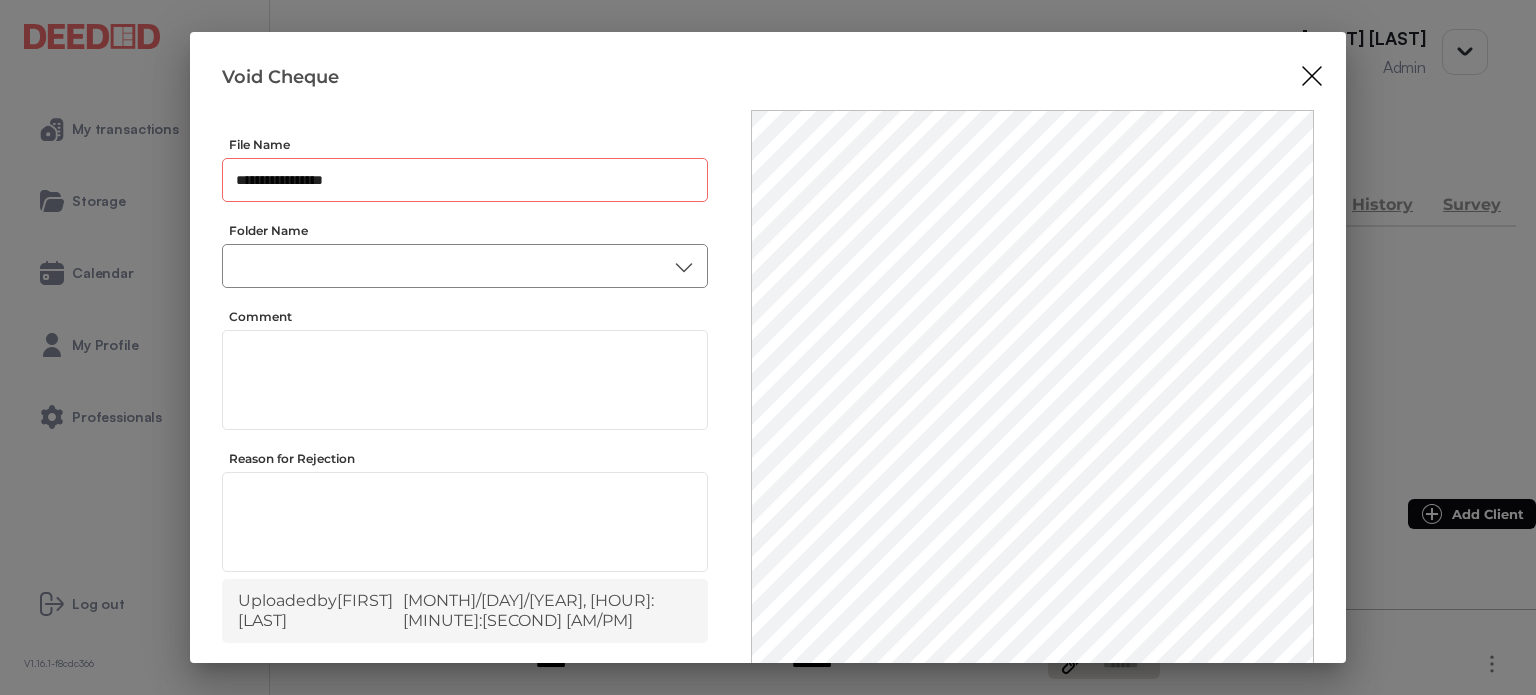 type on "**********" 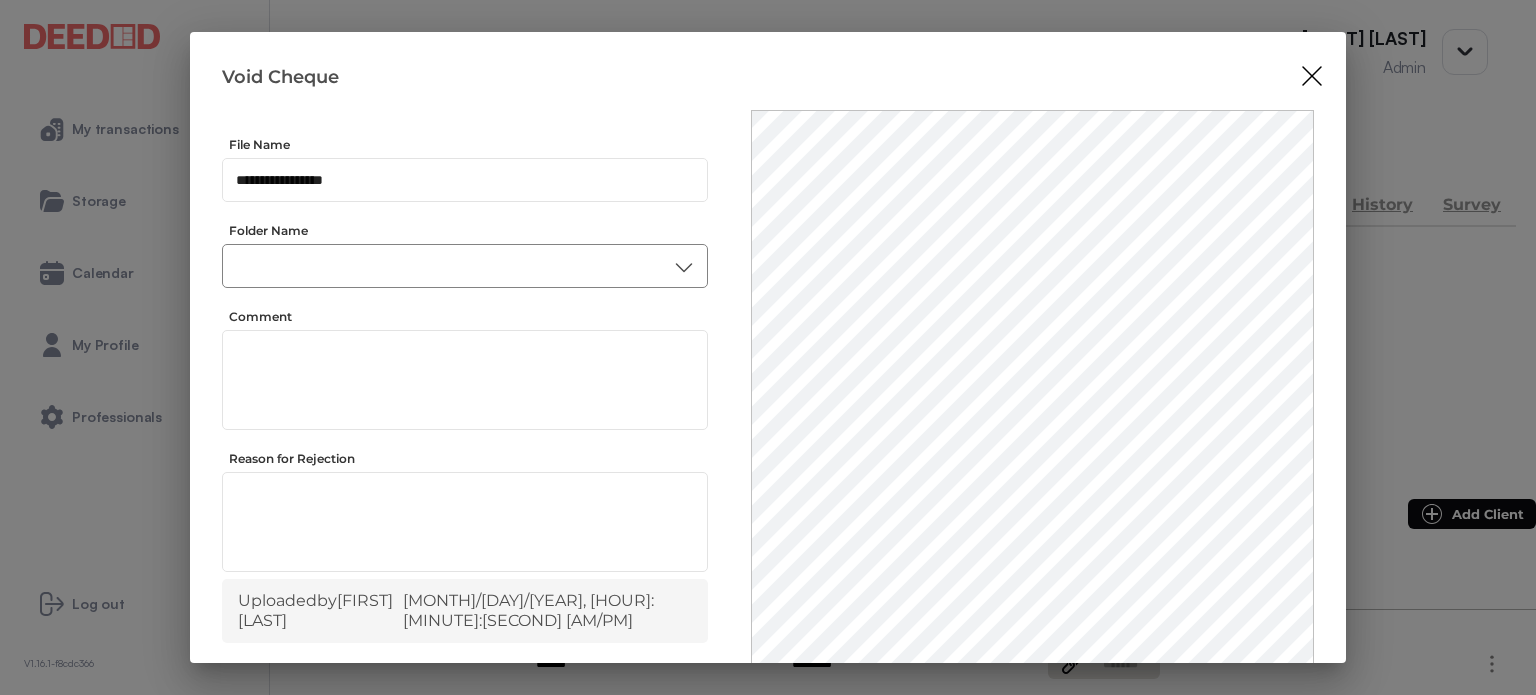 click on "​" at bounding box center [465, 266] 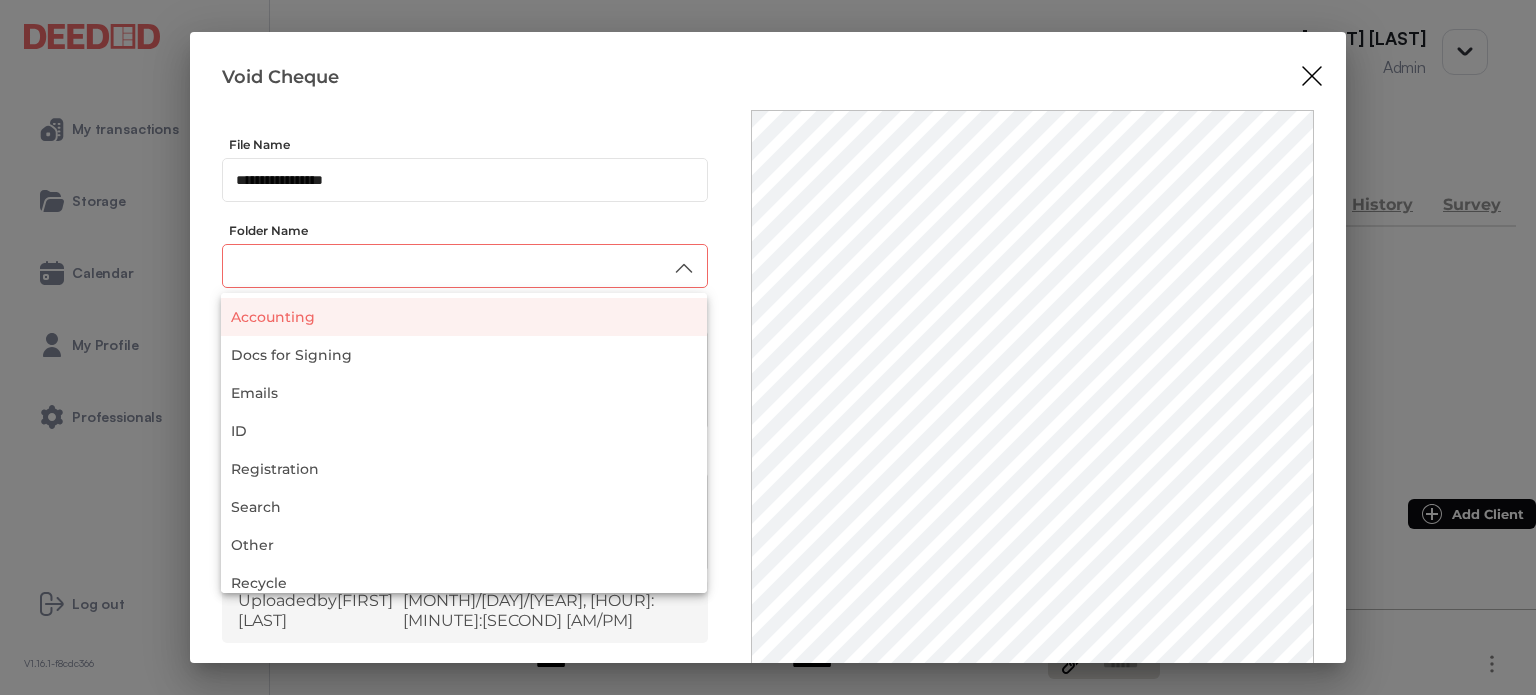 click on "Accounting" at bounding box center (464, 317) 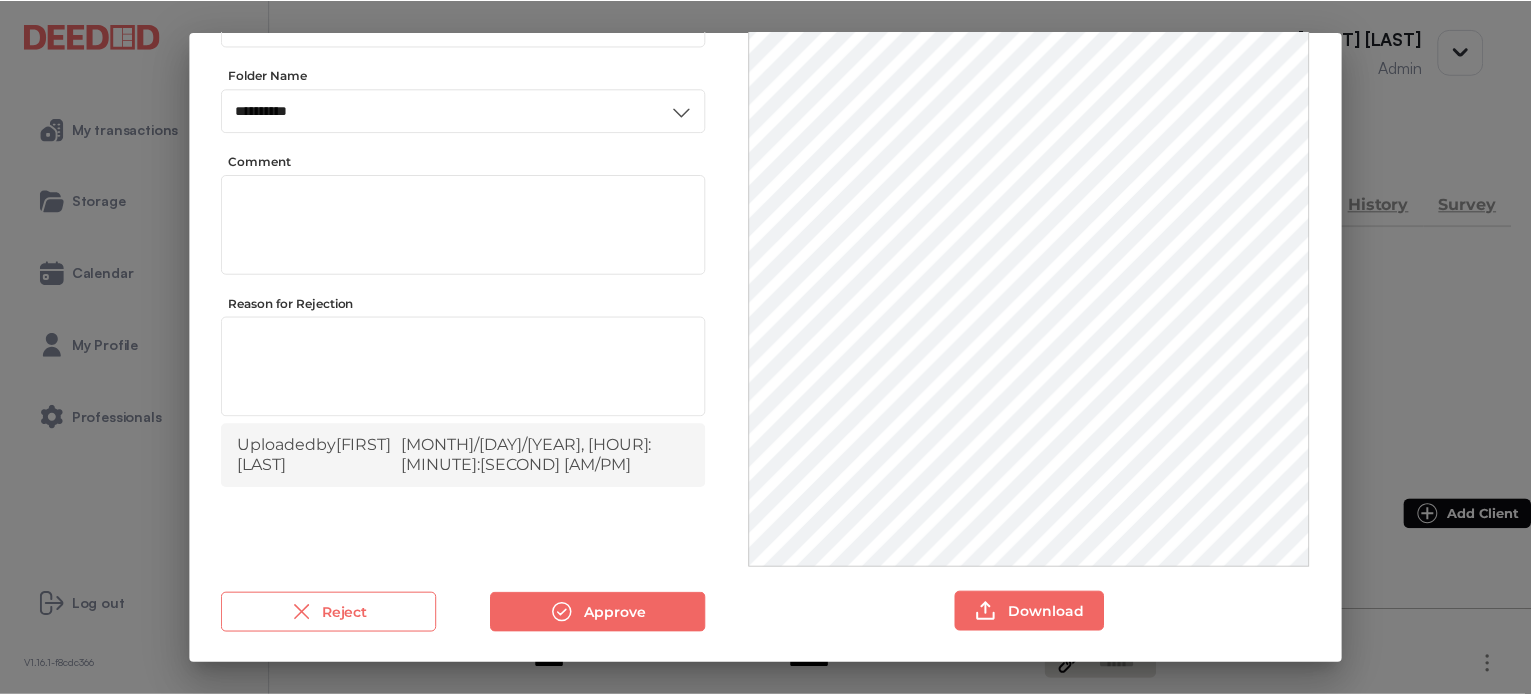scroll, scrollTop: 156, scrollLeft: 0, axis: vertical 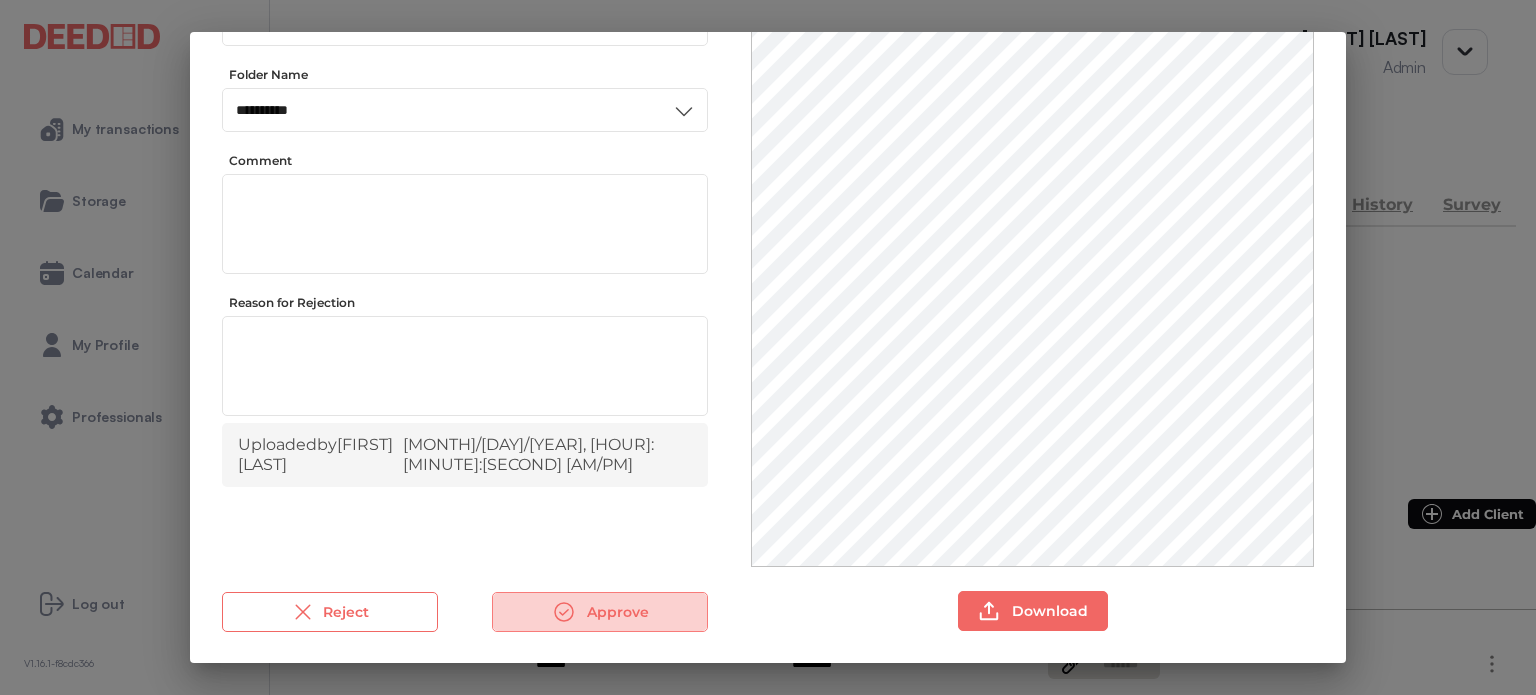 click on "Approve" at bounding box center (600, 612) 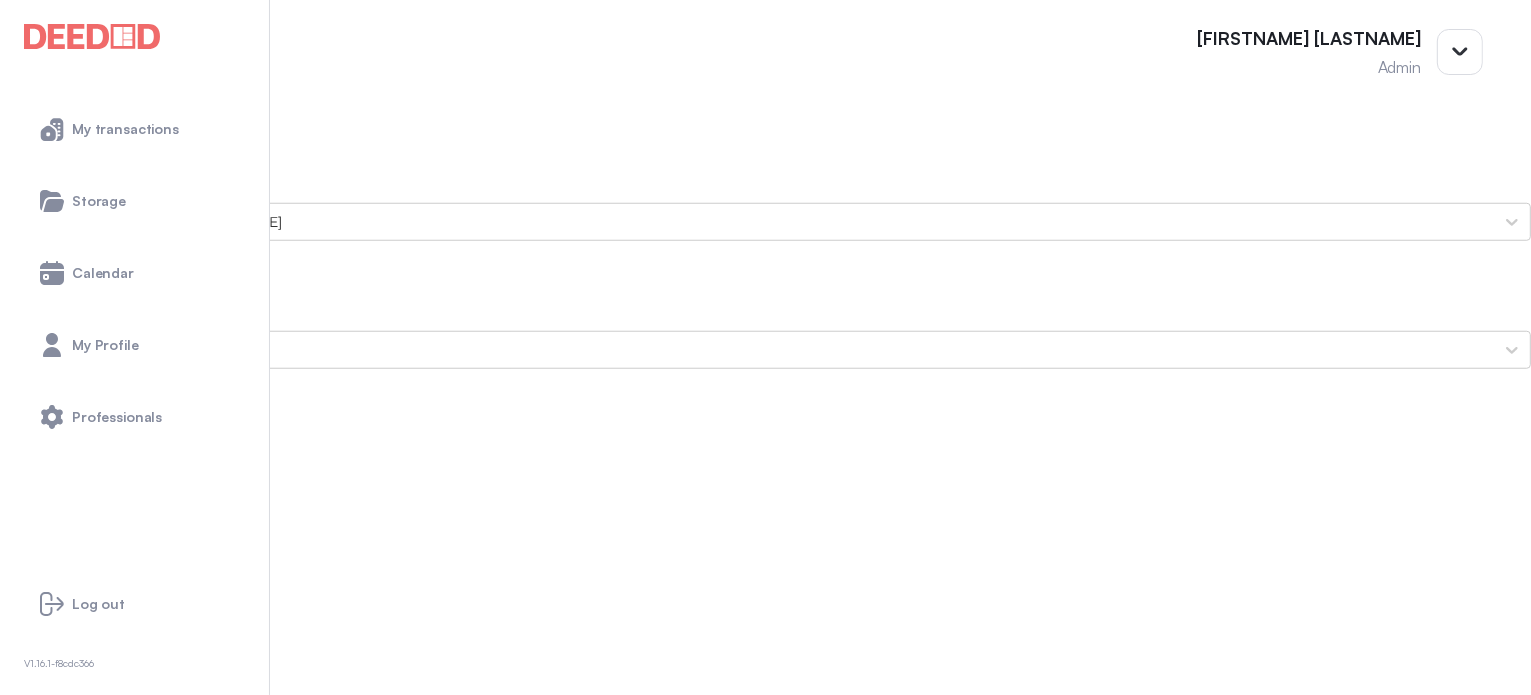 scroll, scrollTop: 1700, scrollLeft: 0, axis: vertical 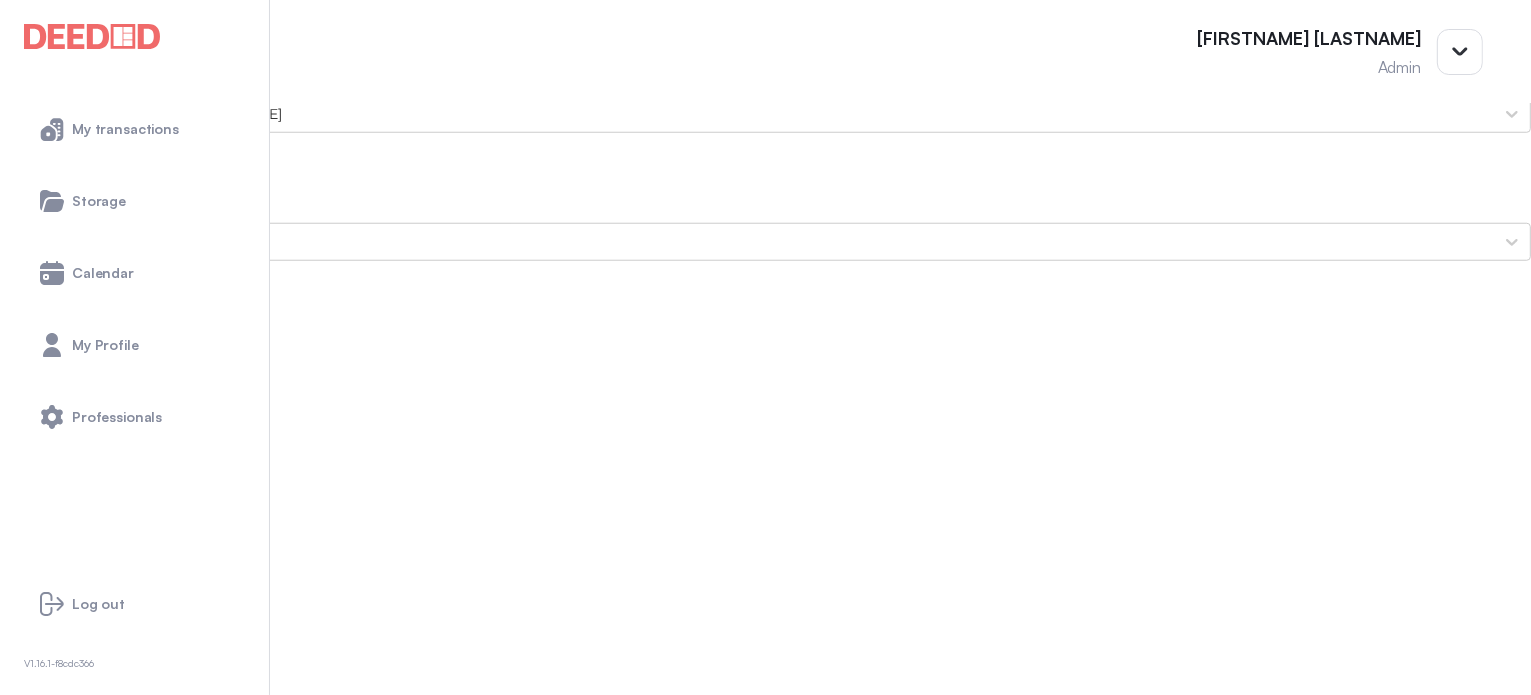 click on "Current Property Tax Bill PT-Elderberry-2025.pdf" at bounding box center [765, 1833] 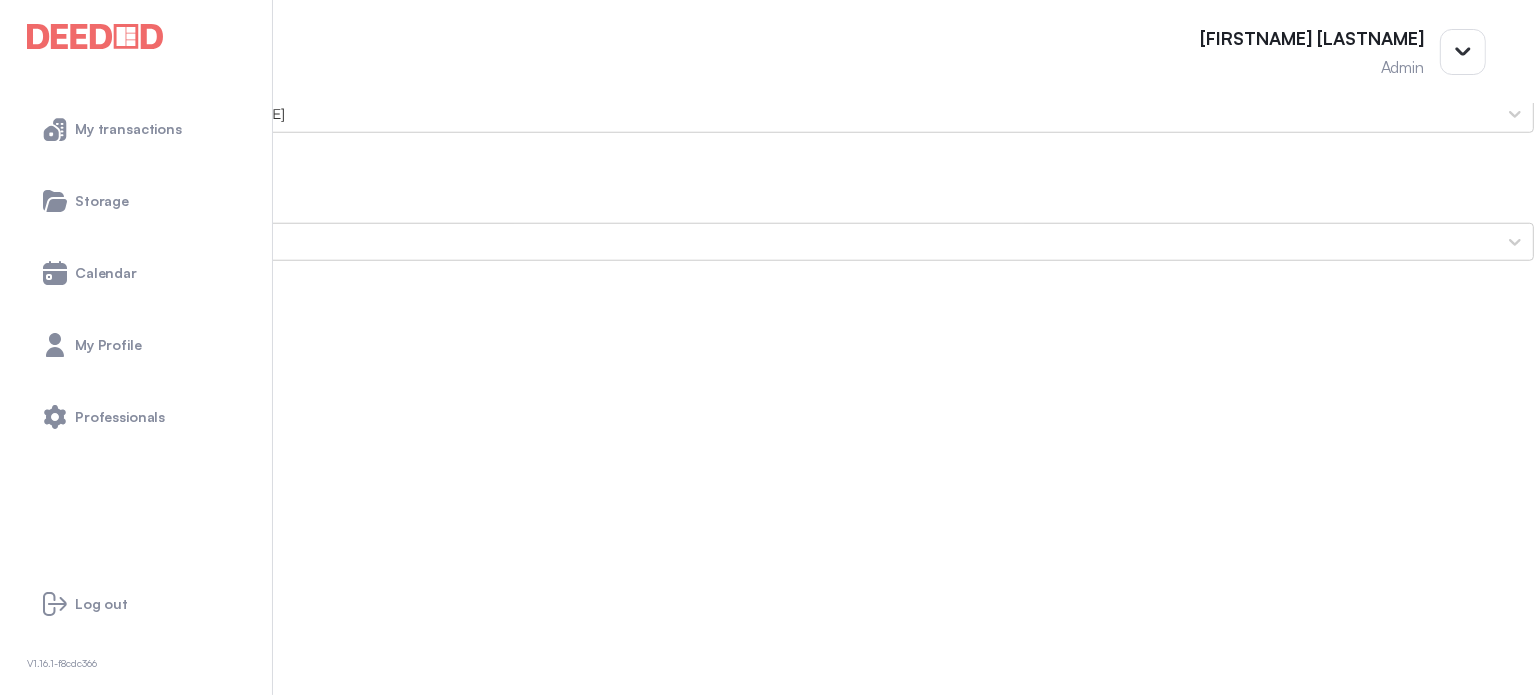 scroll, scrollTop: 0, scrollLeft: 0, axis: both 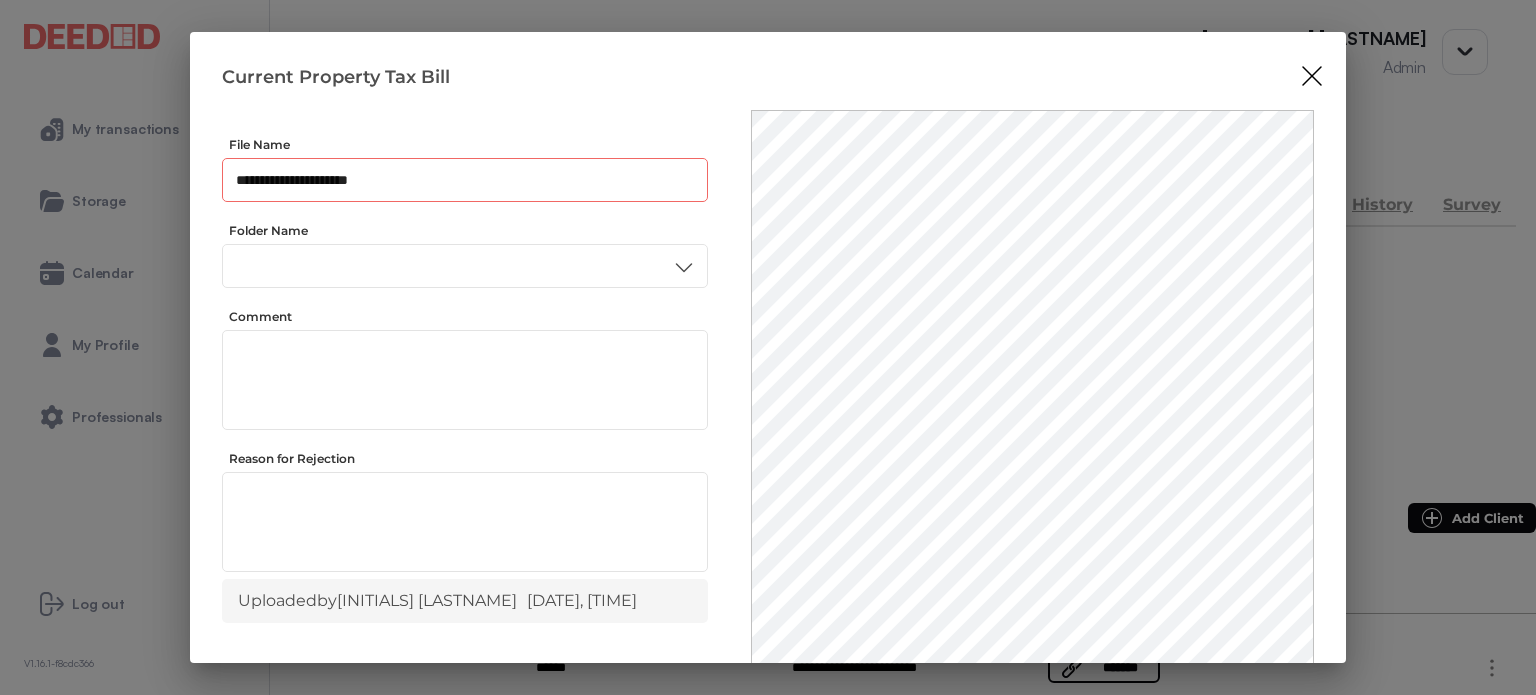 click on "**********" at bounding box center [465, 180] 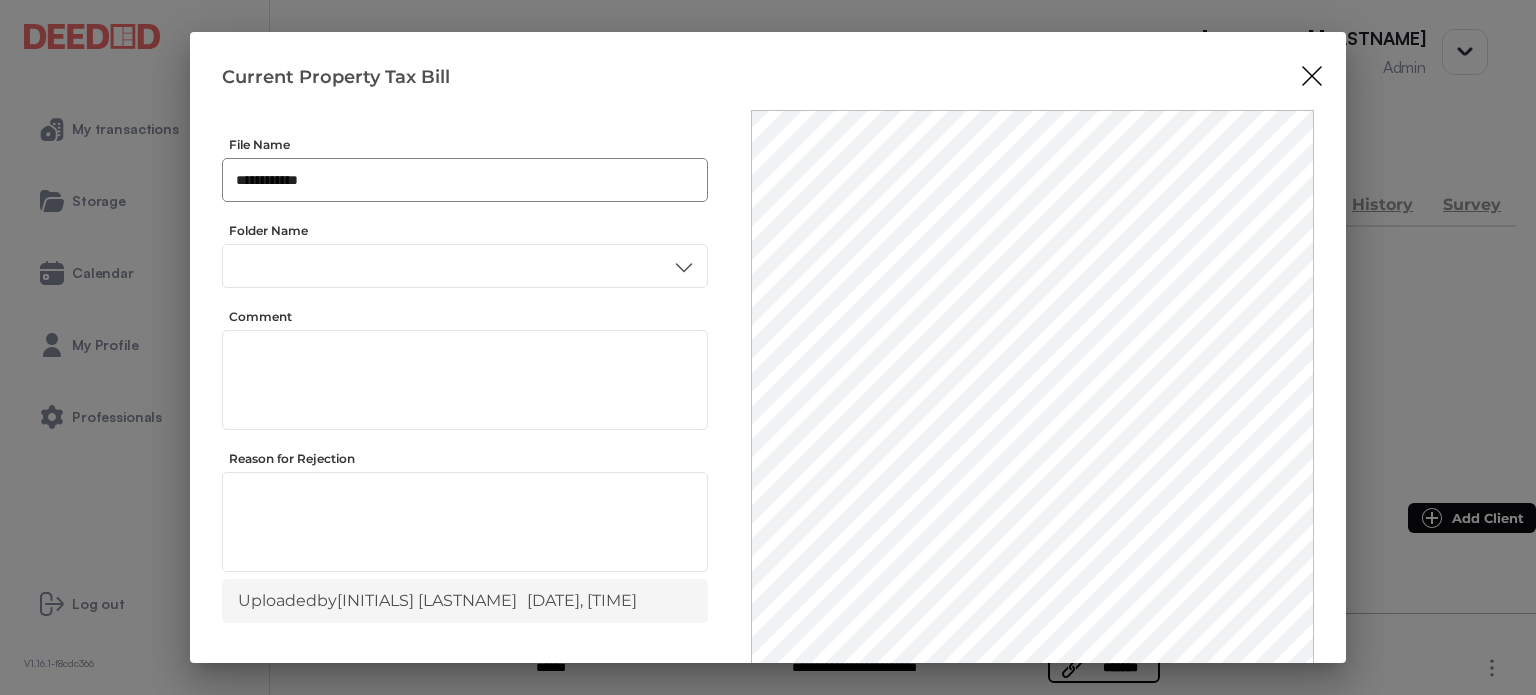 click on "**********" at bounding box center (465, 180) 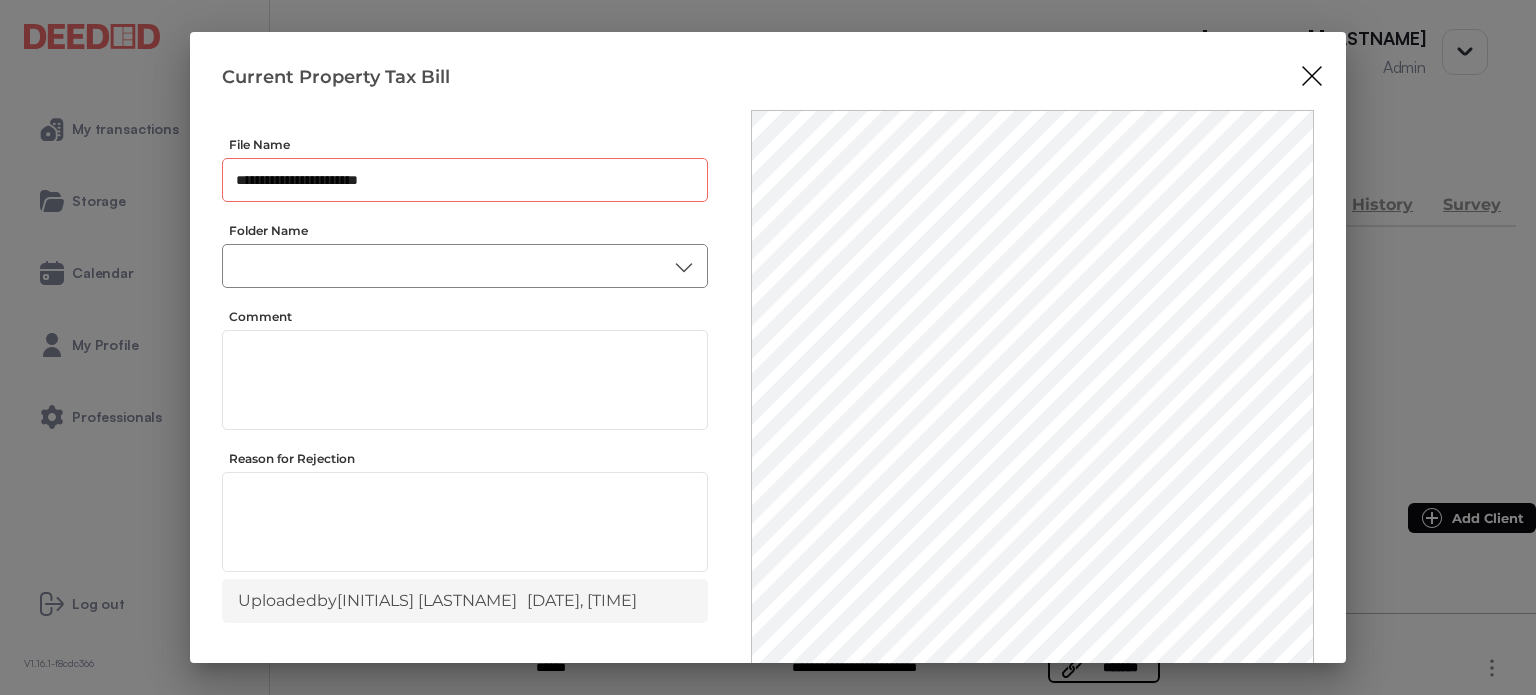 type on "**********" 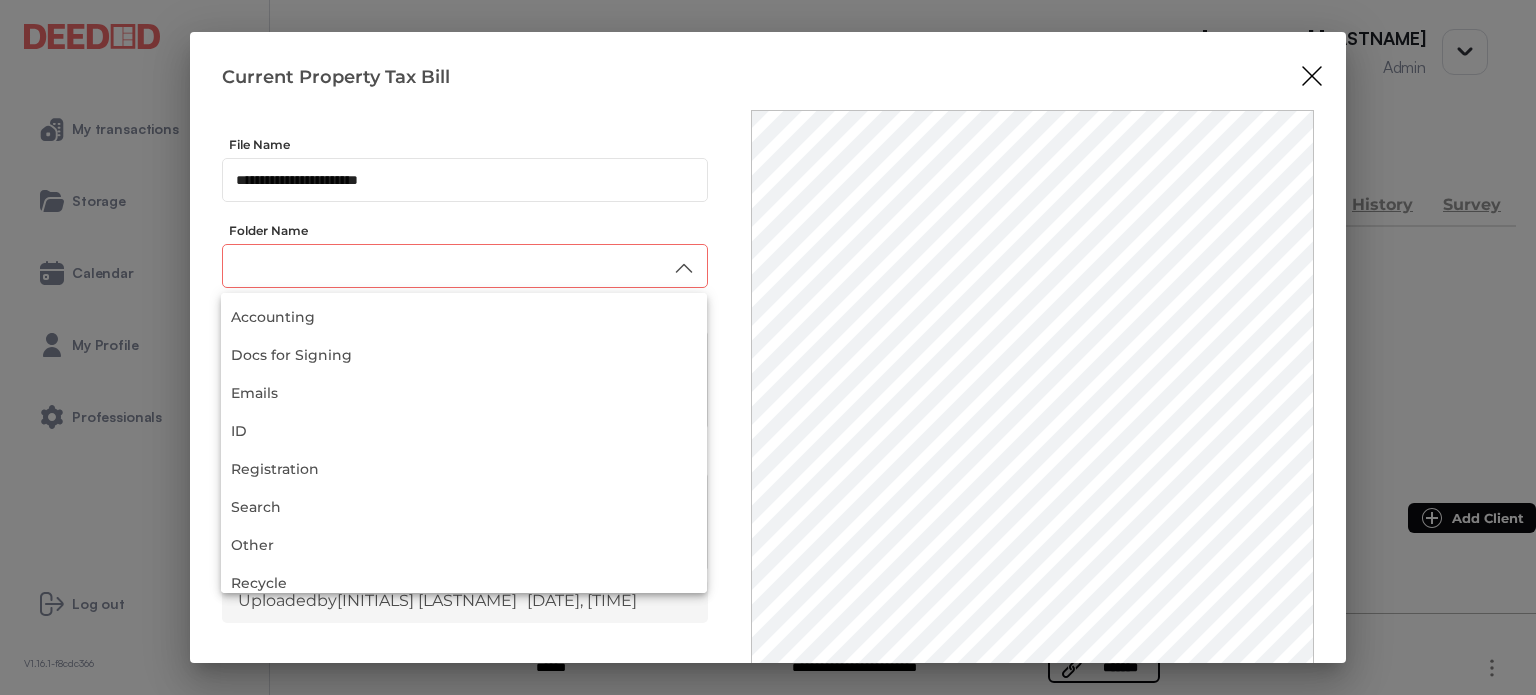 click at bounding box center [465, 266] 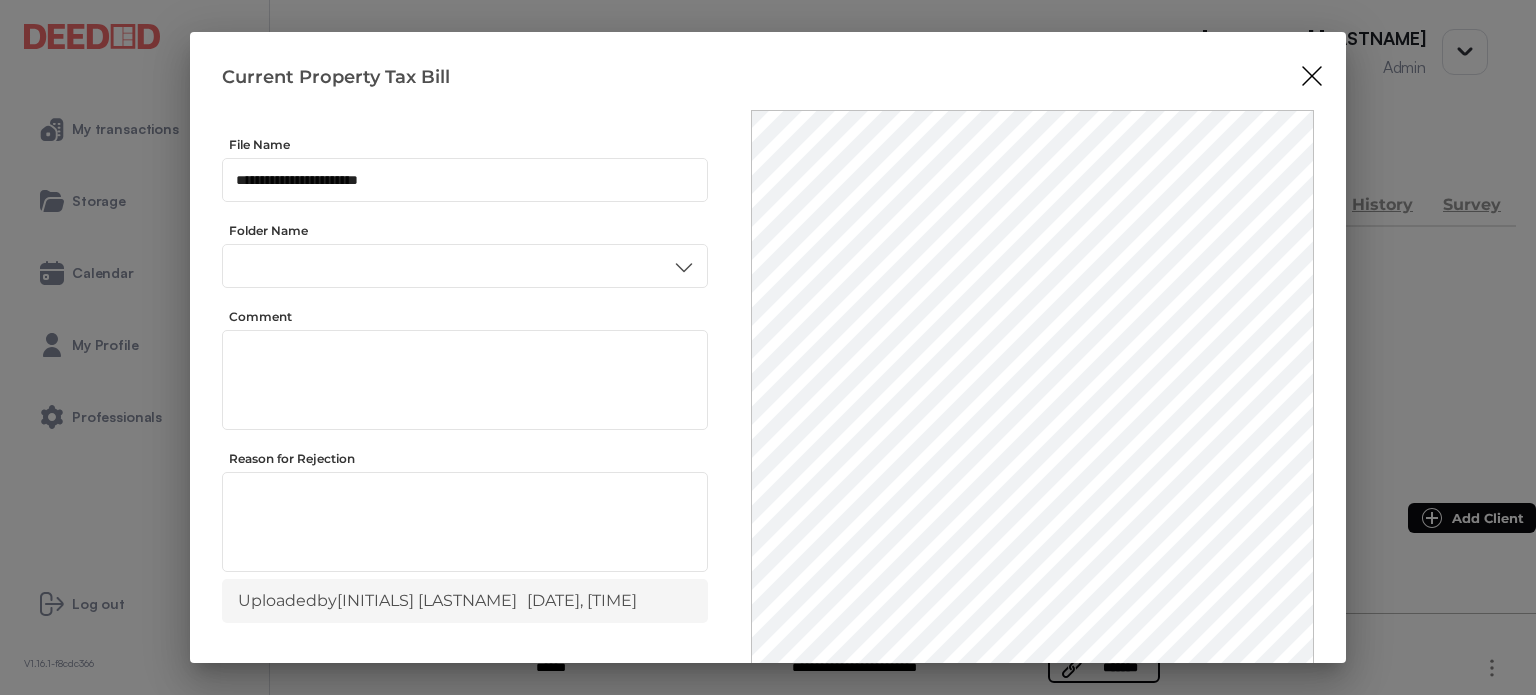 click on "Other" at bounding box center (464, 500) 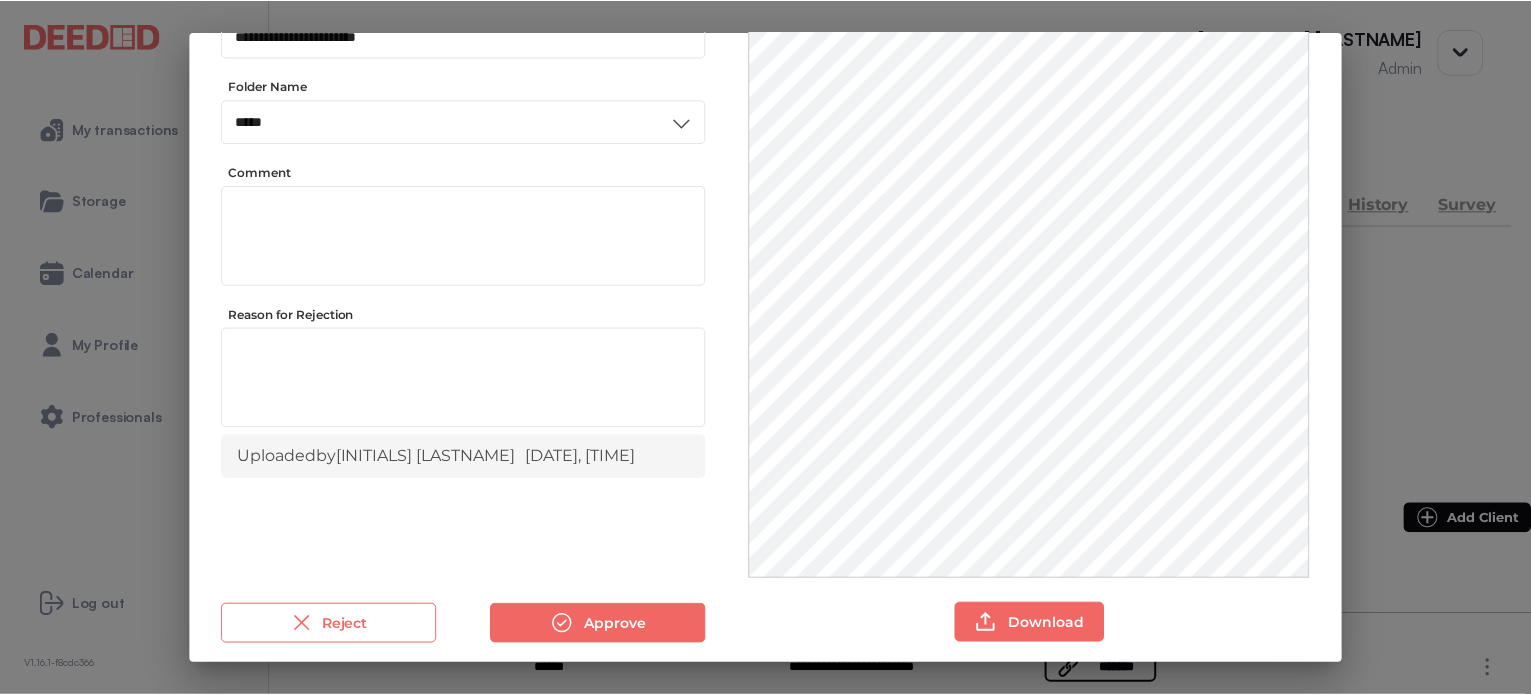 scroll, scrollTop: 156, scrollLeft: 0, axis: vertical 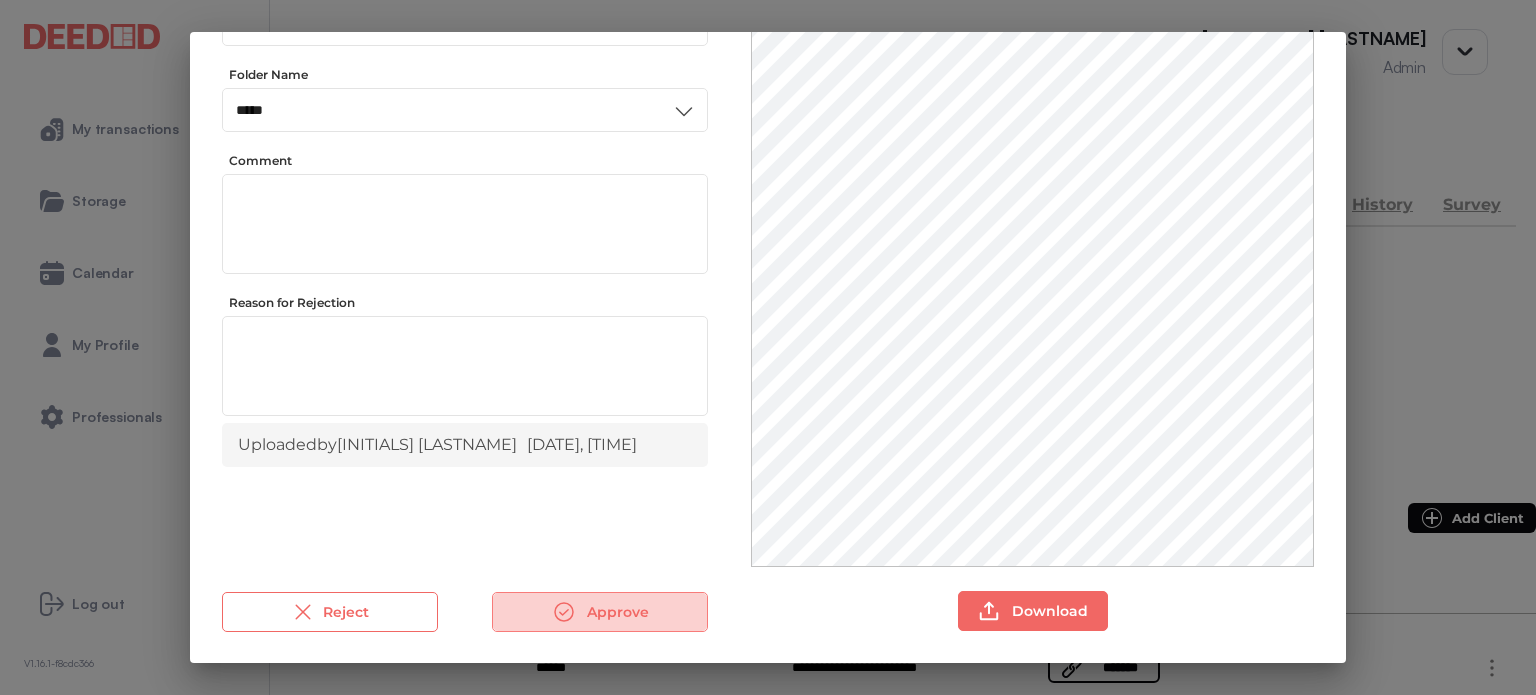 click on "Approve" at bounding box center [600, 612] 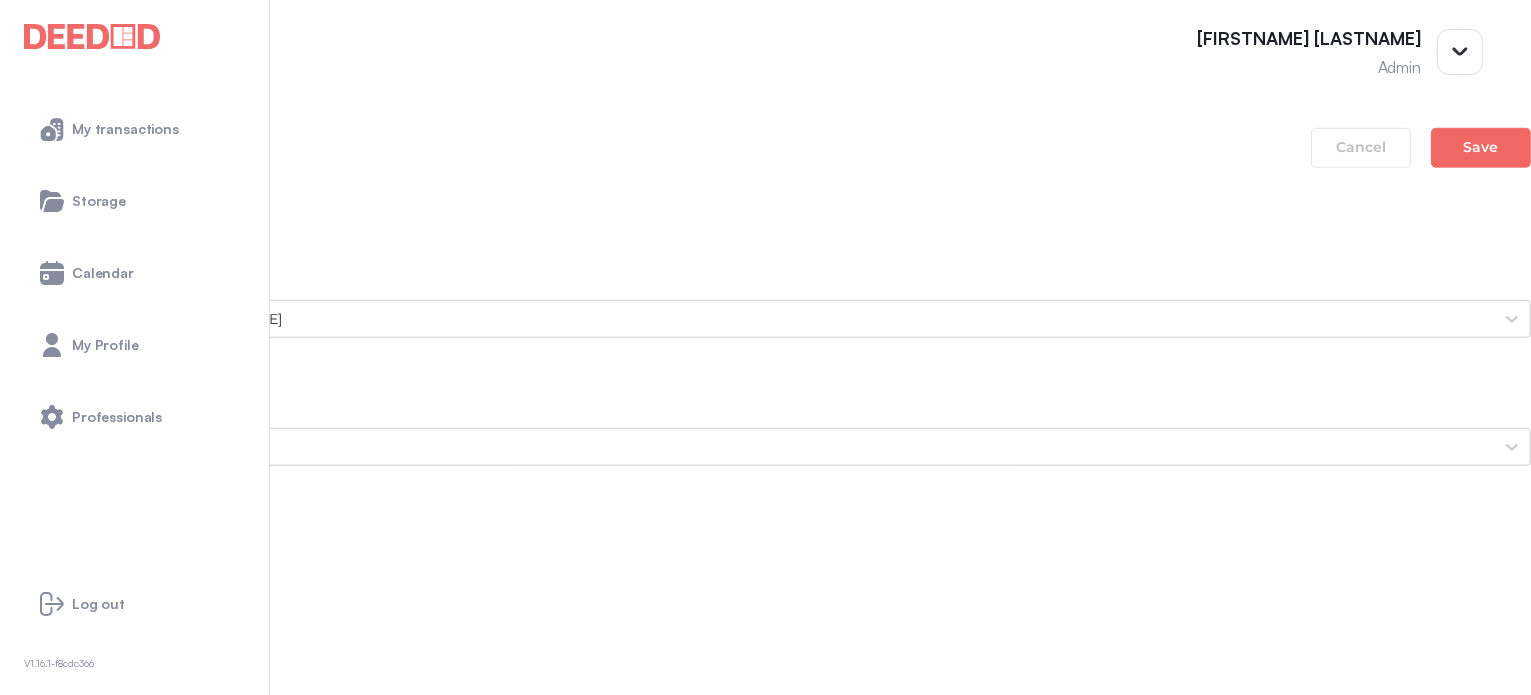 scroll, scrollTop: 1500, scrollLeft: 0, axis: vertical 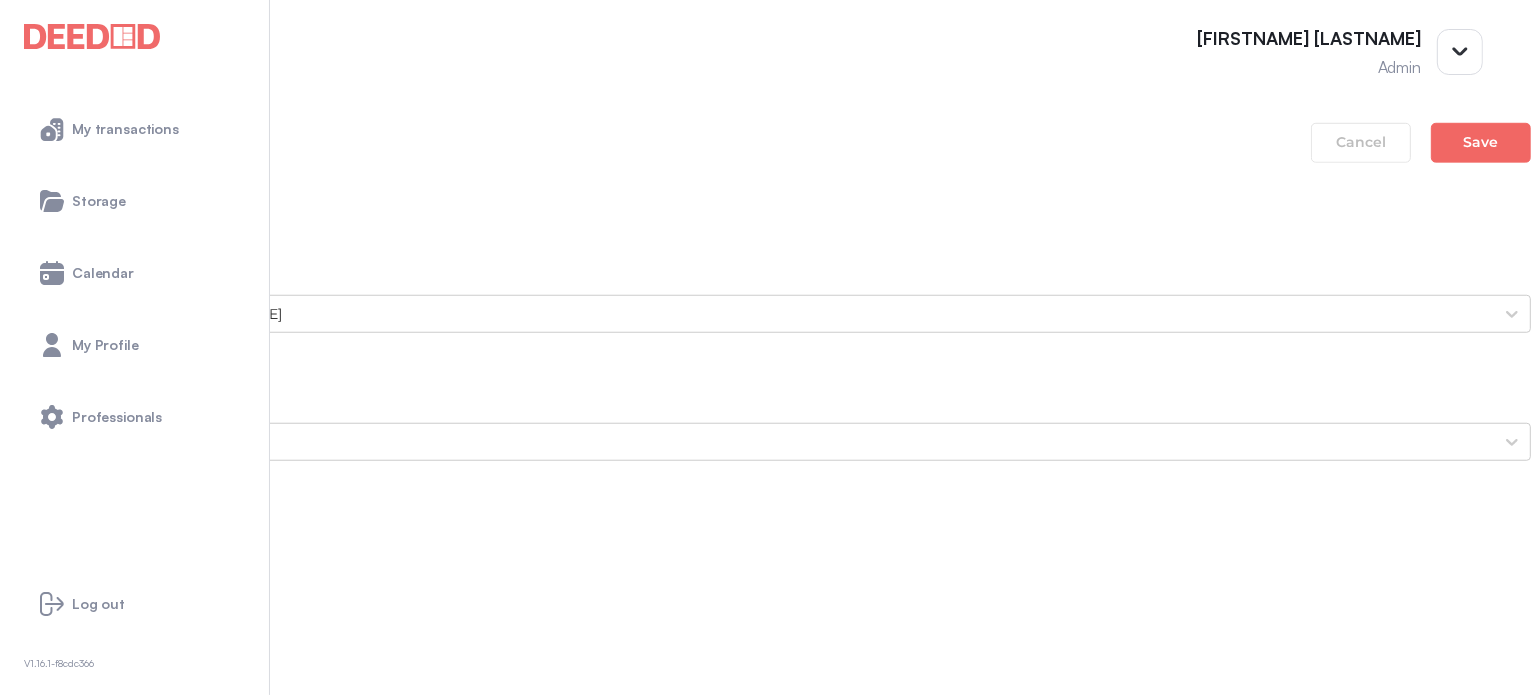 click on "Funding Package" at bounding box center [765, 2128] 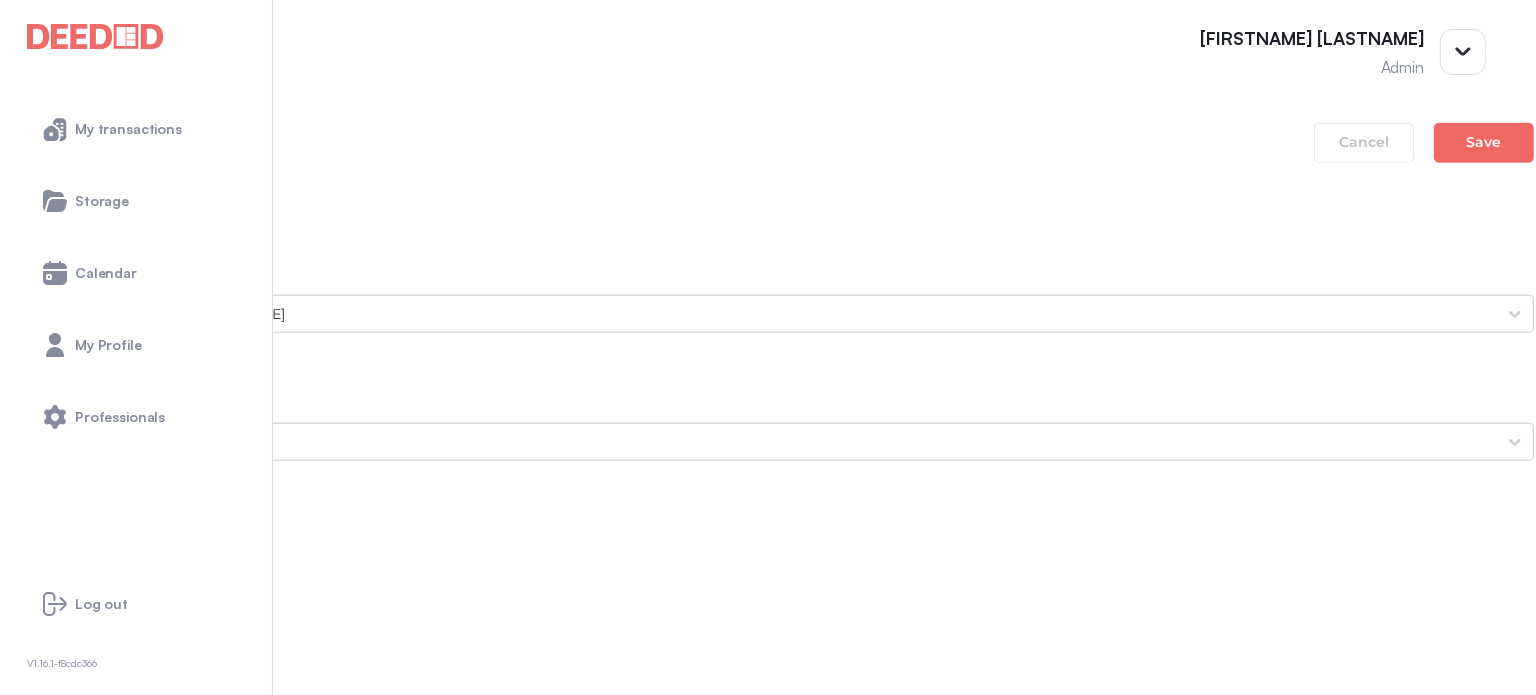 scroll, scrollTop: 0, scrollLeft: 0, axis: both 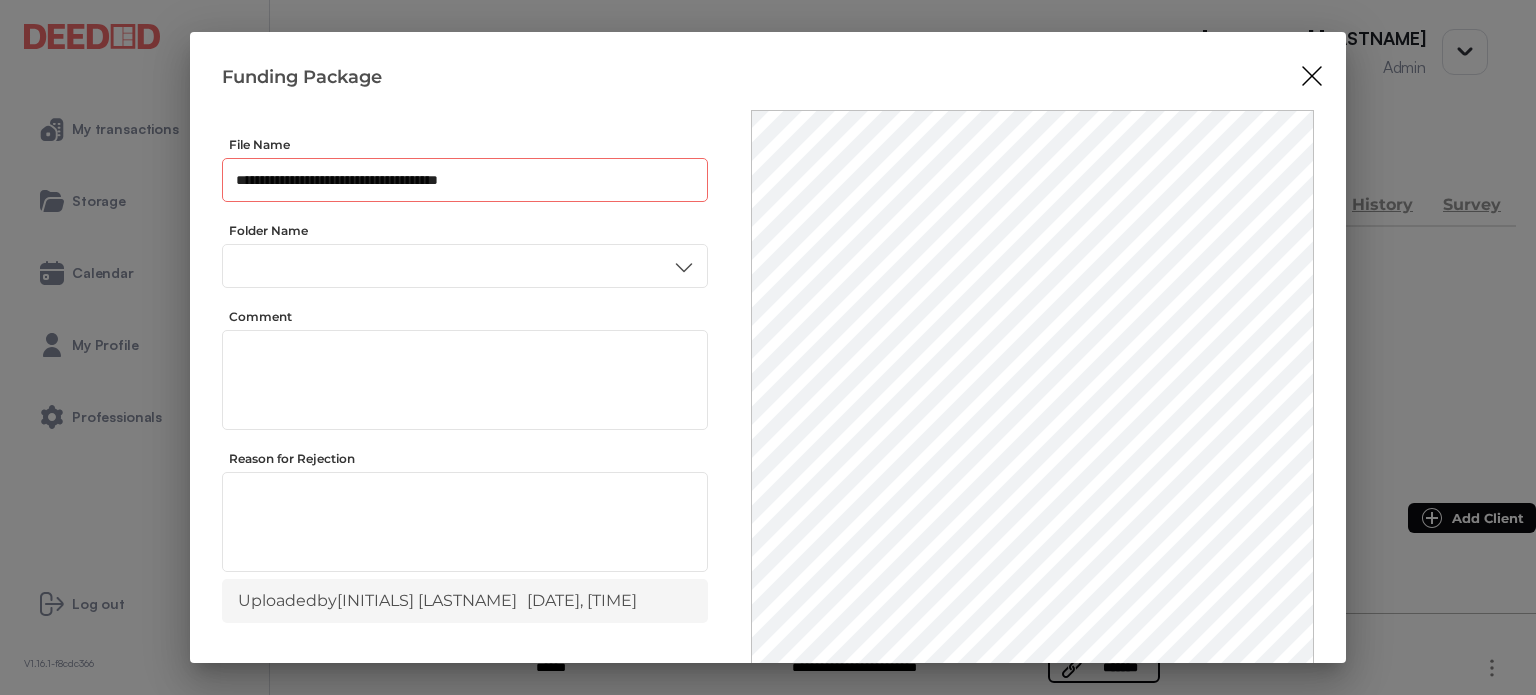drag, startPoint x: 520, startPoint y: 180, endPoint x: 148, endPoint y: 219, distance: 374.03876 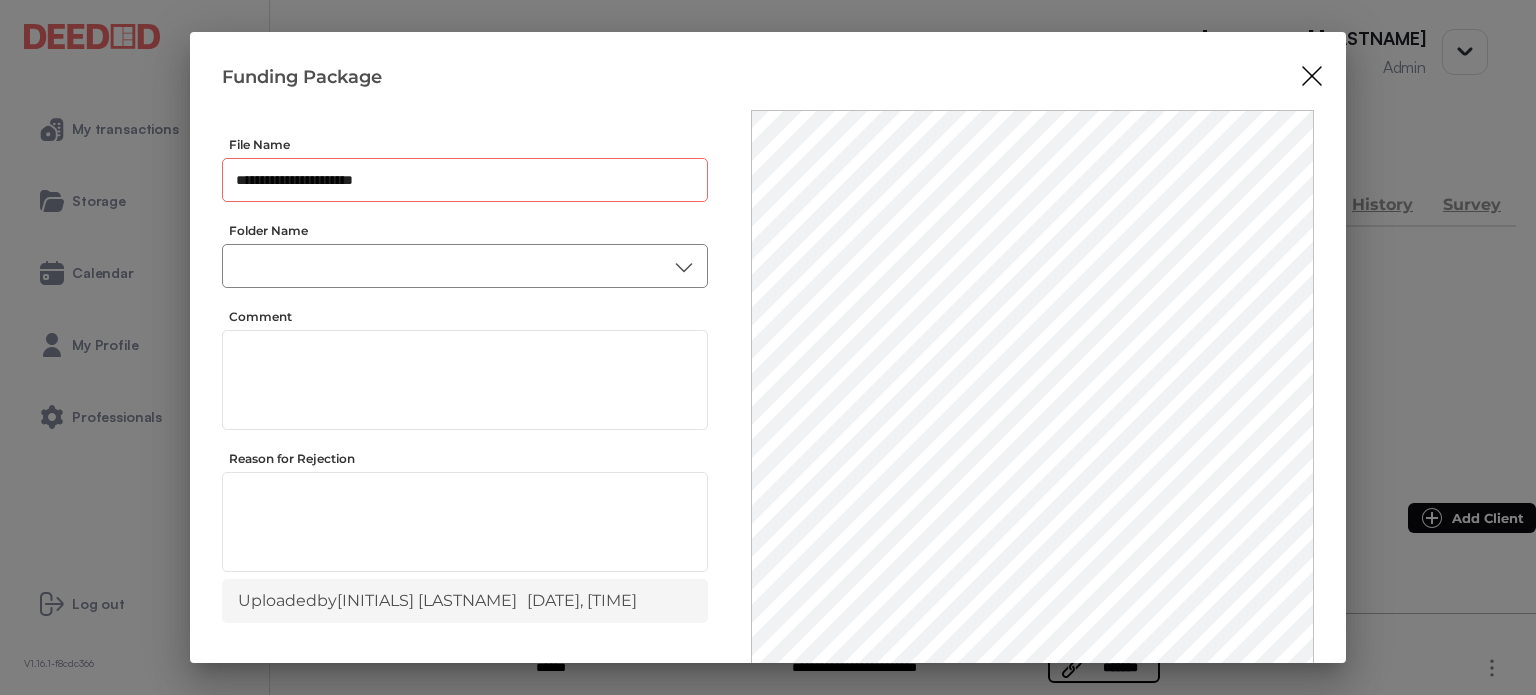 type on "**********" 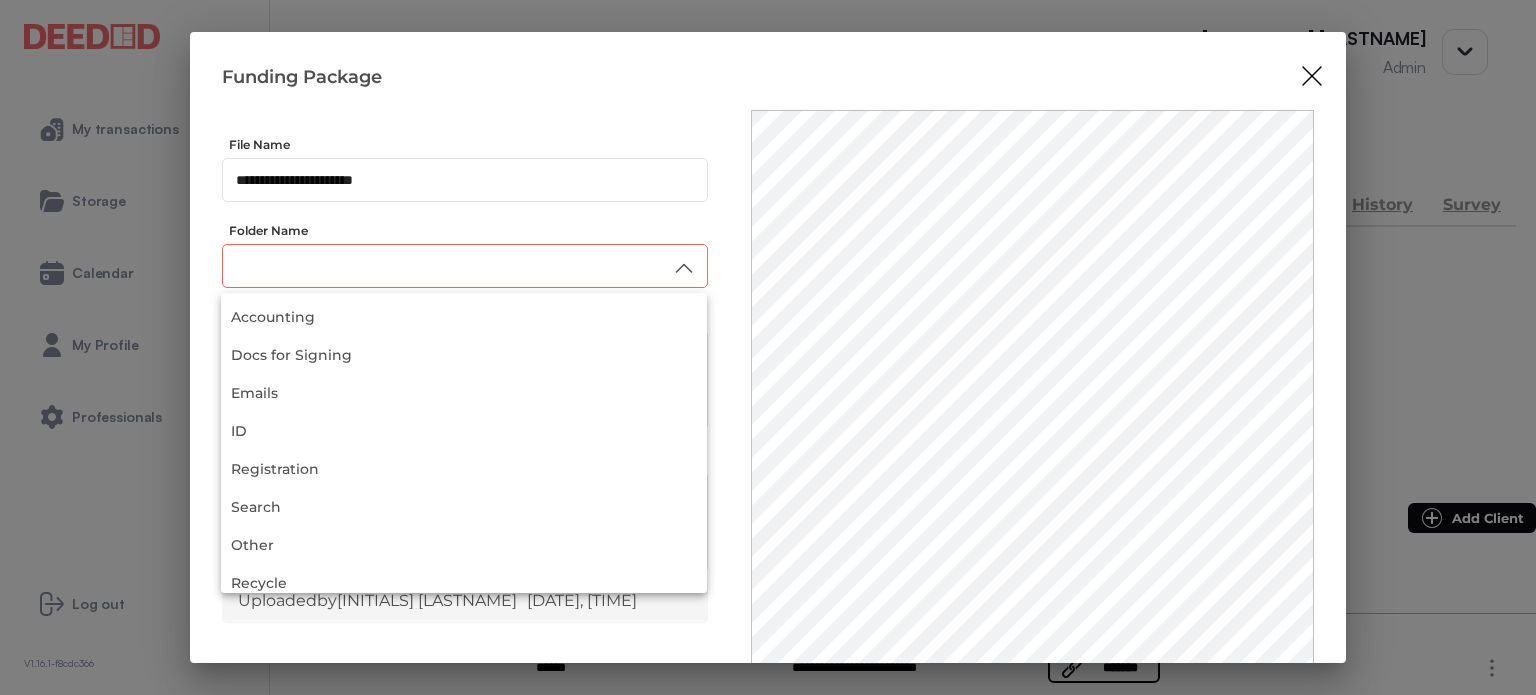 click at bounding box center (465, 266) 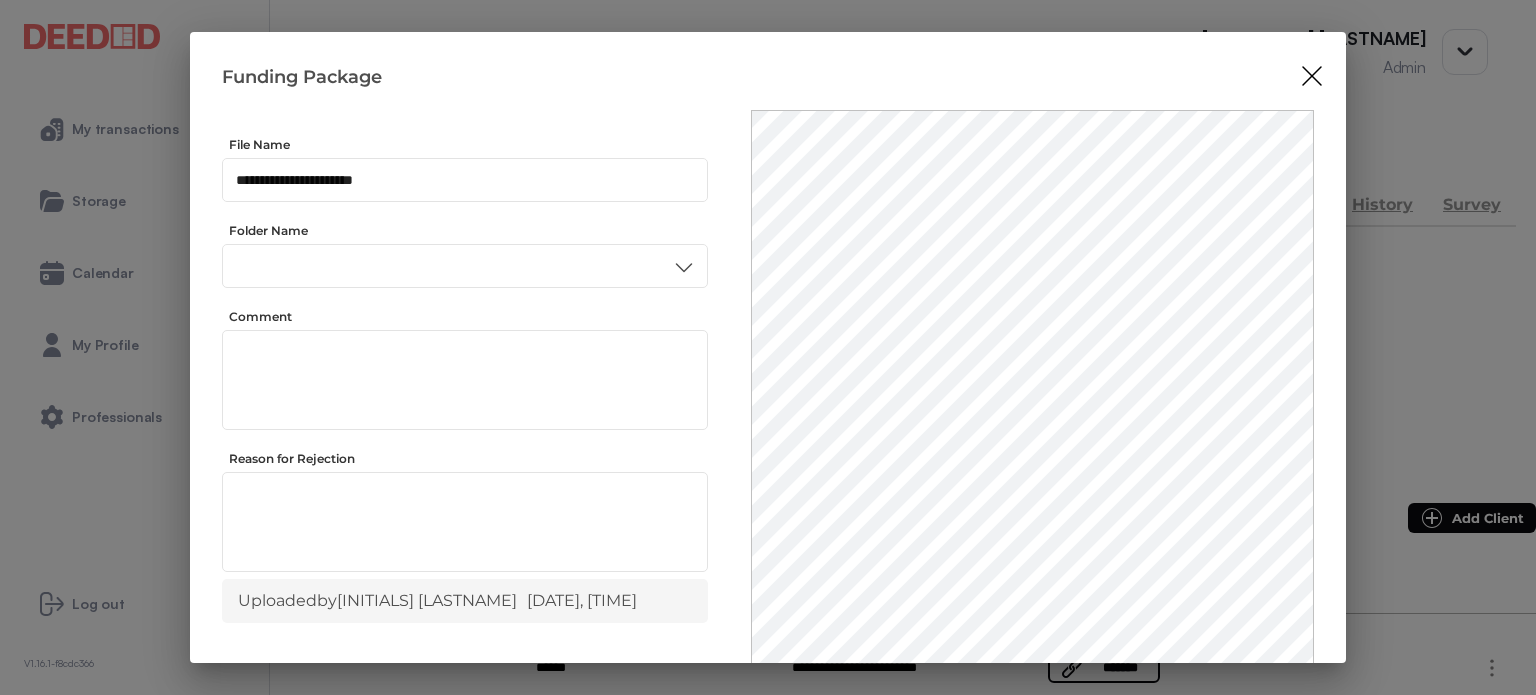 click on "Other" at bounding box center (464, 500) 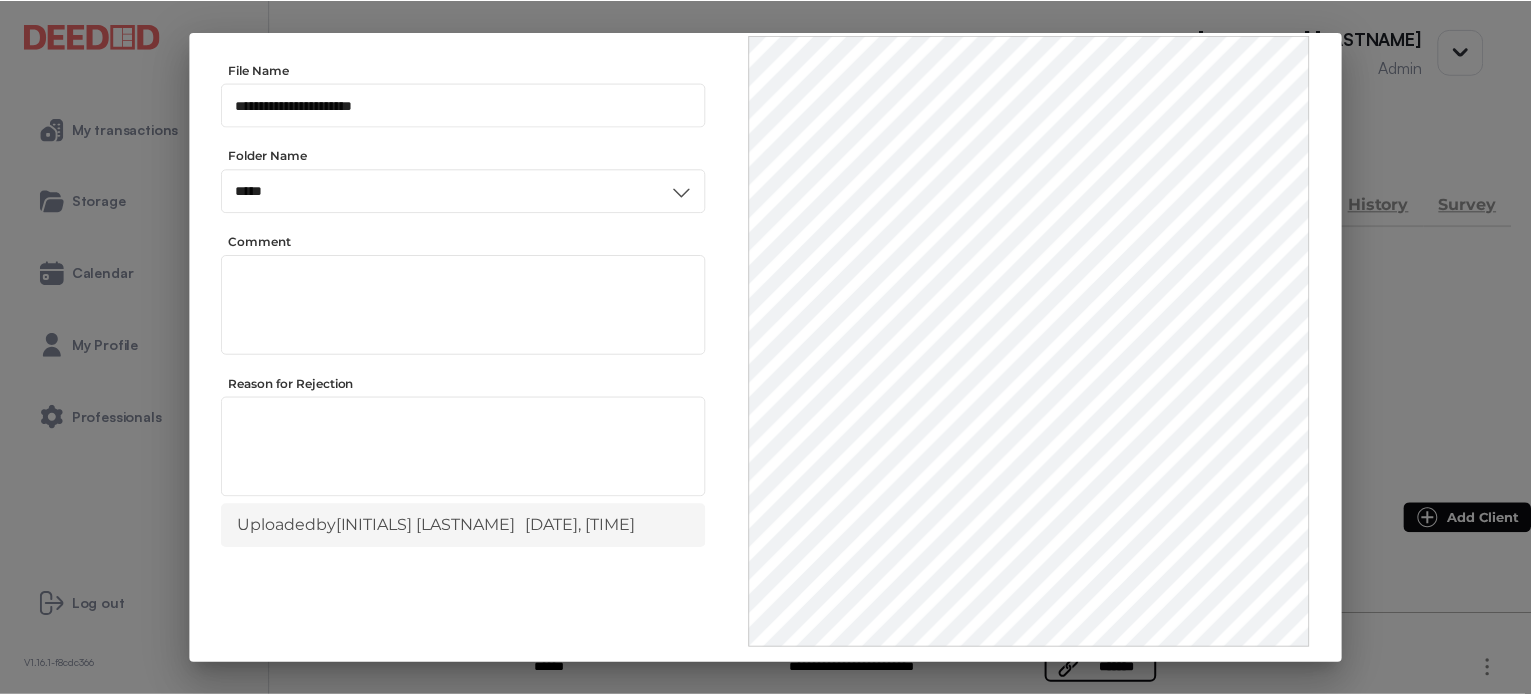scroll, scrollTop: 156, scrollLeft: 0, axis: vertical 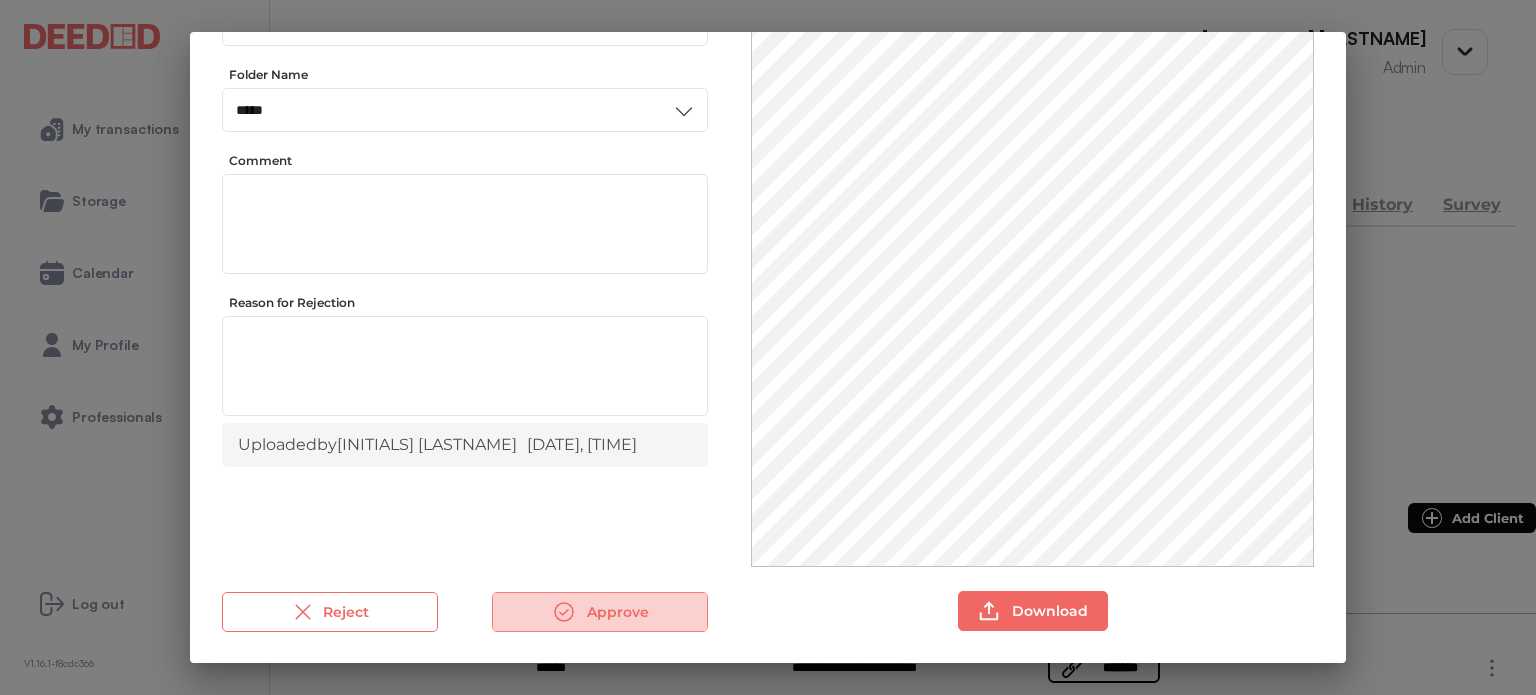 click on "Approve" at bounding box center (600, 612) 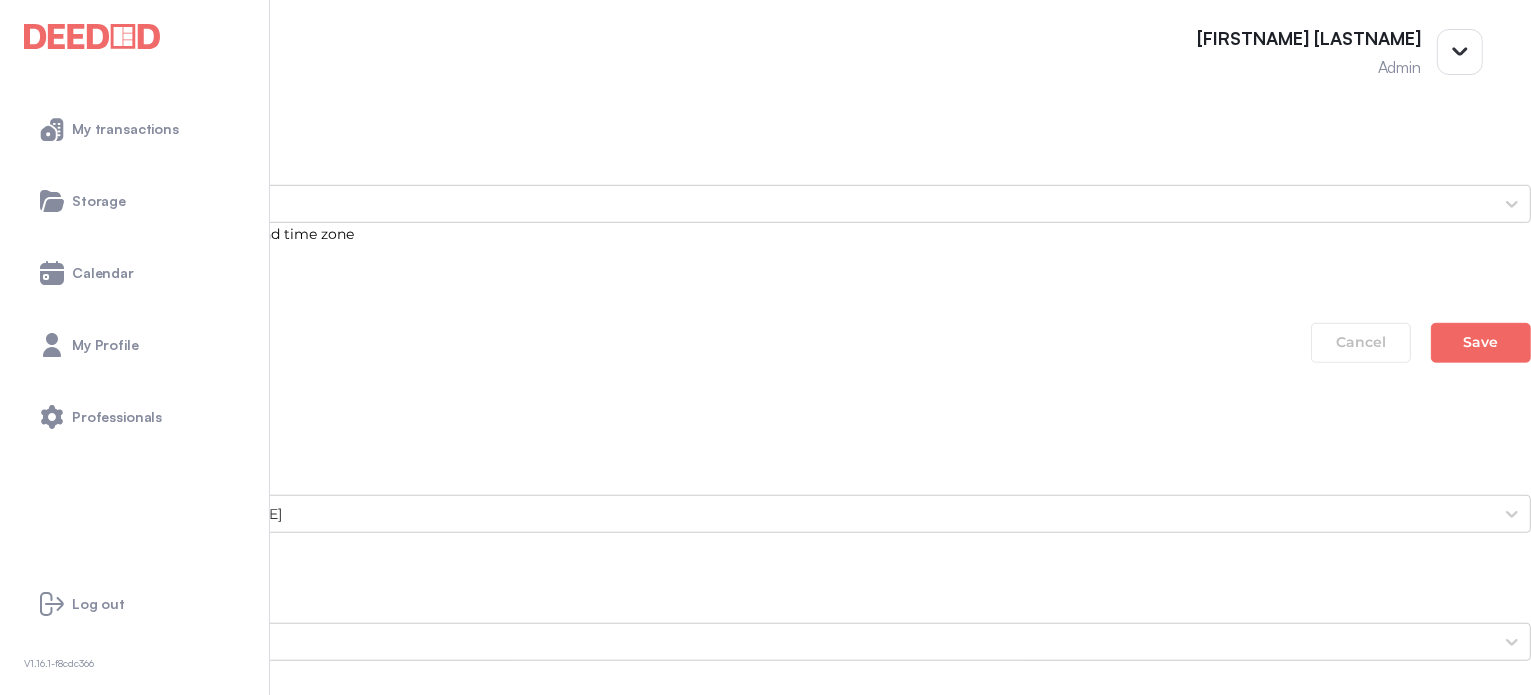 scroll, scrollTop: 1600, scrollLeft: 0, axis: vertical 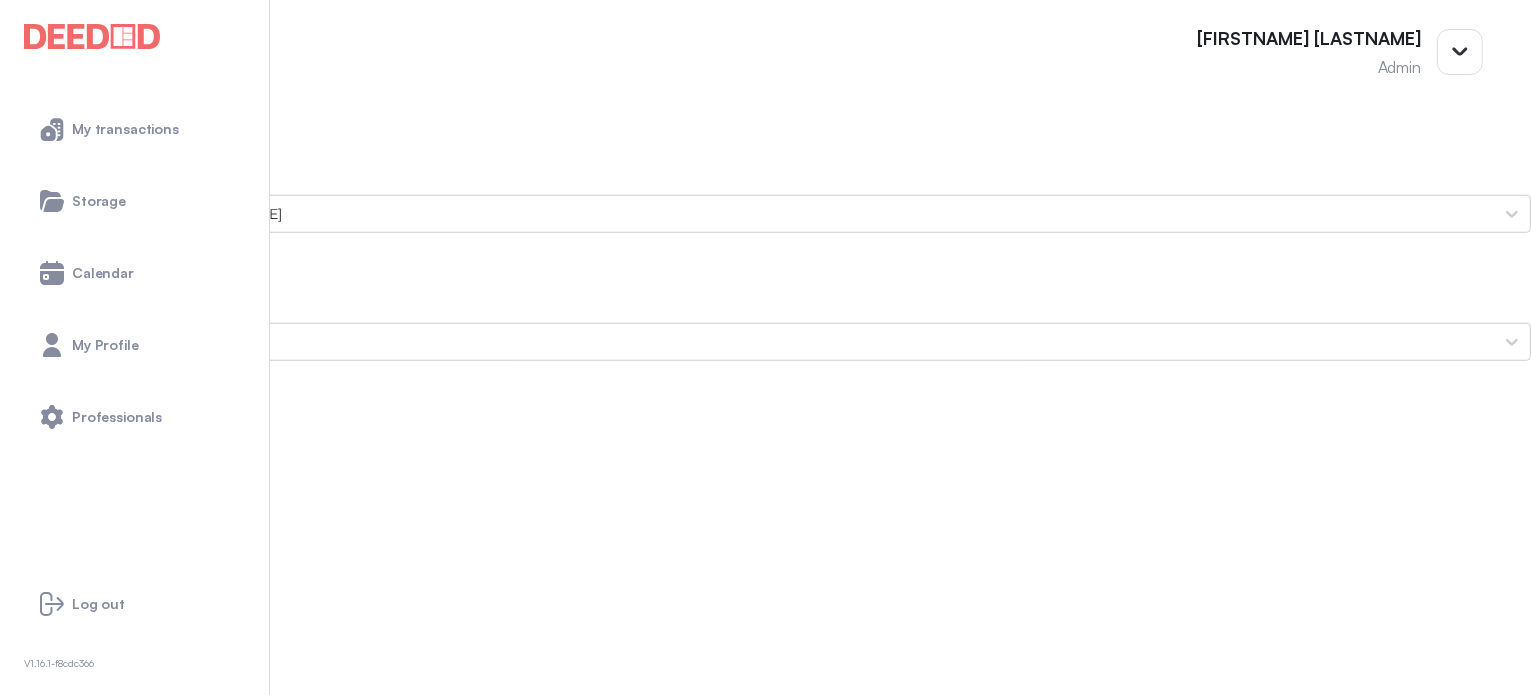 click on "Letter of Direction (Funding Package)" at bounding box center [765, 2132] 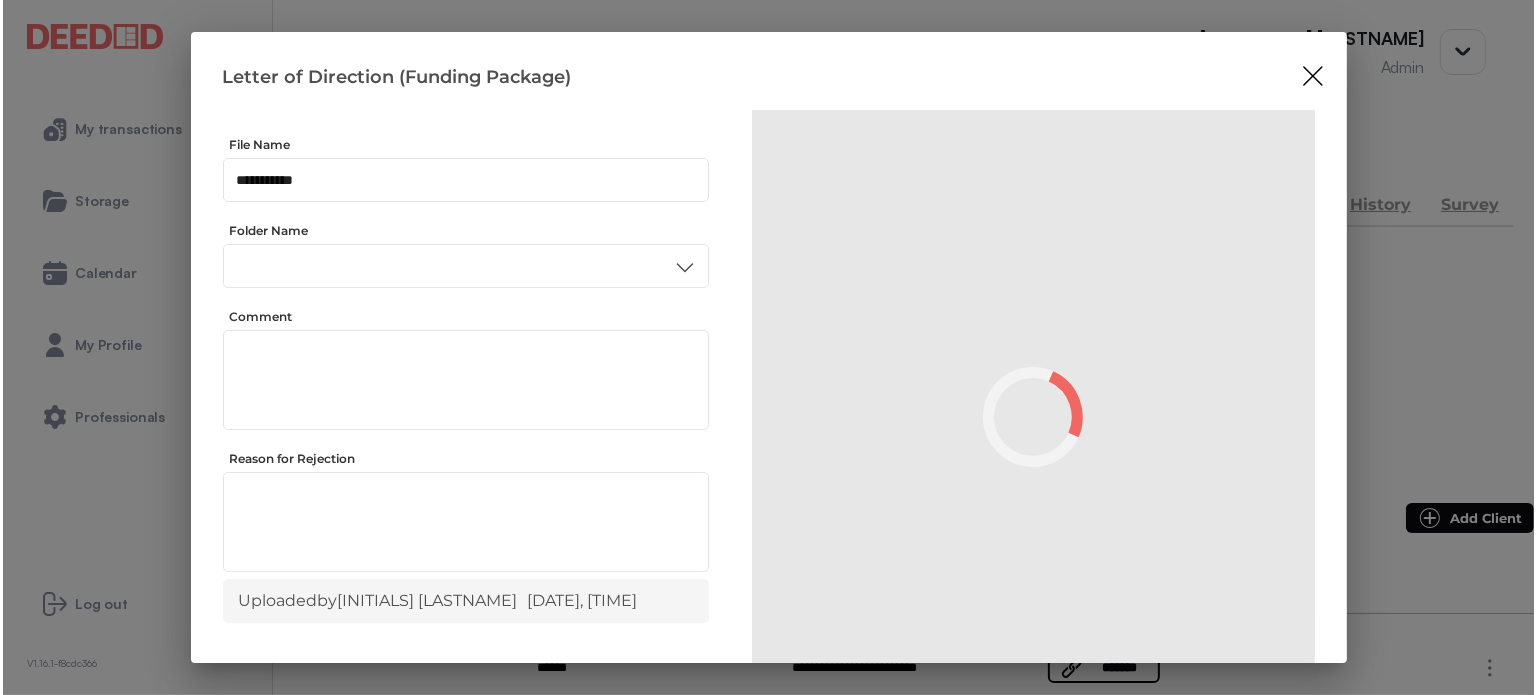 scroll, scrollTop: 0, scrollLeft: 0, axis: both 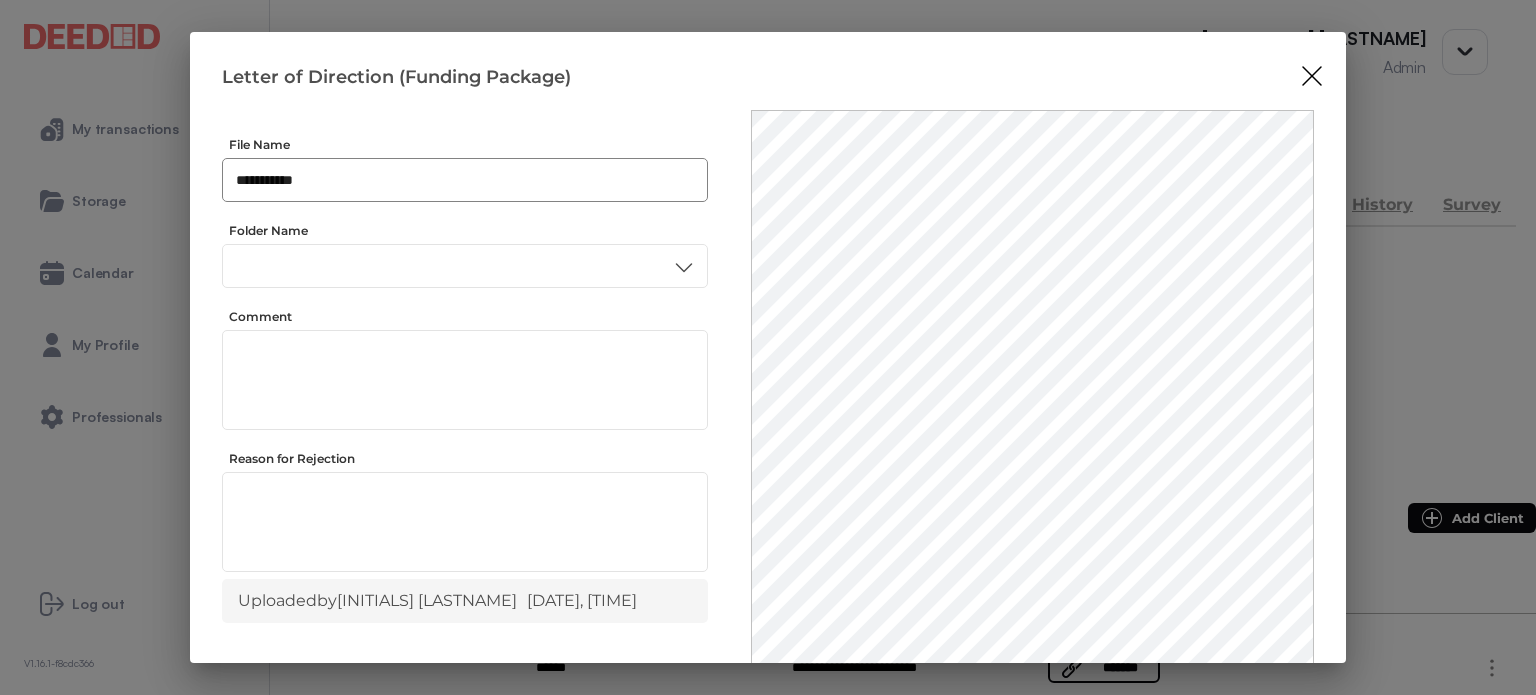 click on "**********" at bounding box center [465, 180] 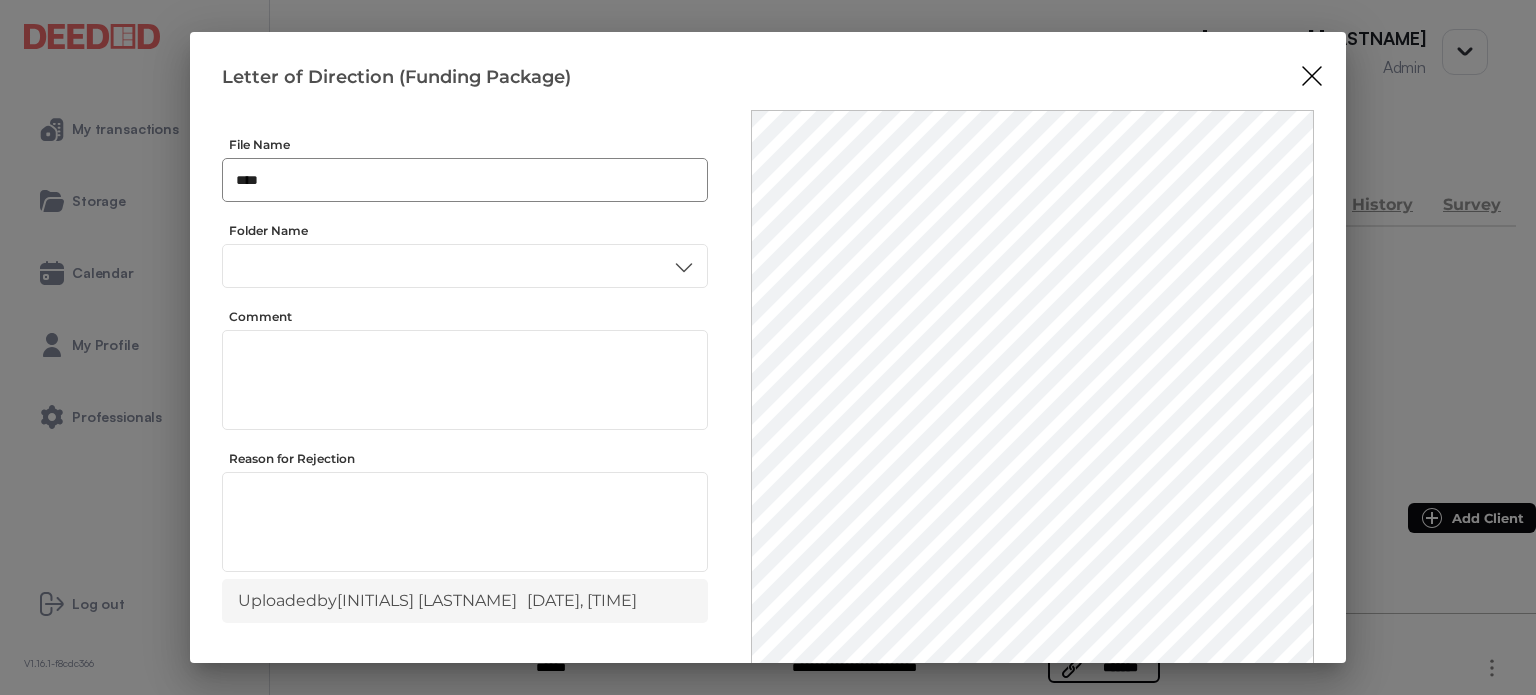 click on "**** ​" at bounding box center [465, 180] 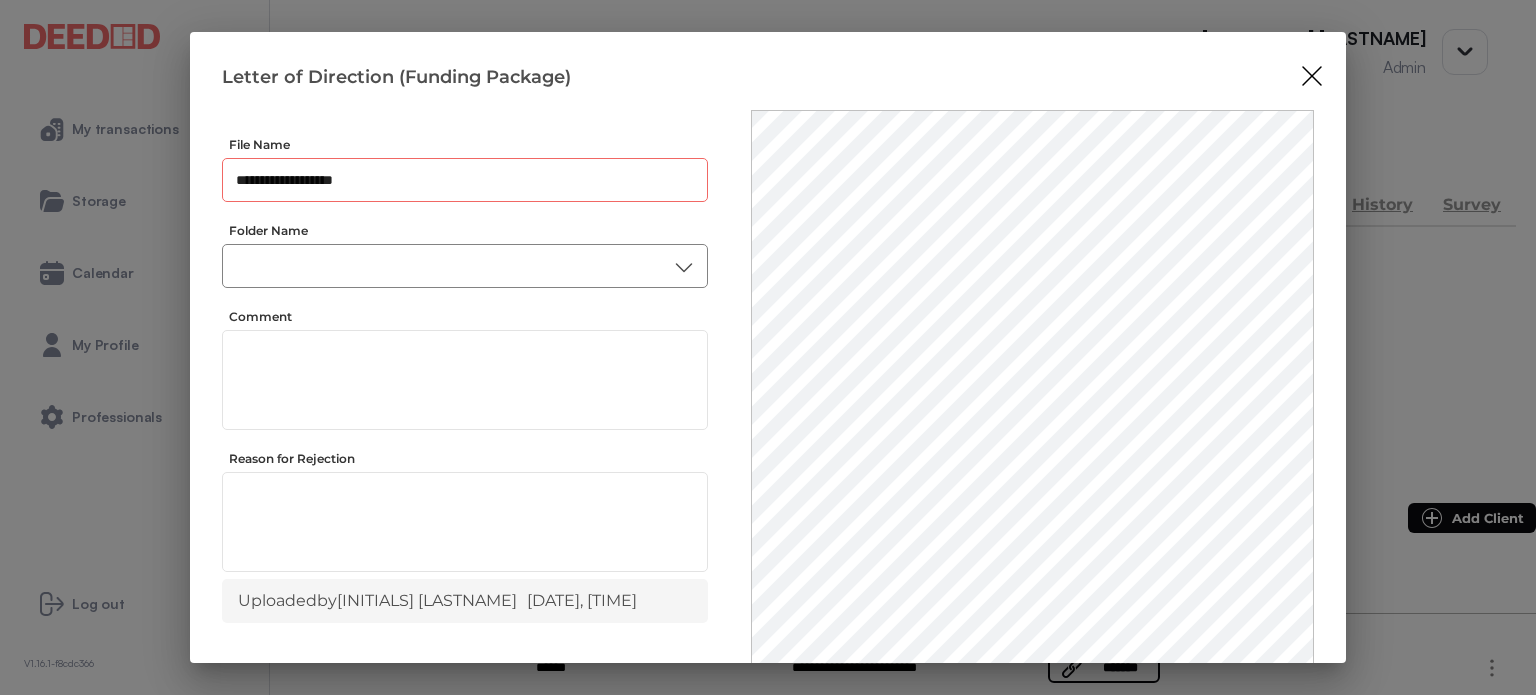 type on "**********" 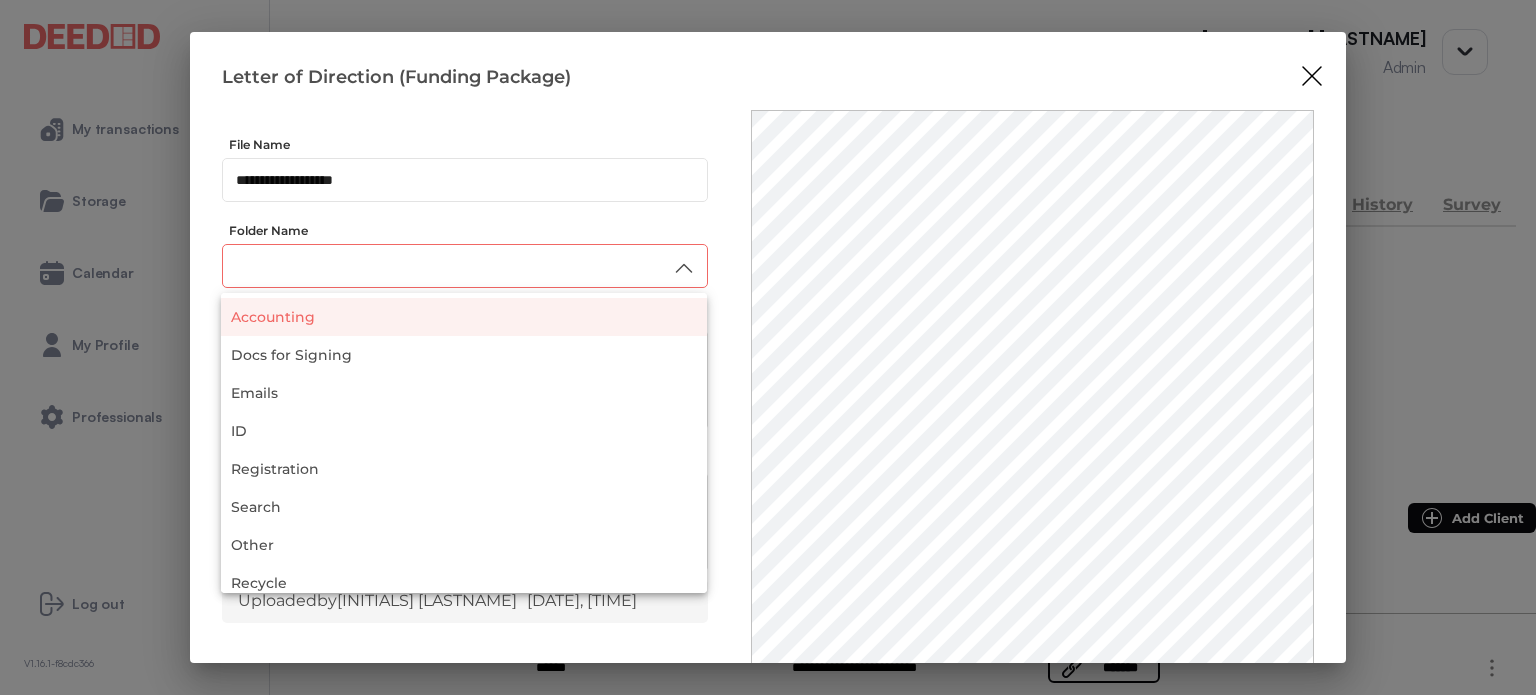 click on "Accounting" at bounding box center (464, 317) 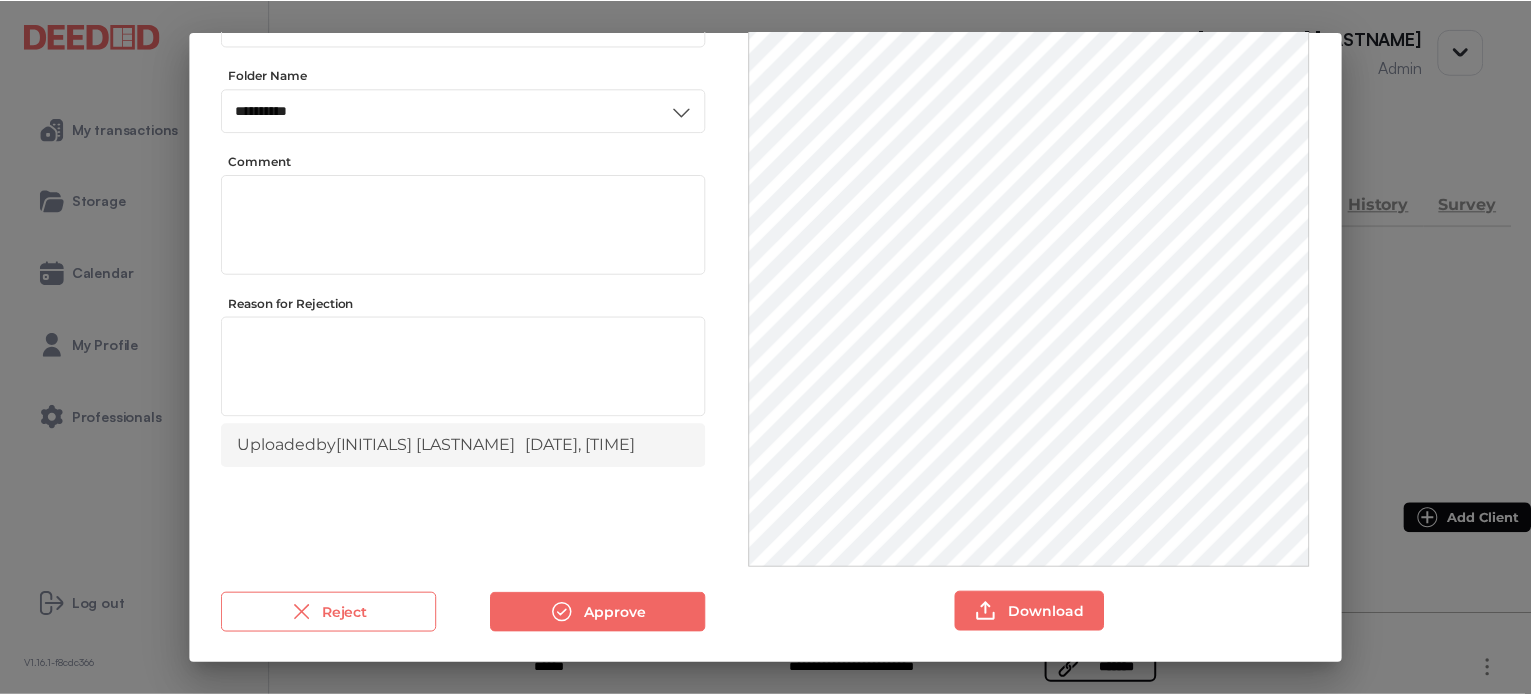 scroll, scrollTop: 156, scrollLeft: 0, axis: vertical 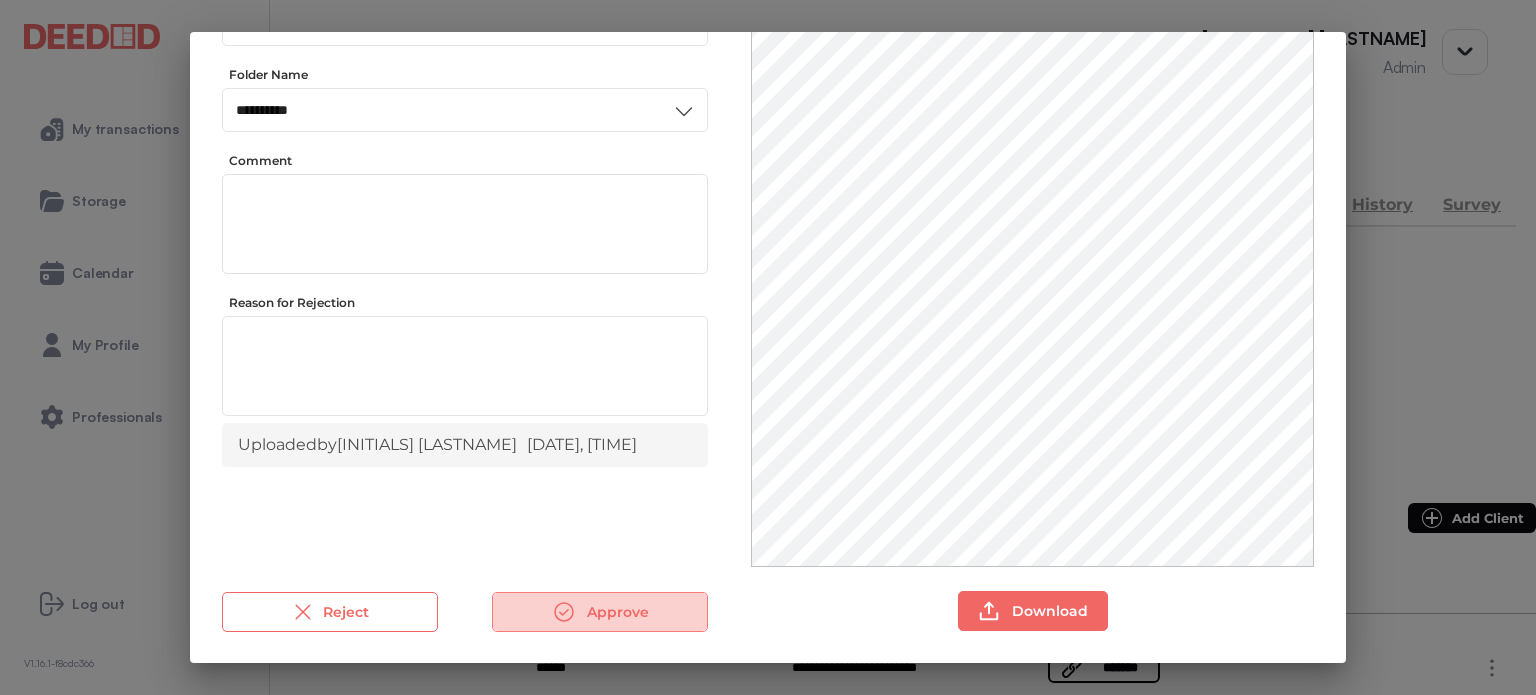 click on "Approve" at bounding box center (600, 612) 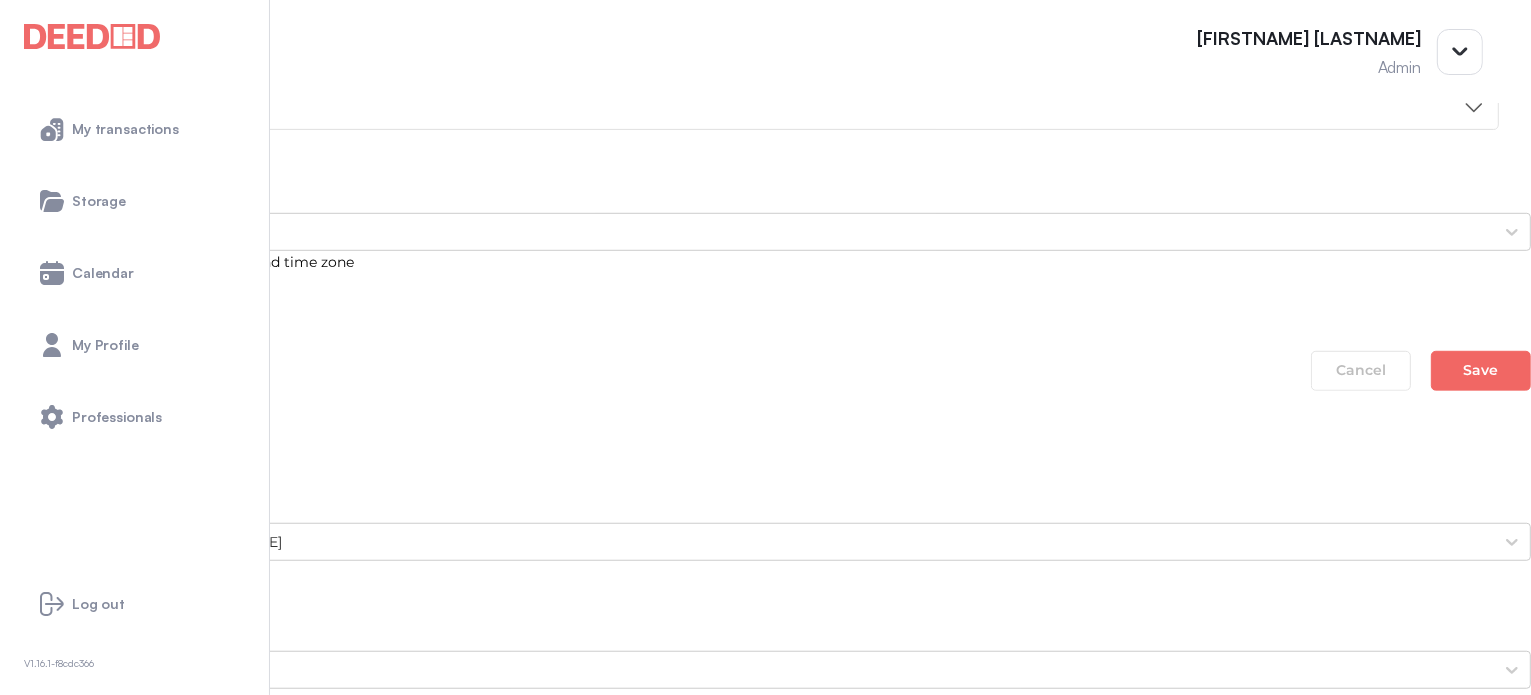 scroll, scrollTop: 1500, scrollLeft: 0, axis: vertical 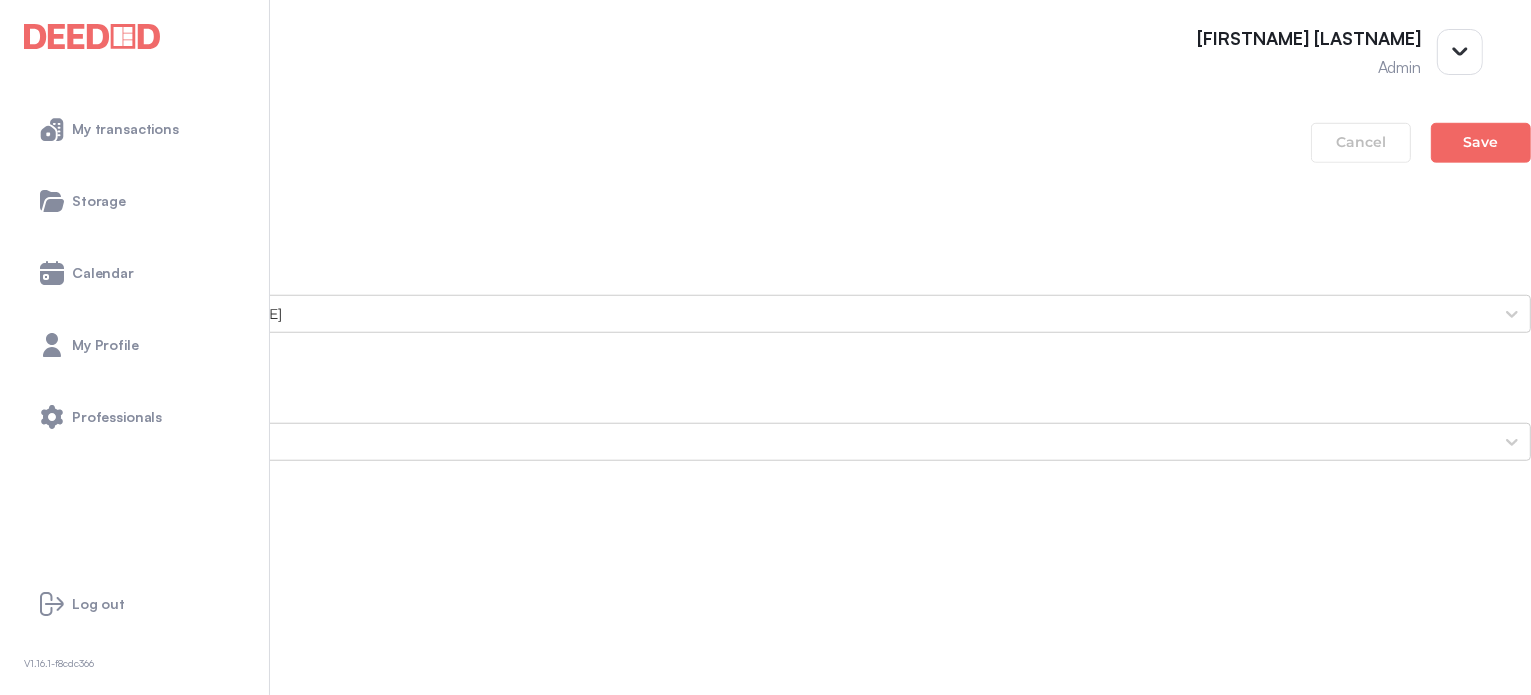 click on "void-cheque.pdf" at bounding box center [765, 2354] 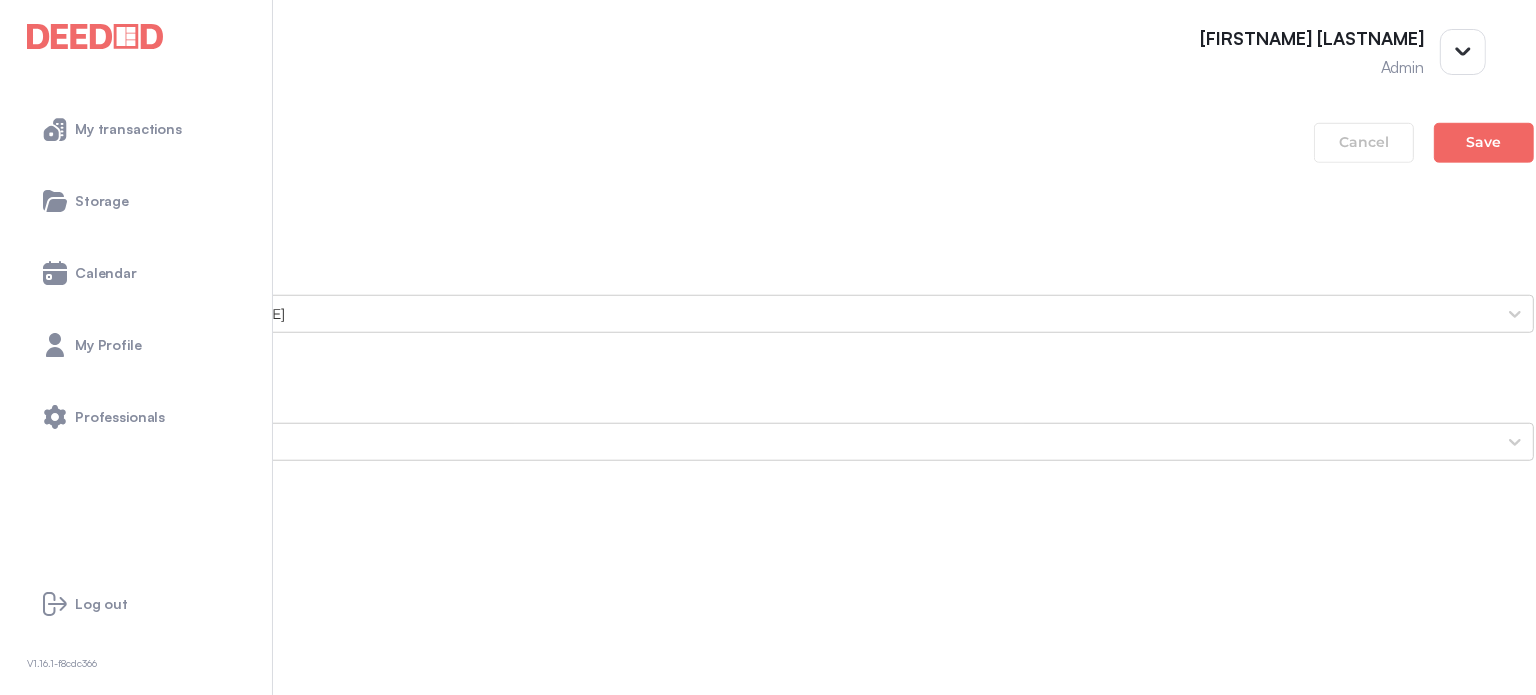 scroll, scrollTop: 0, scrollLeft: 0, axis: both 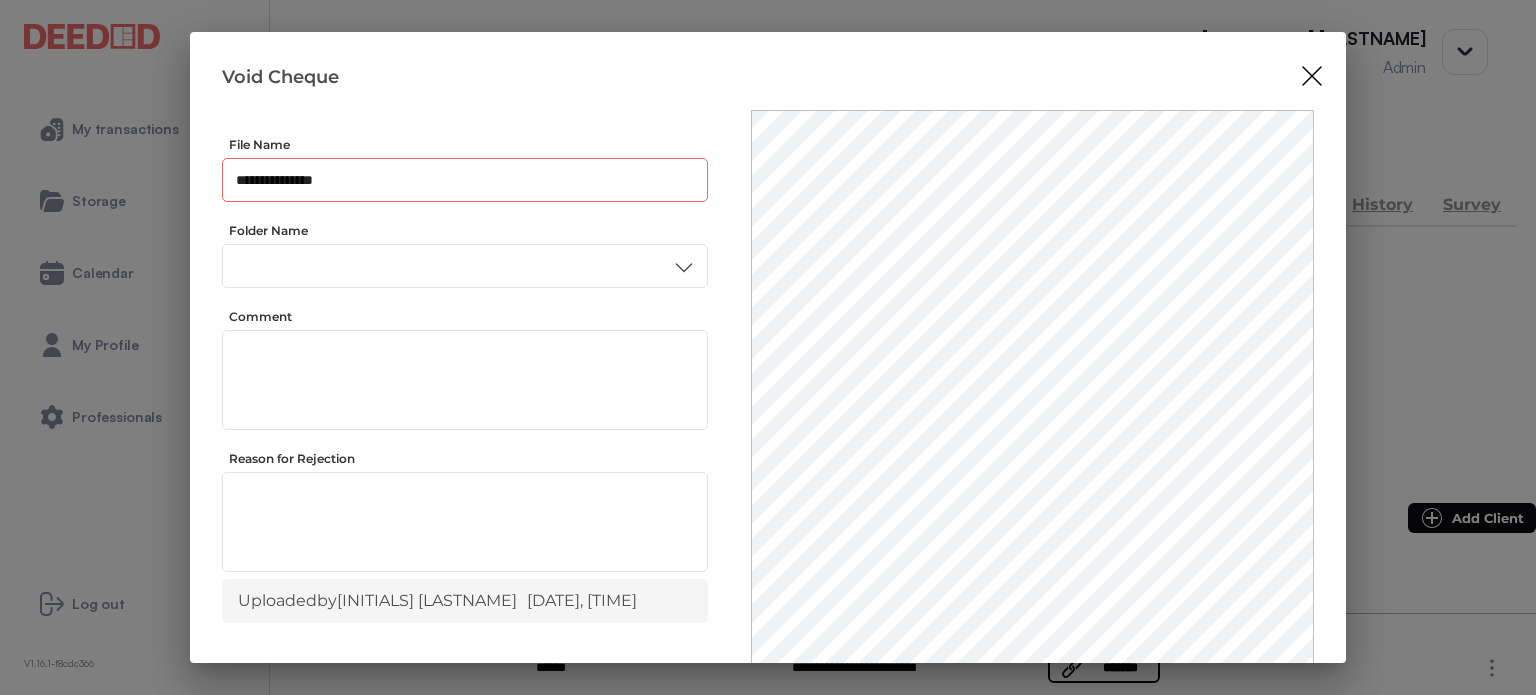 click on "**********" at bounding box center (465, 180) 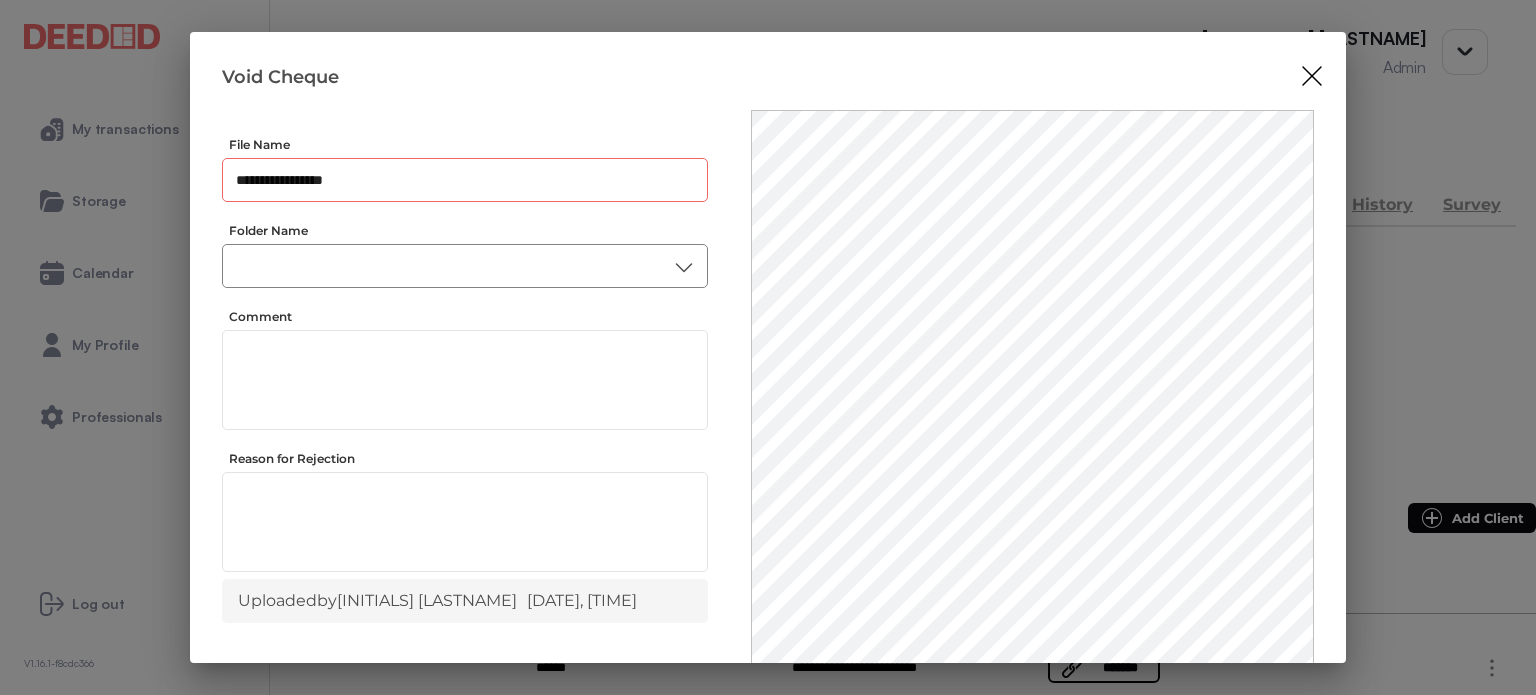 type on "**********" 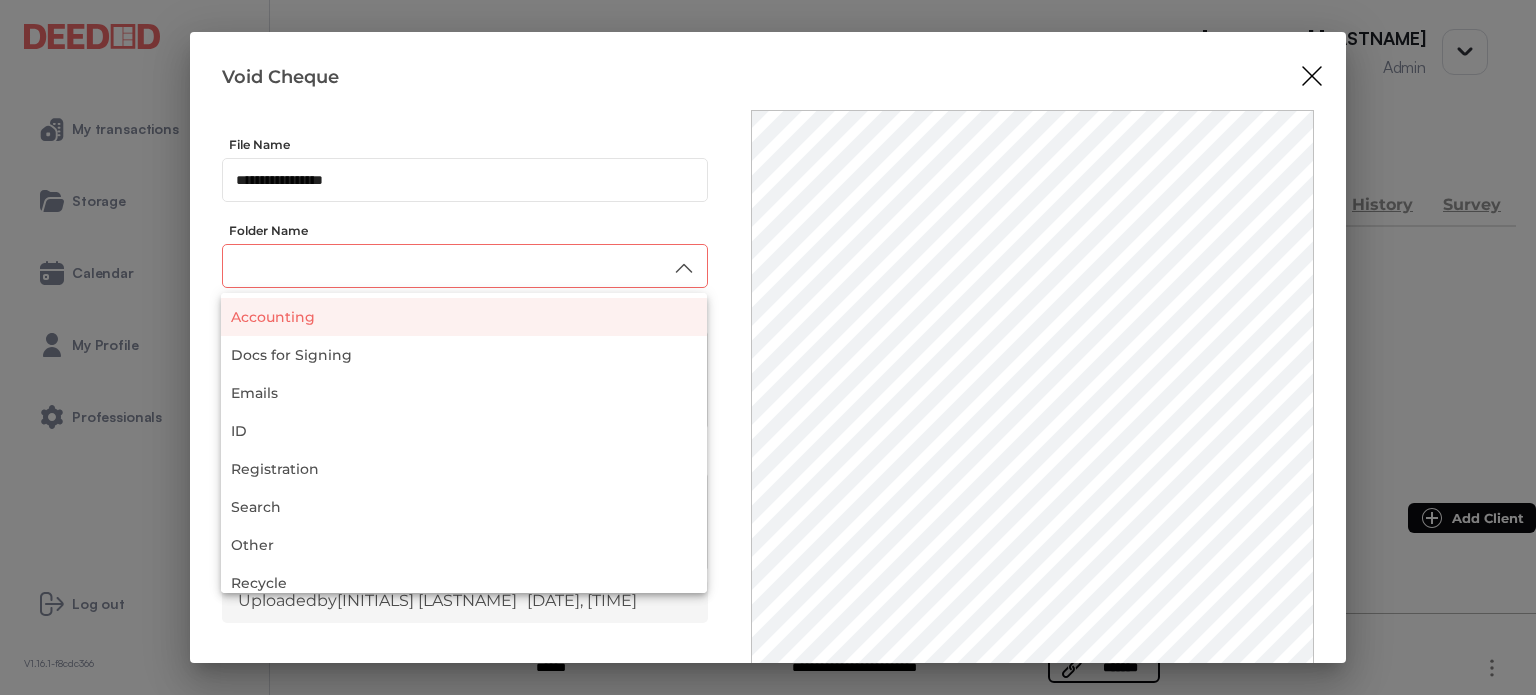 click on "Accounting" at bounding box center (464, 317) 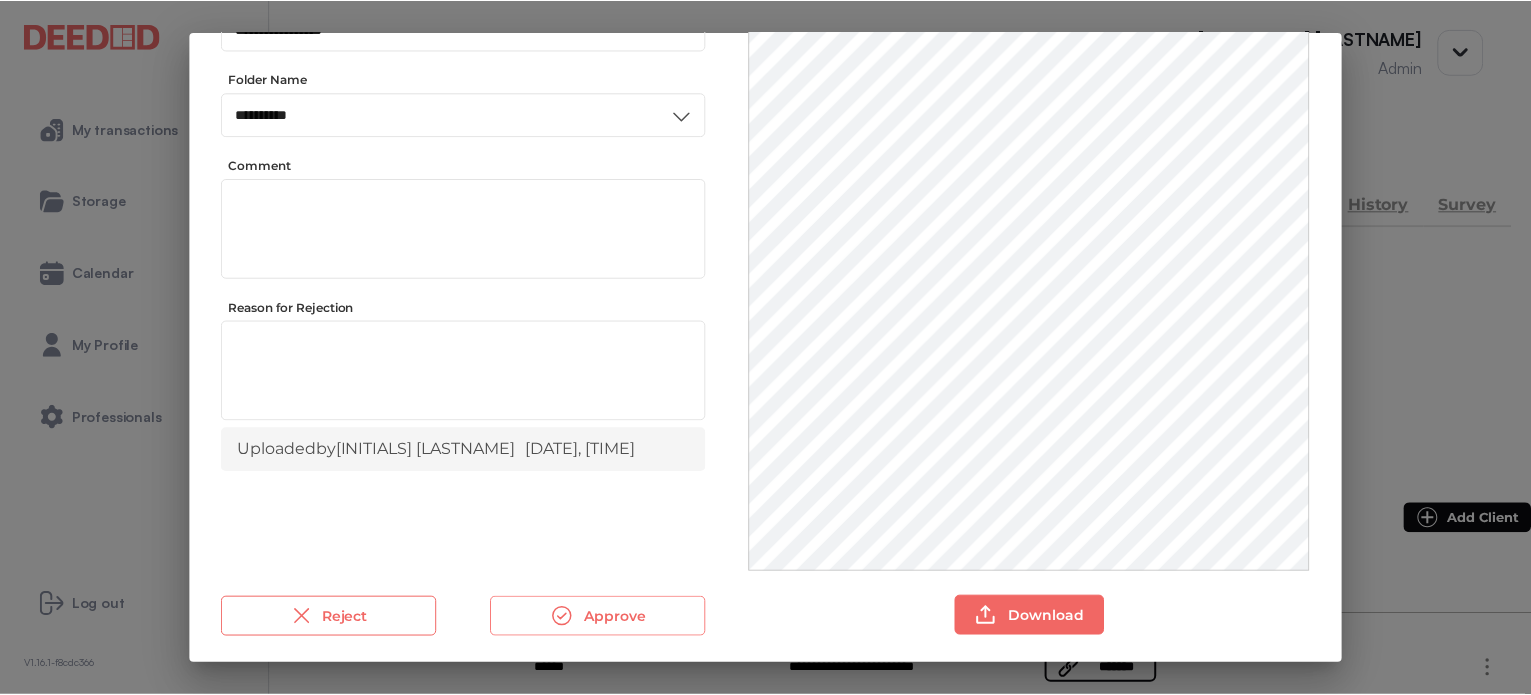 scroll, scrollTop: 156, scrollLeft: 0, axis: vertical 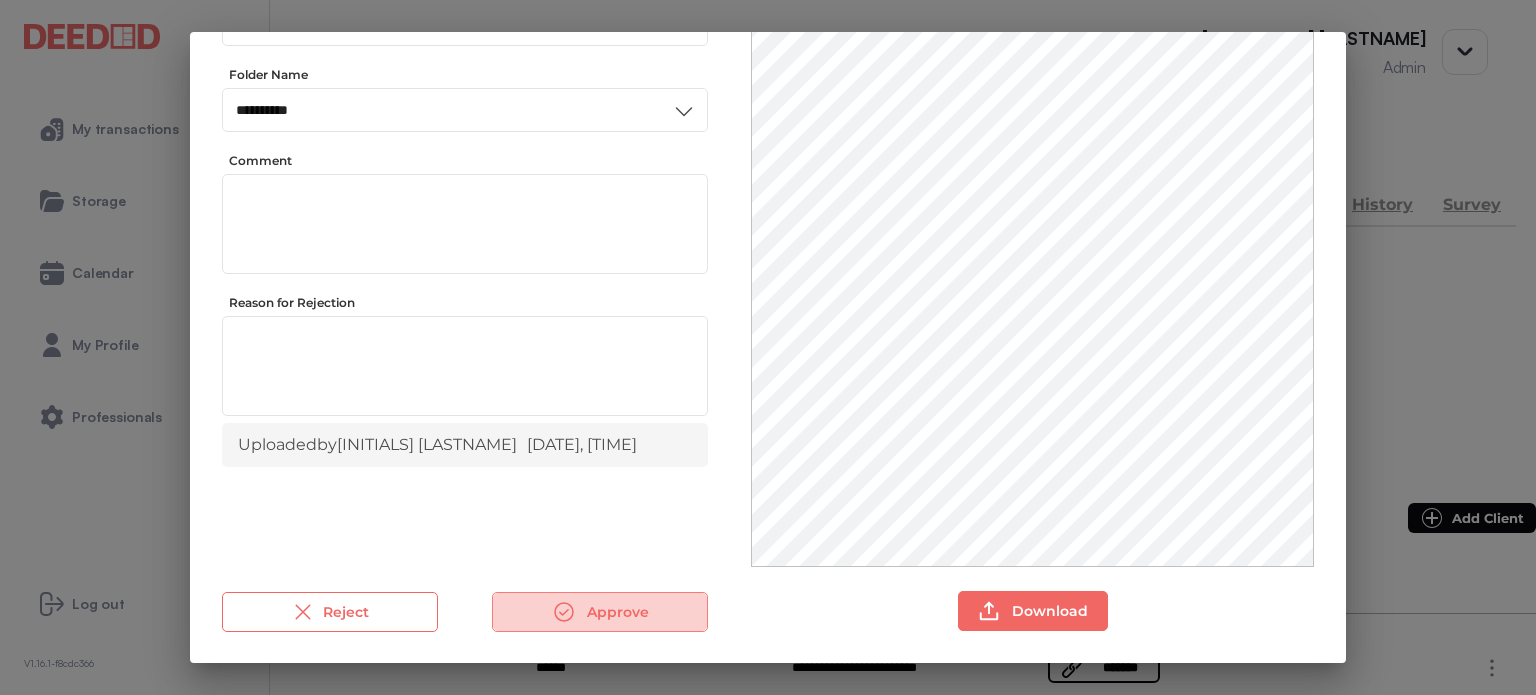 click on "Approve" at bounding box center (600, 612) 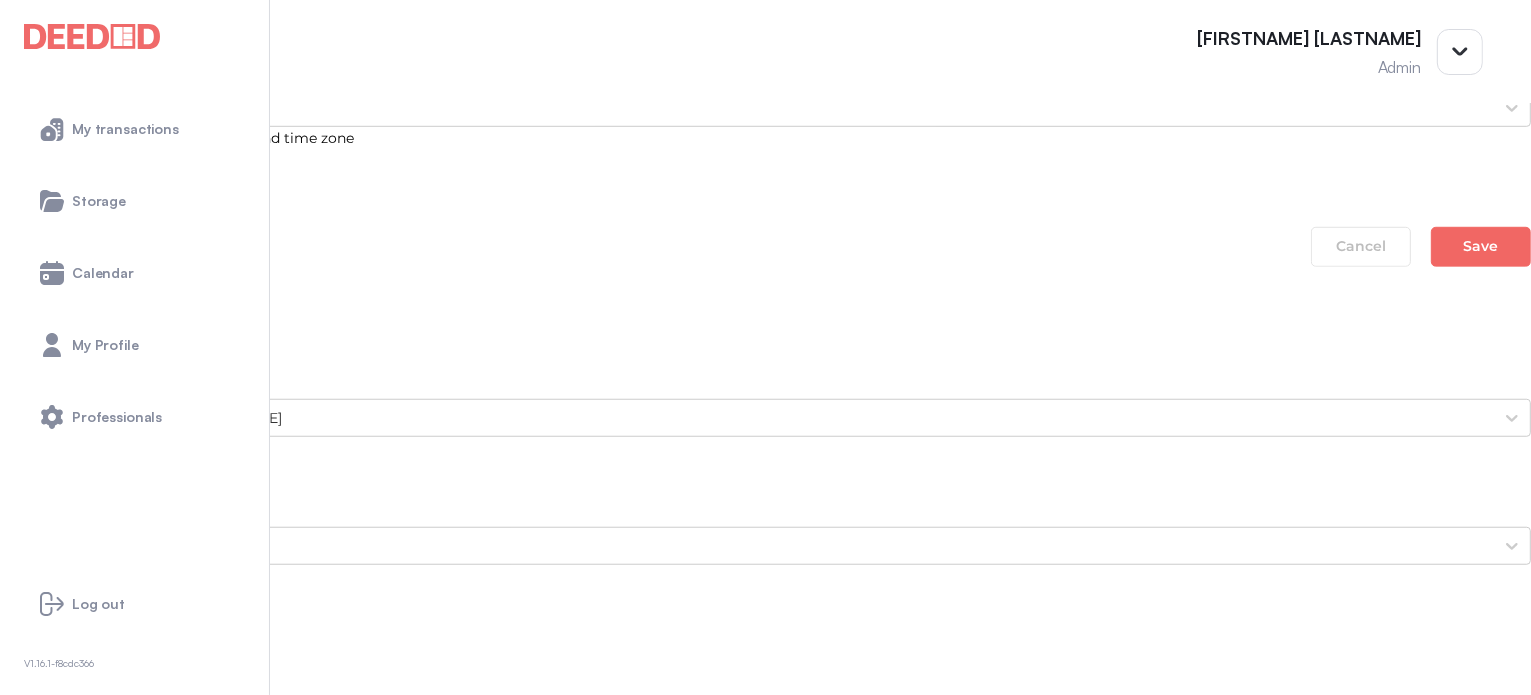 scroll, scrollTop: 1600, scrollLeft: 0, axis: vertical 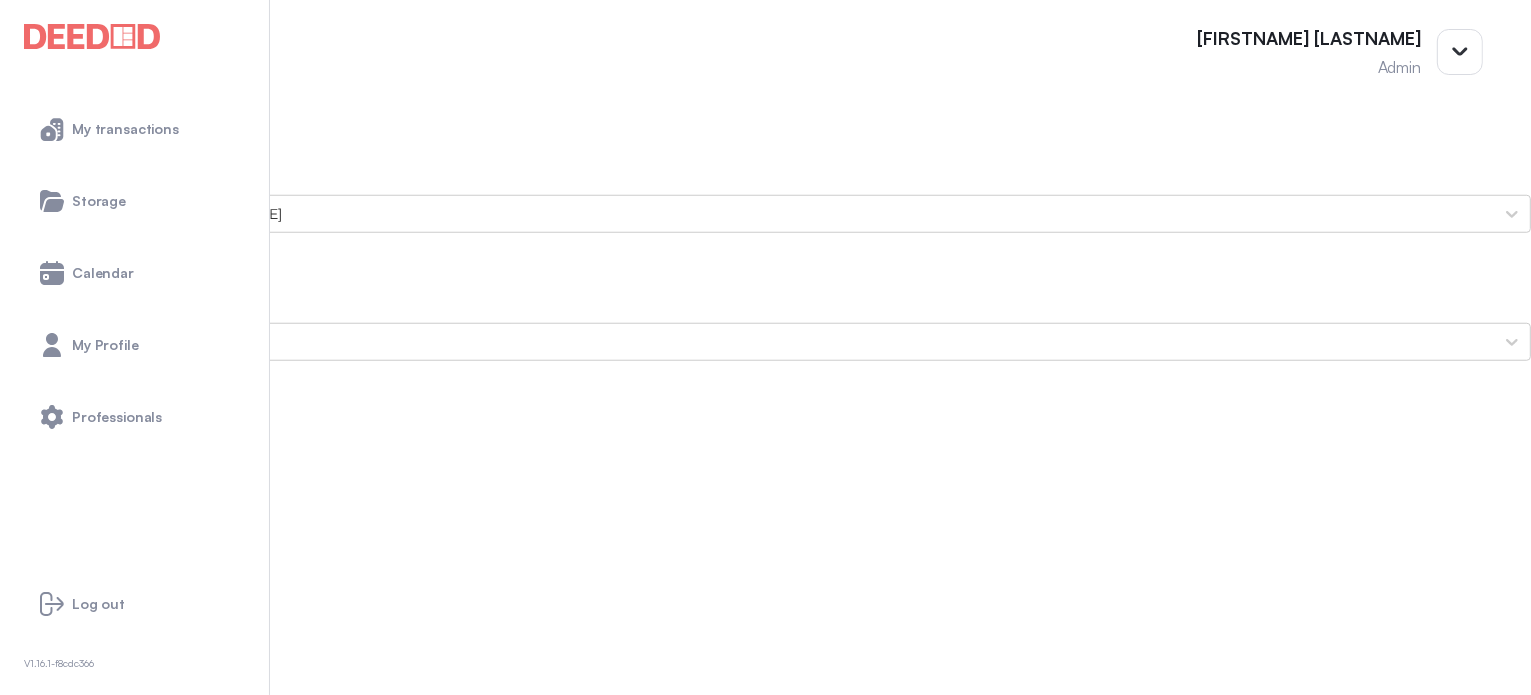 click on "Current Mortgage Statement(s) and Lines of Credit Statement(s)" at bounding box center [765, 2340] 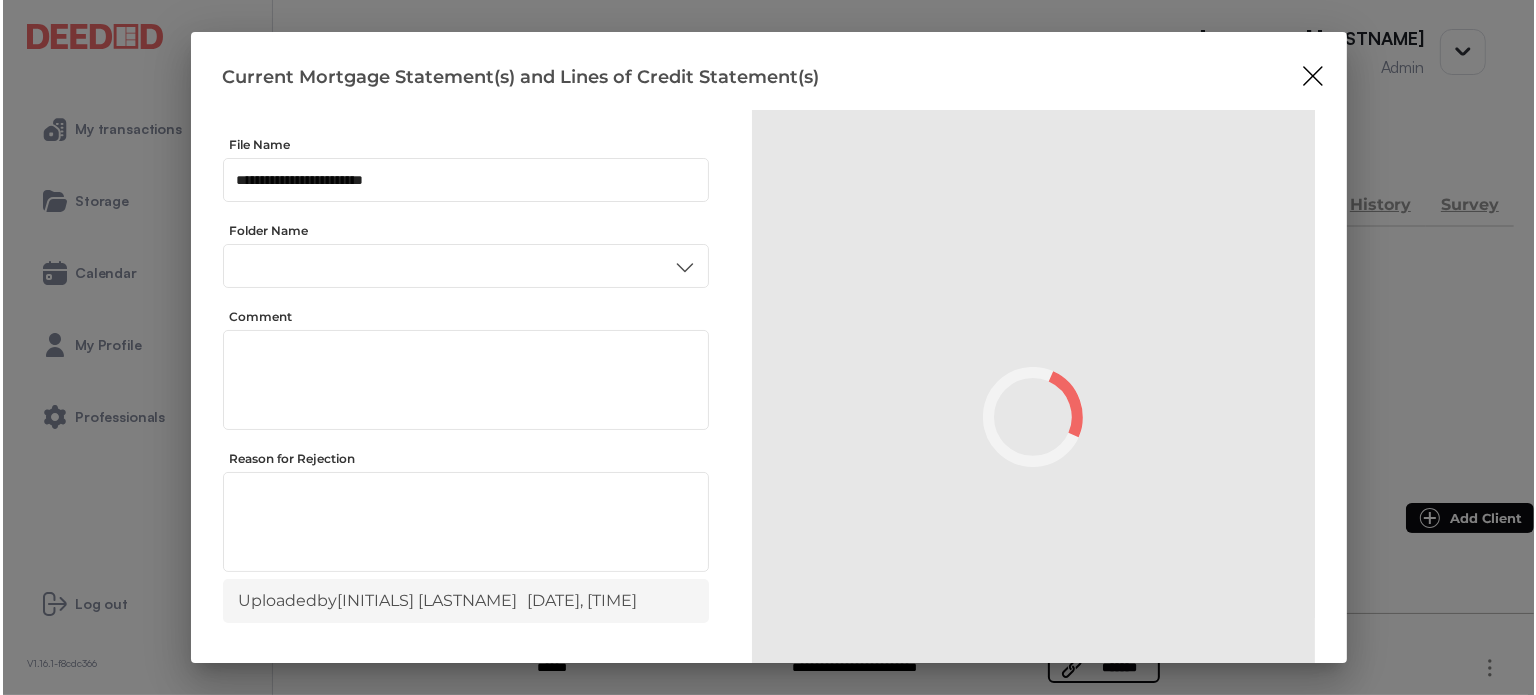 scroll, scrollTop: 0, scrollLeft: 0, axis: both 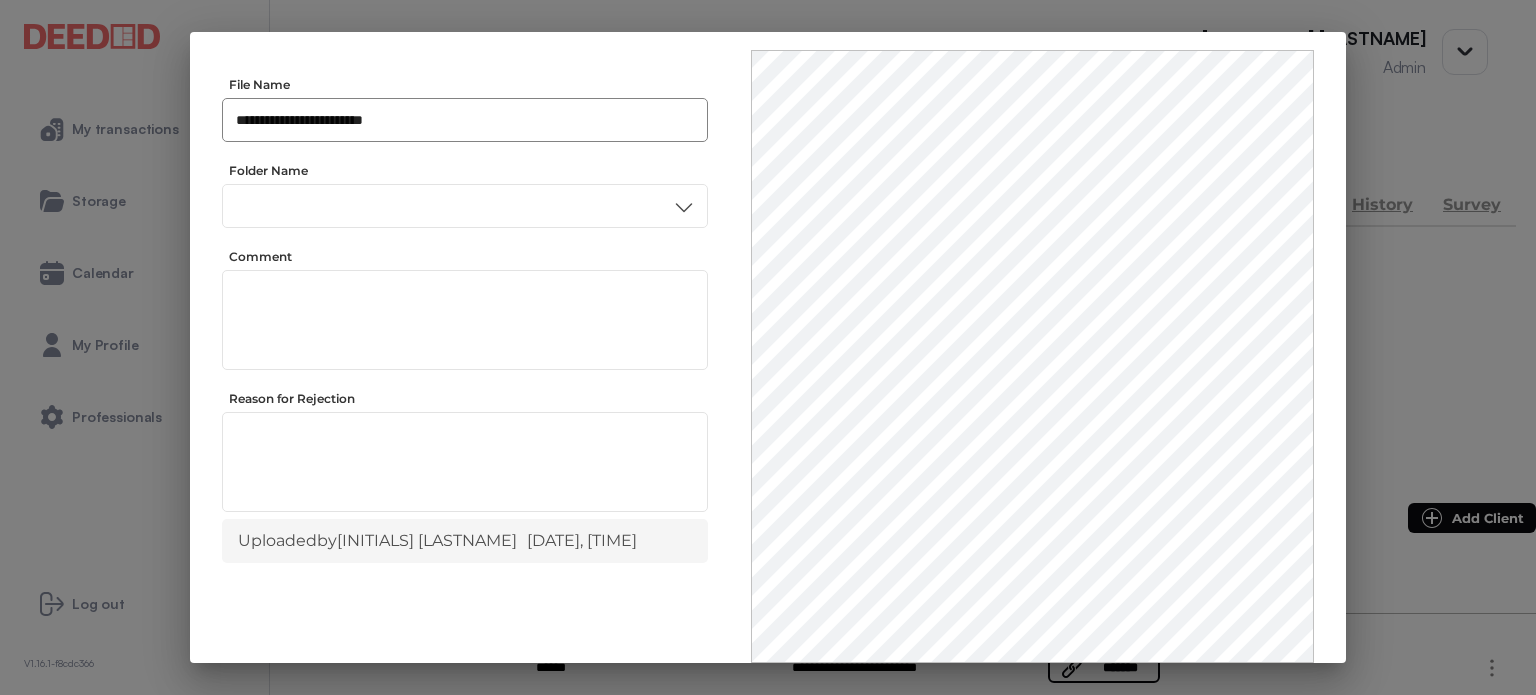 click on "**********" at bounding box center [465, 120] 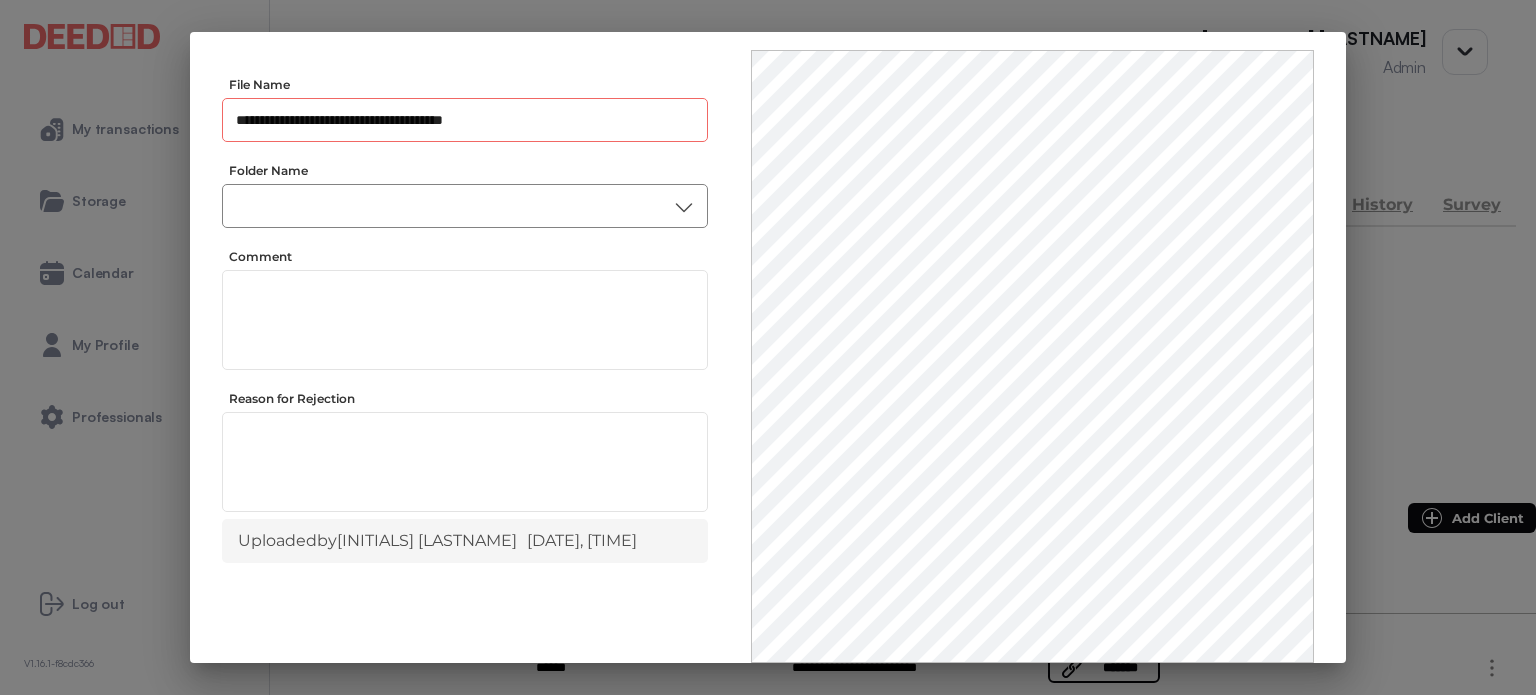 type on "**********" 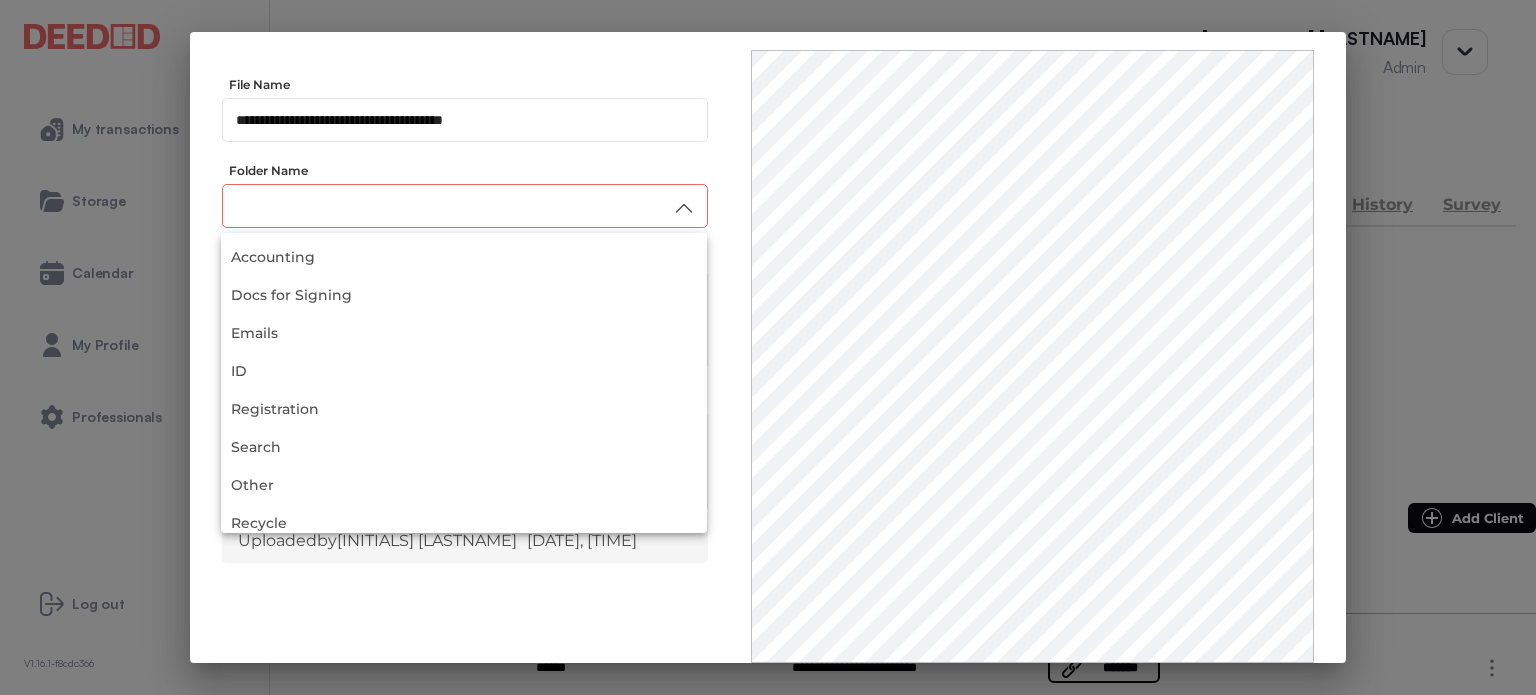 click at bounding box center (465, 206) 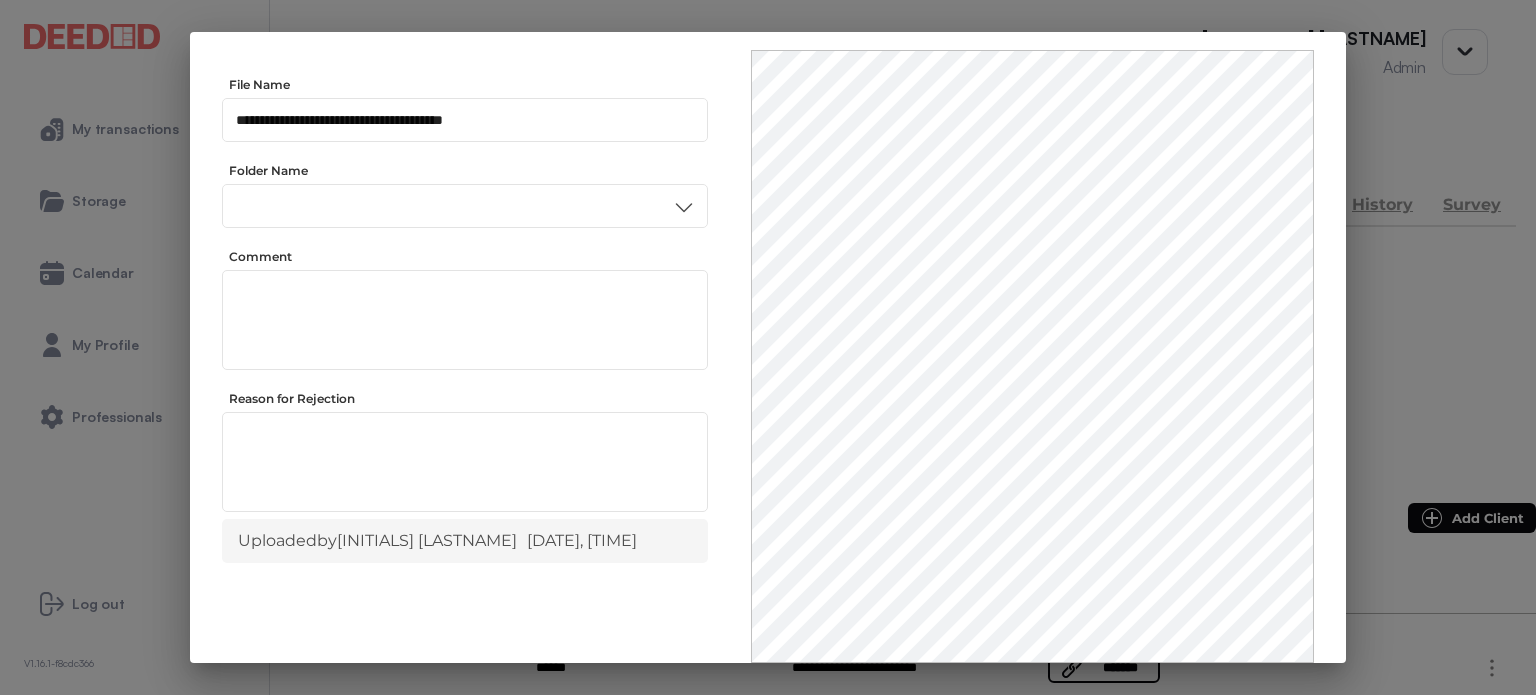 click on "Other" at bounding box center [464, 440] 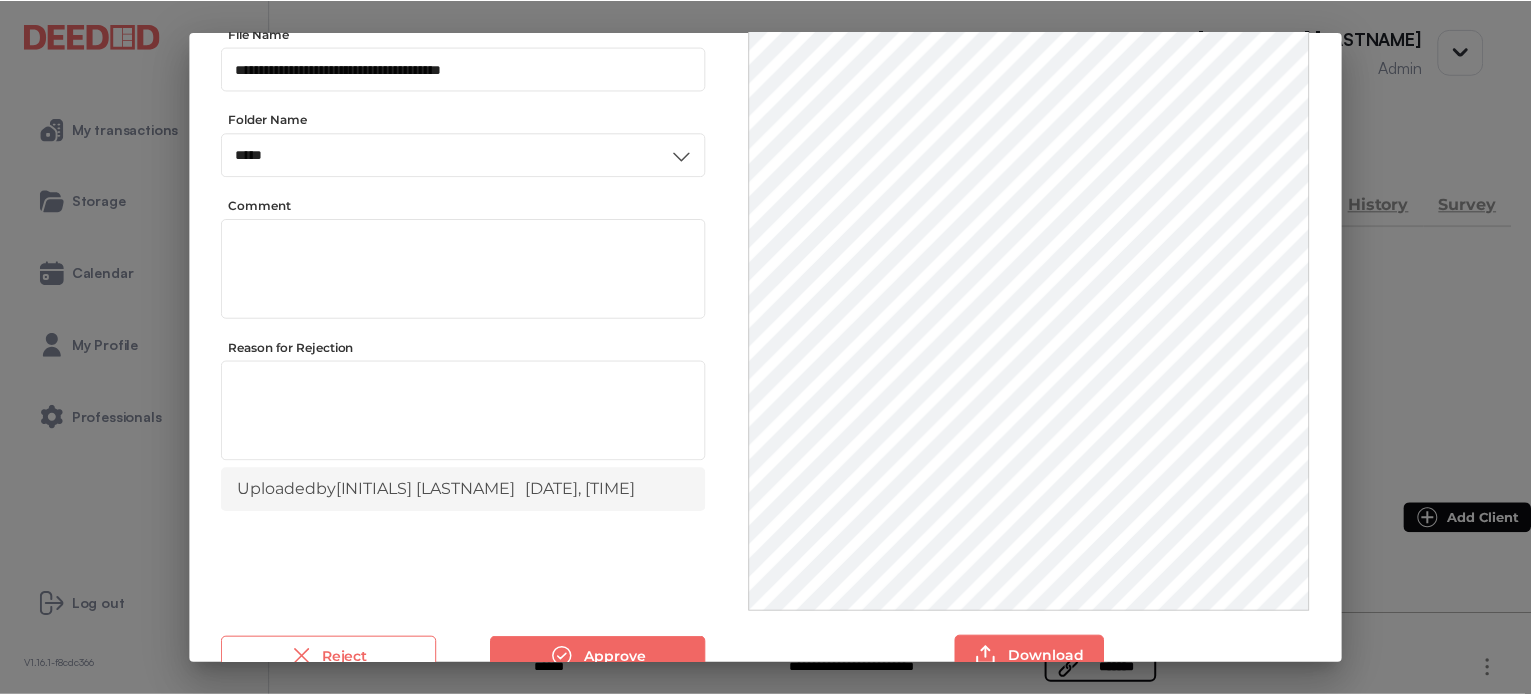 scroll, scrollTop: 156, scrollLeft: 0, axis: vertical 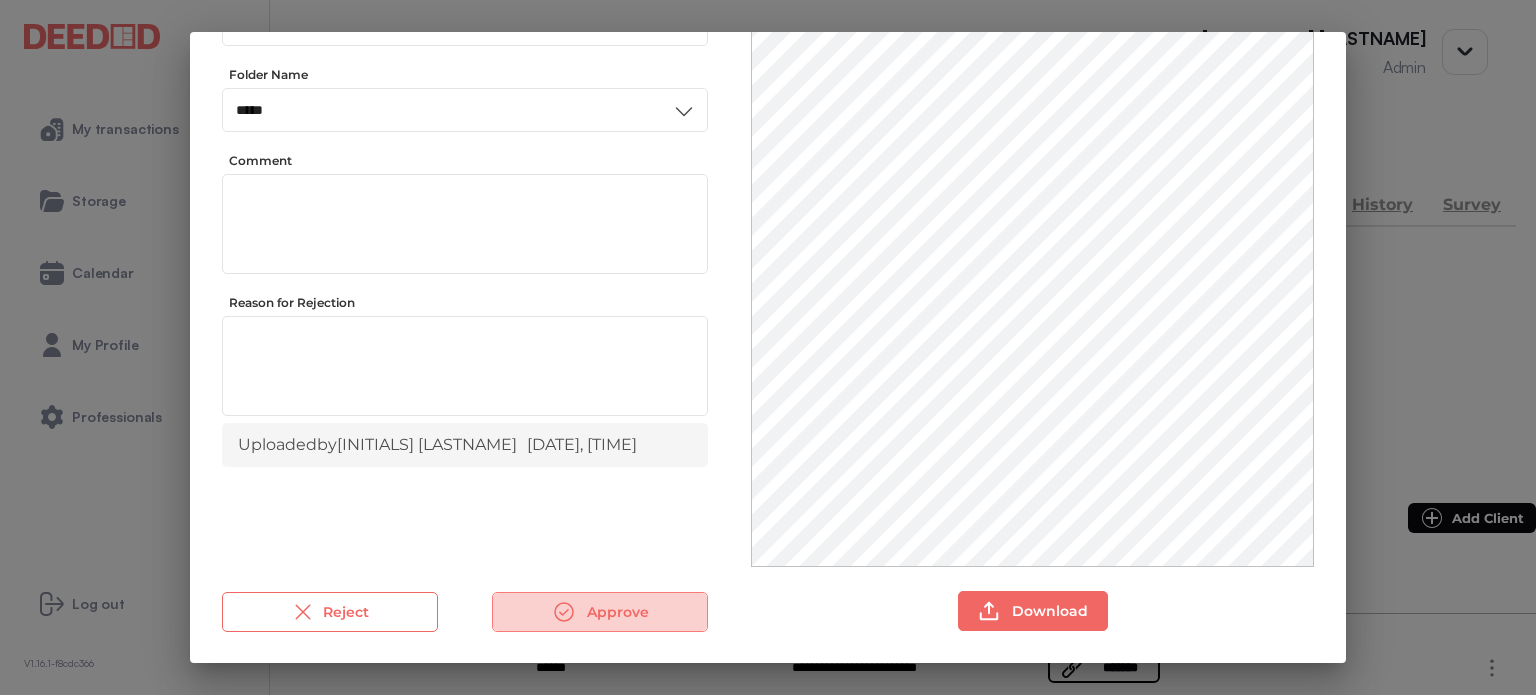 click on "Approve" at bounding box center [600, 612] 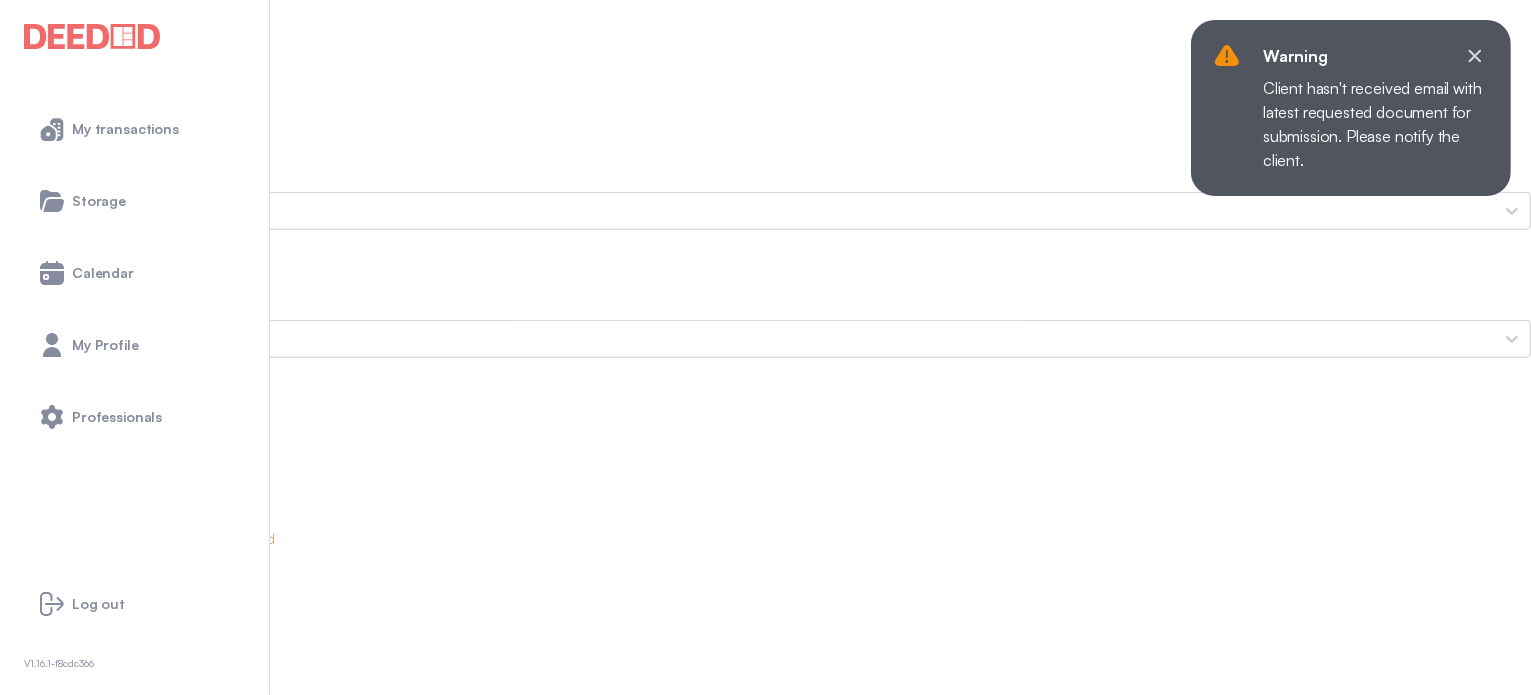 scroll, scrollTop: 1600, scrollLeft: 0, axis: vertical 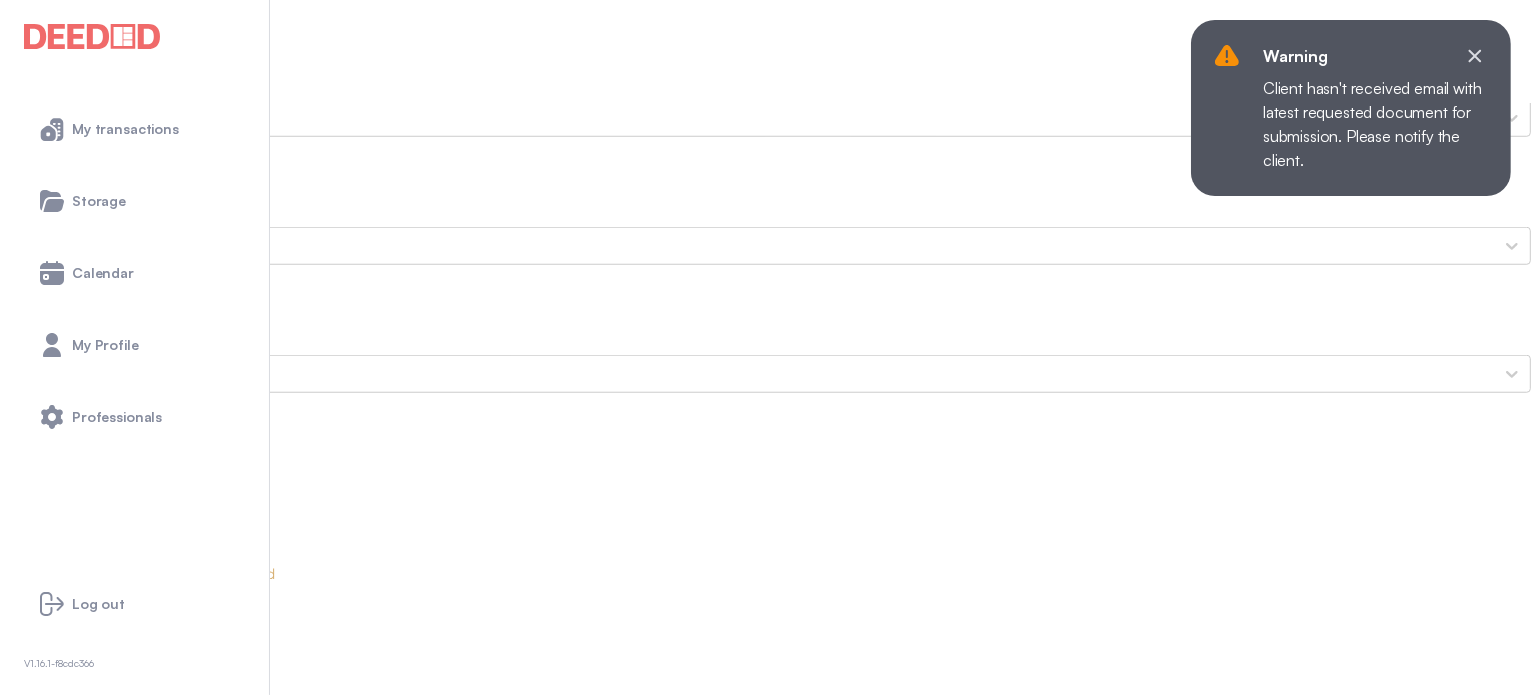 click on "Andy's Secondary ID (Front Side)" at bounding box center [765, 1558] 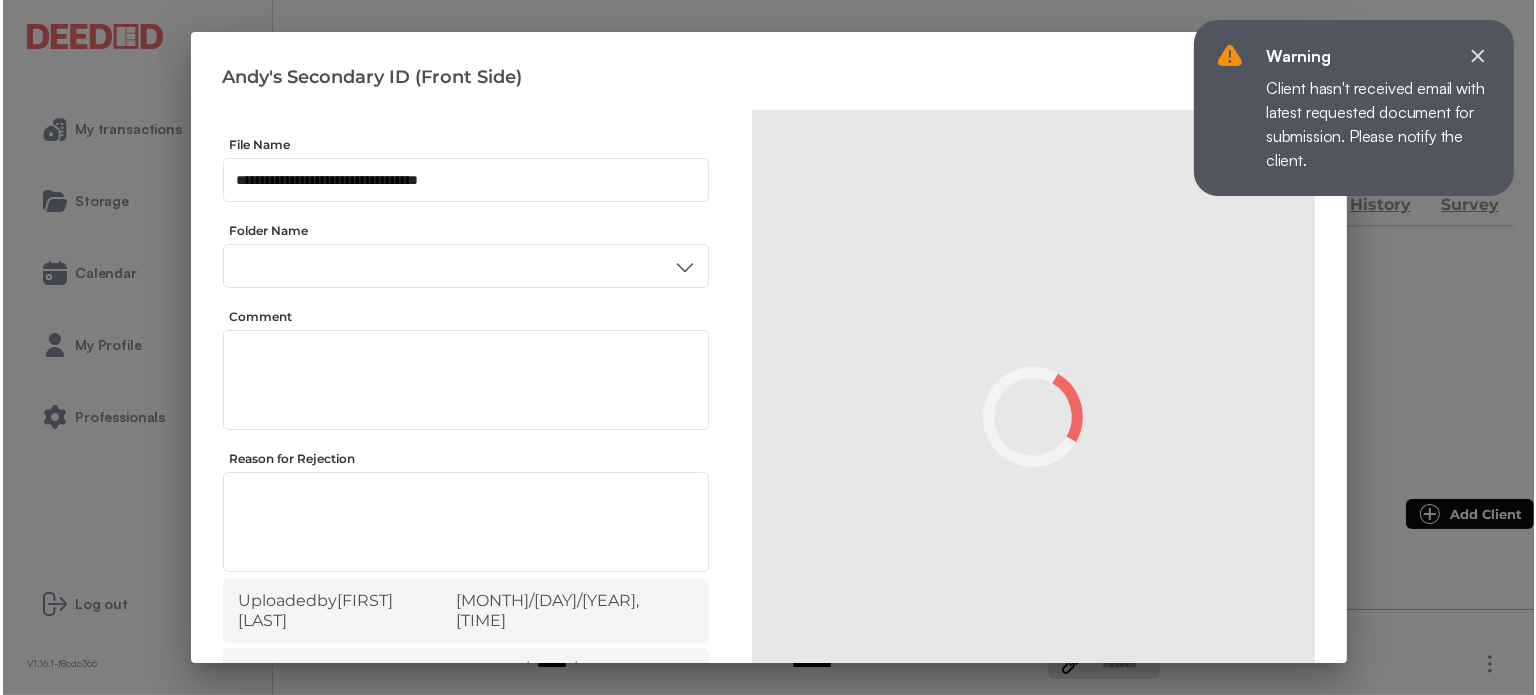 scroll, scrollTop: 0, scrollLeft: 0, axis: both 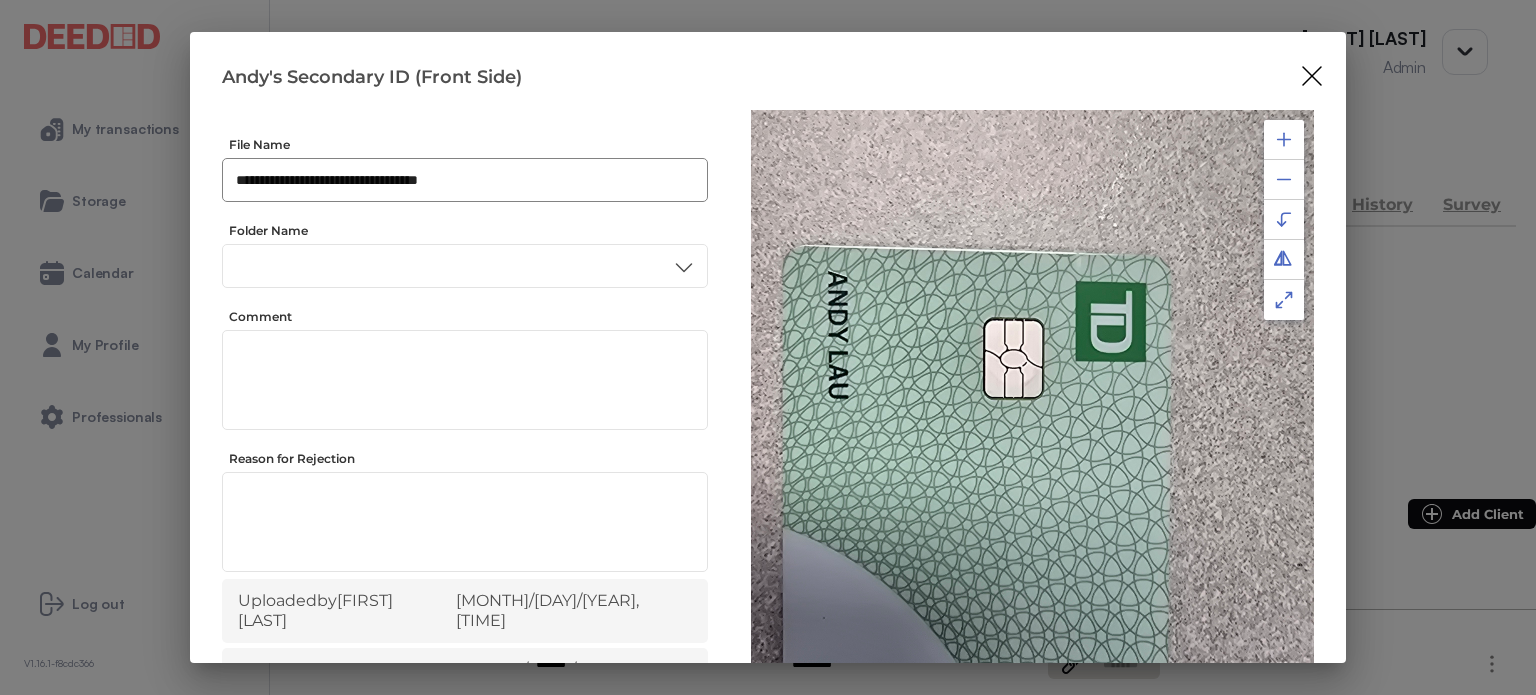 click on "**********" at bounding box center (465, 180) 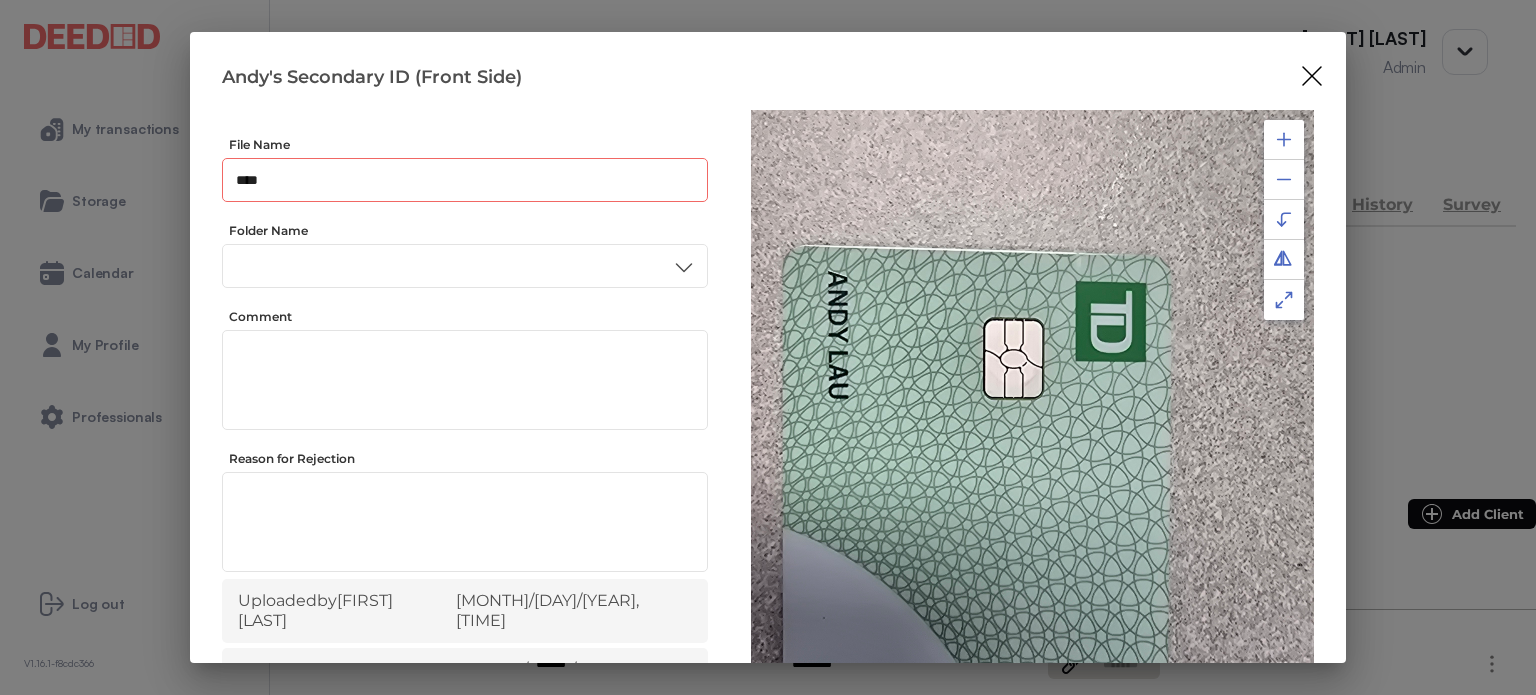 click at bounding box center (1284, 139) 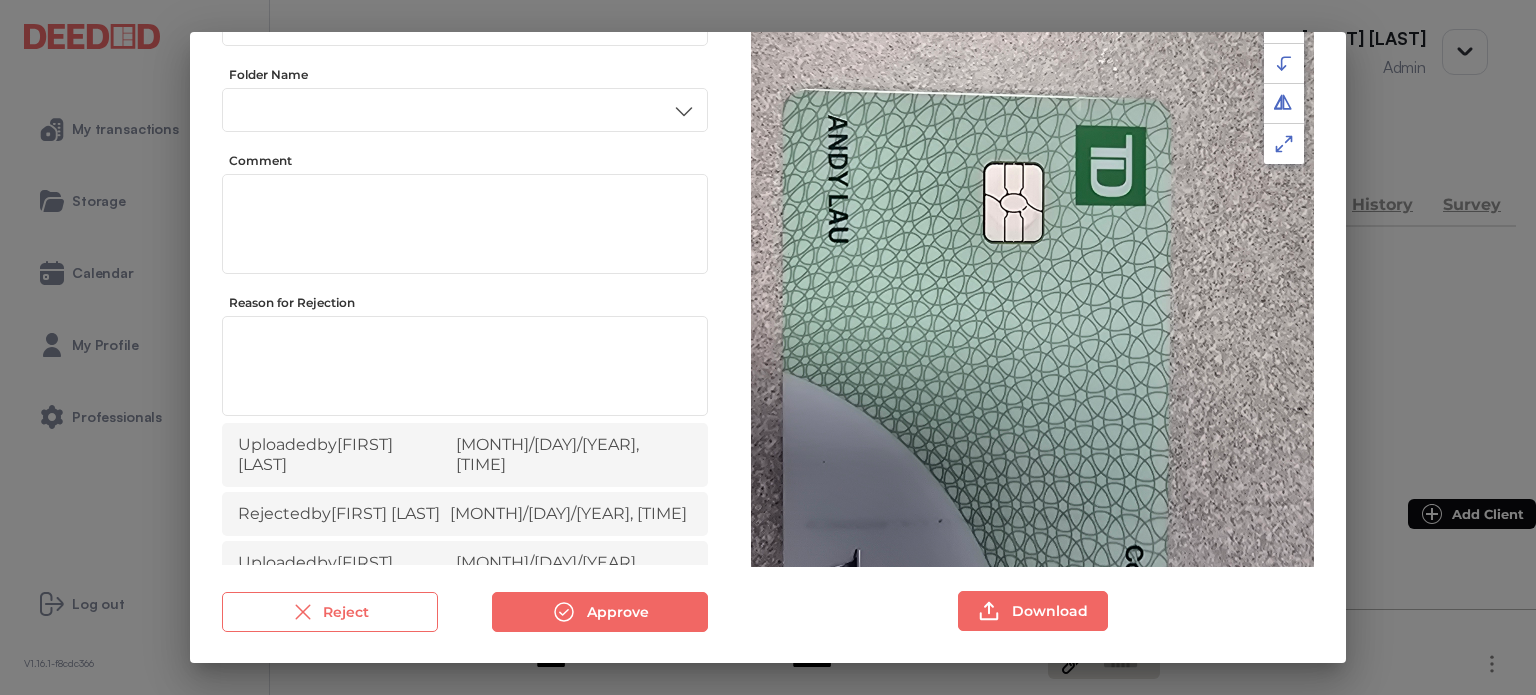 scroll, scrollTop: 0, scrollLeft: 0, axis: both 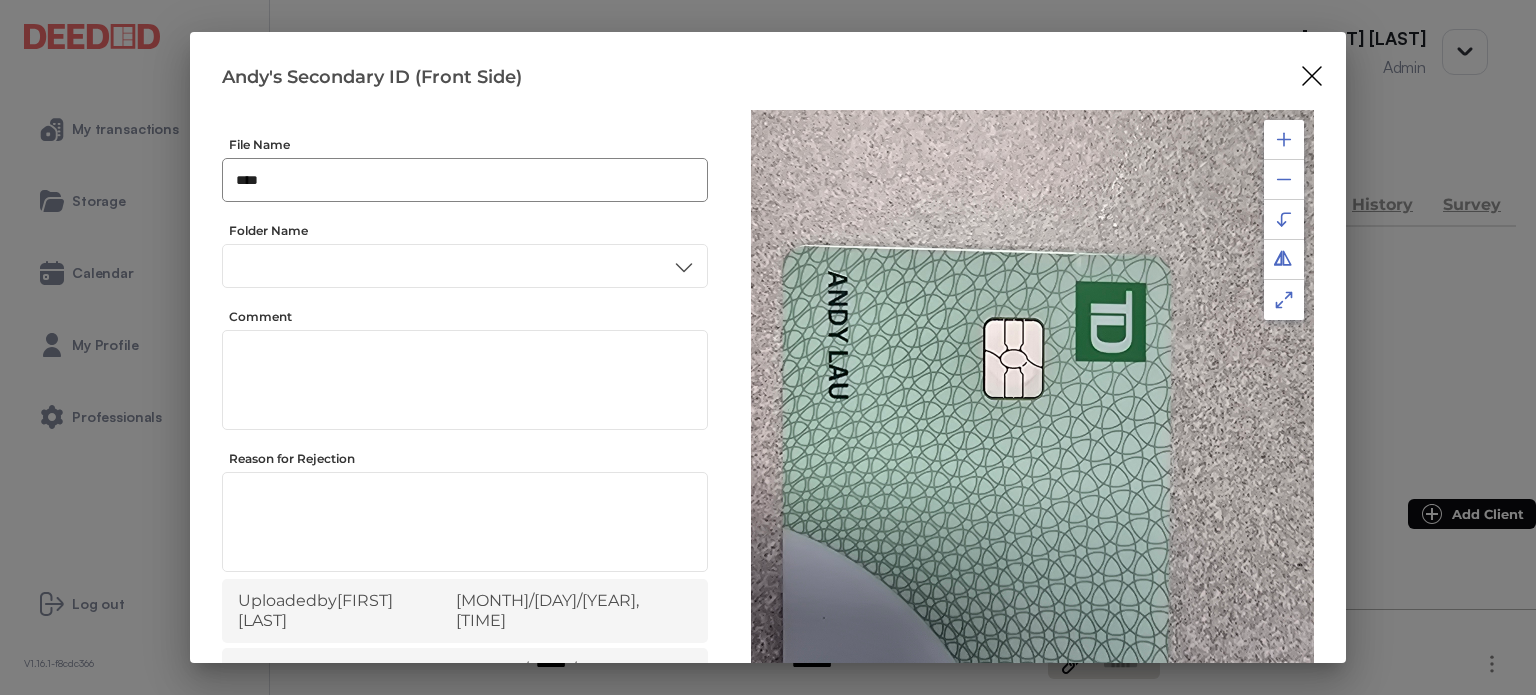 click on "**** ​" at bounding box center [465, 180] 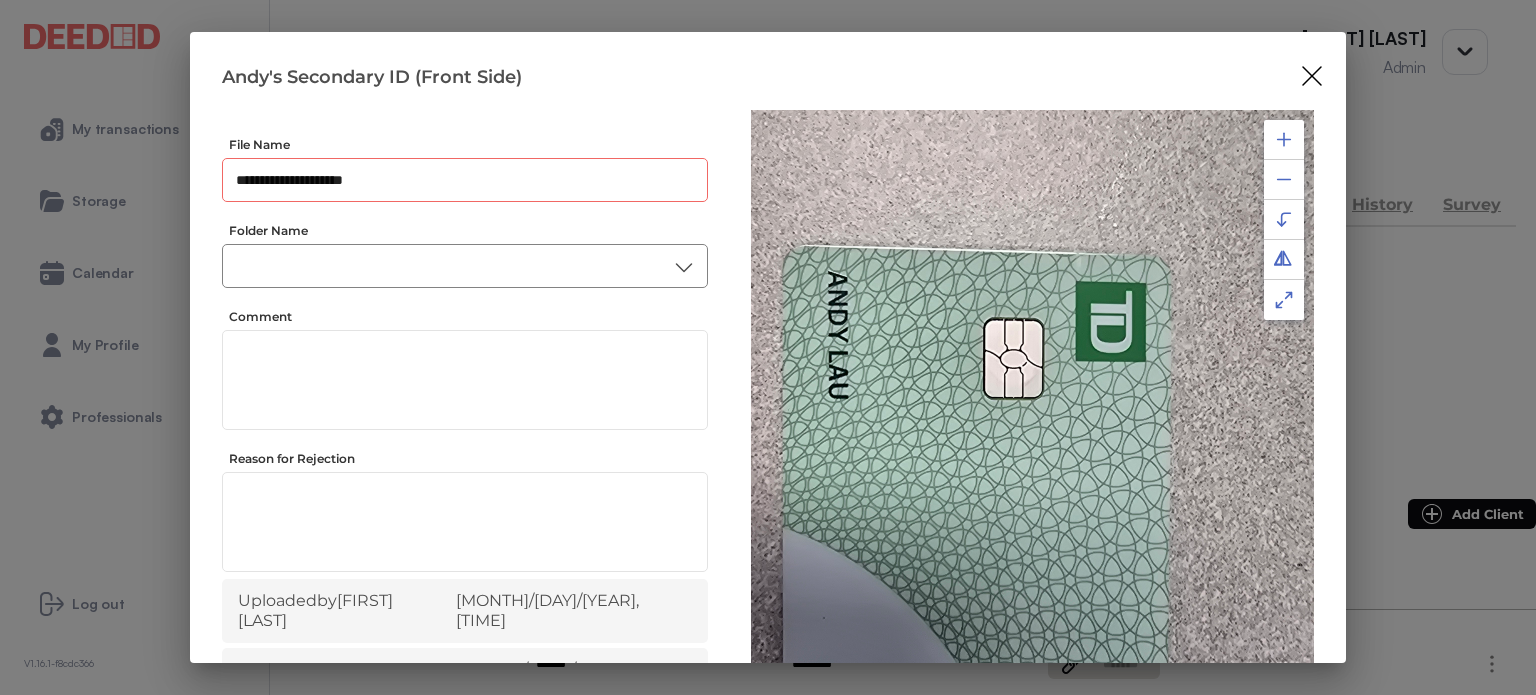 type on "**********" 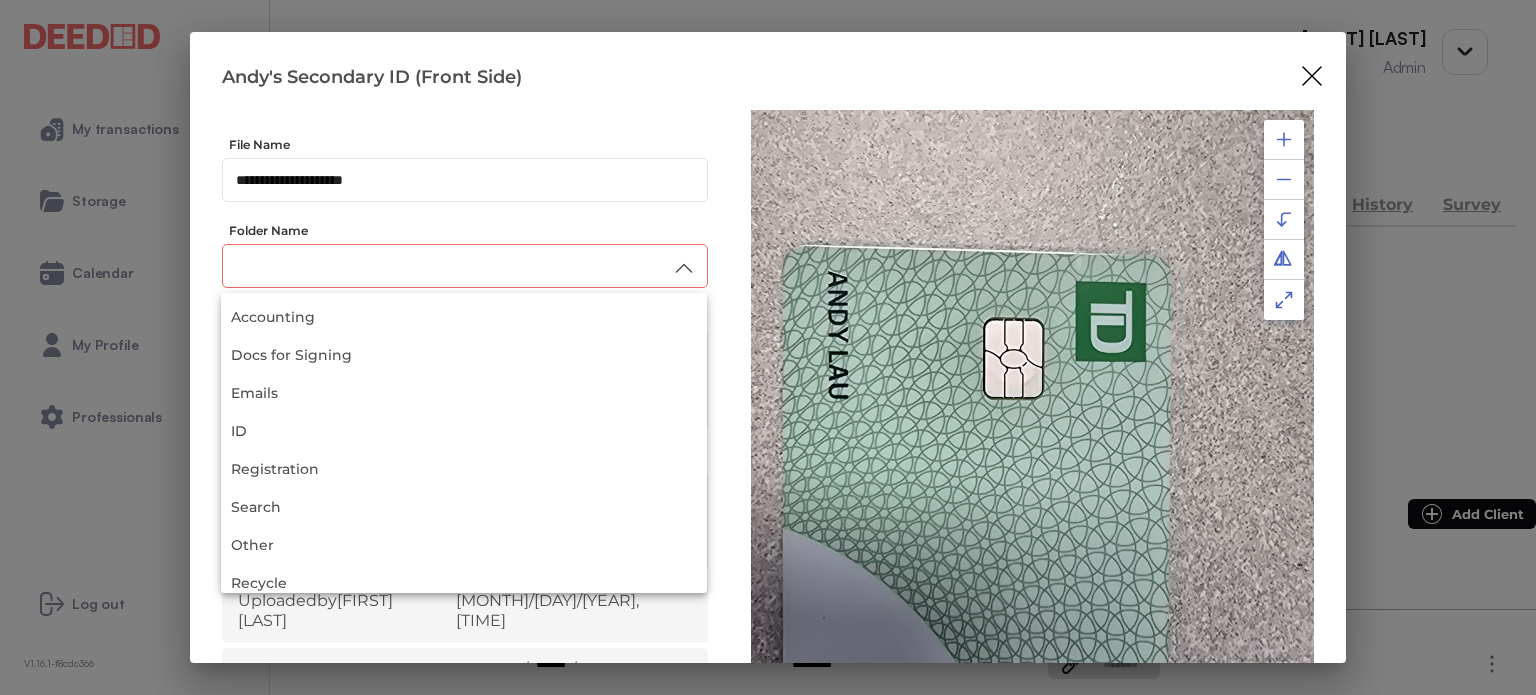 click at bounding box center [465, 266] 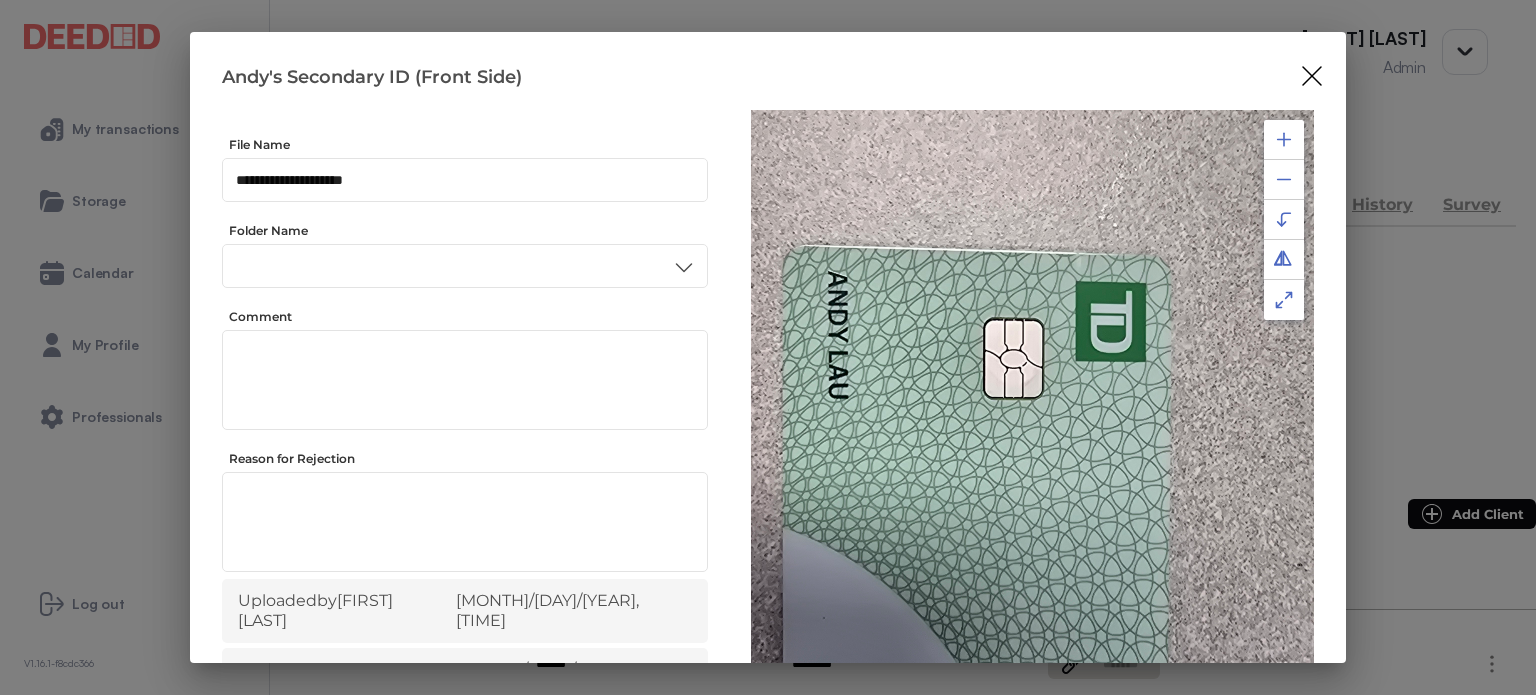 click on "ID" at bounding box center (464, 436) 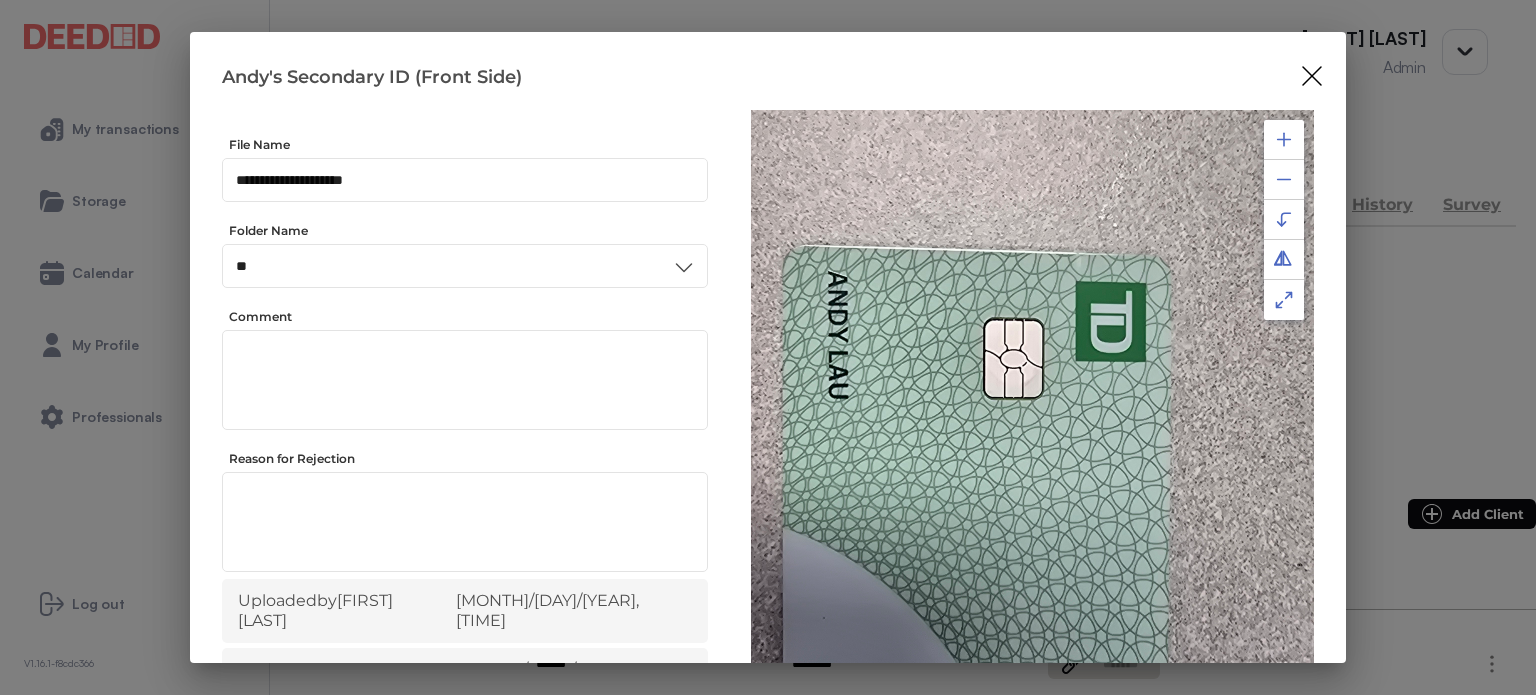 click at bounding box center (1284, 139) 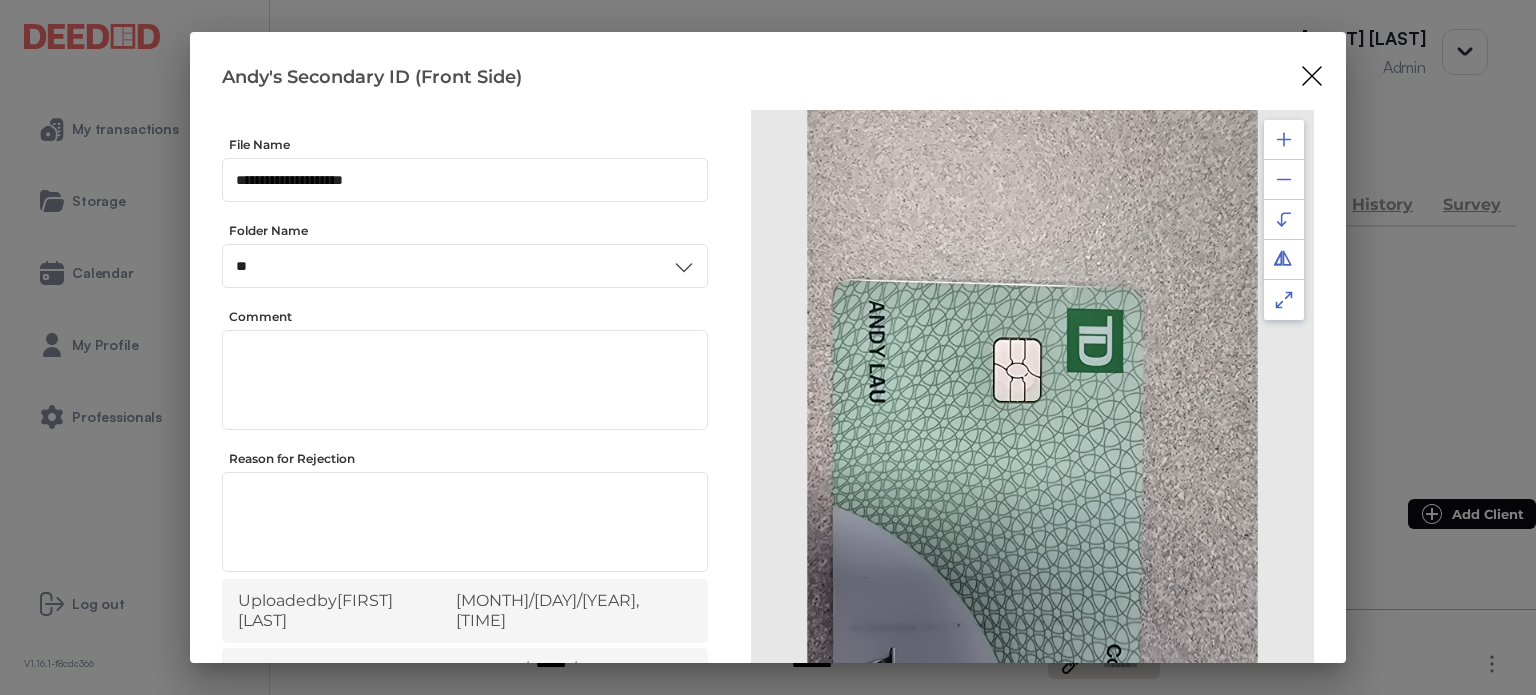 click at bounding box center [1284, 139] 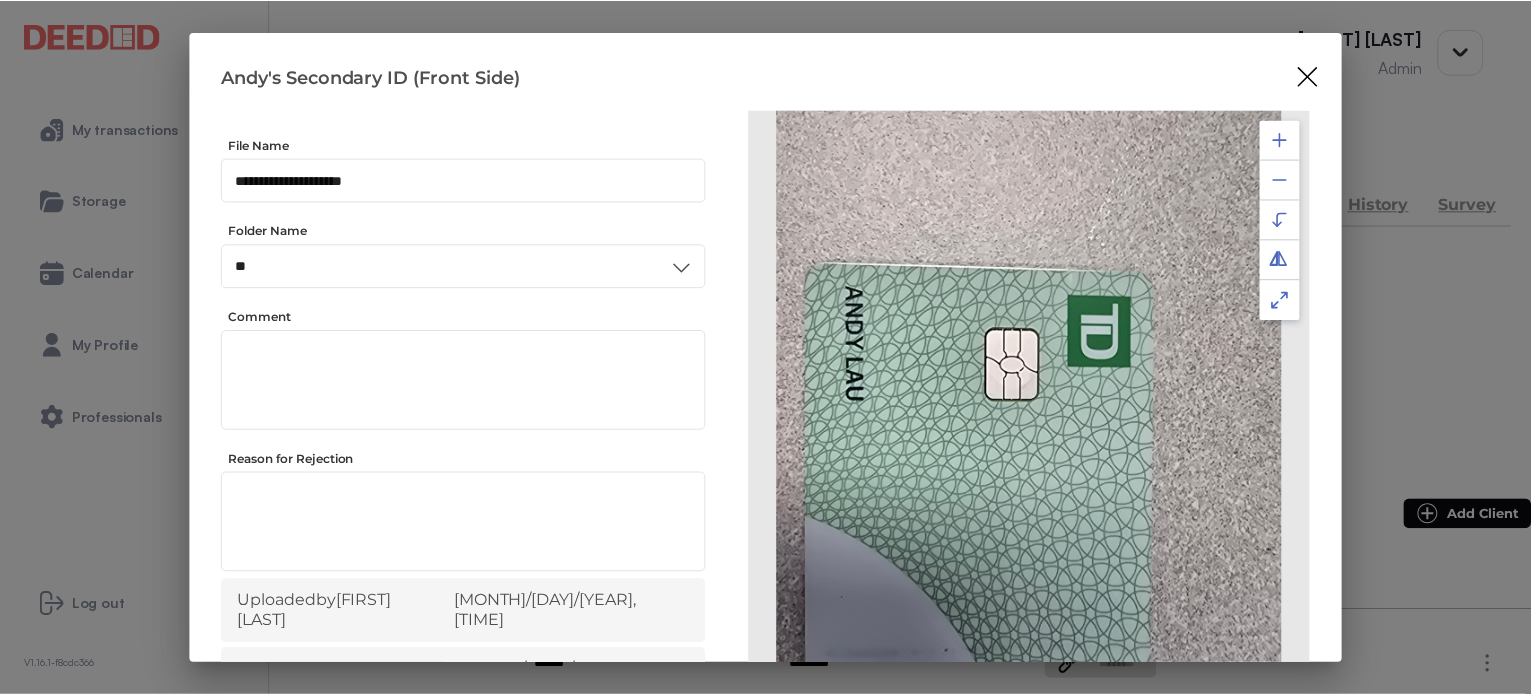scroll, scrollTop: 156, scrollLeft: 0, axis: vertical 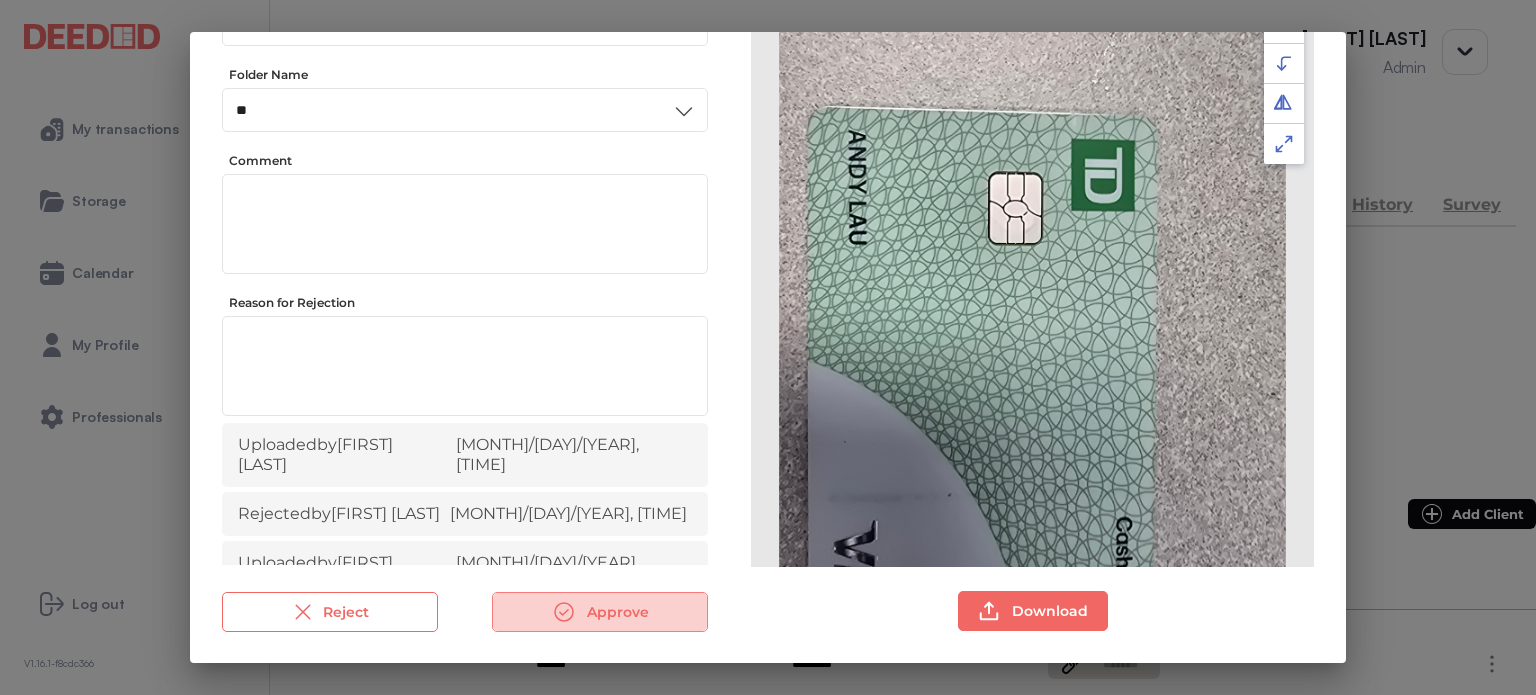 click on "Approve" at bounding box center [600, 612] 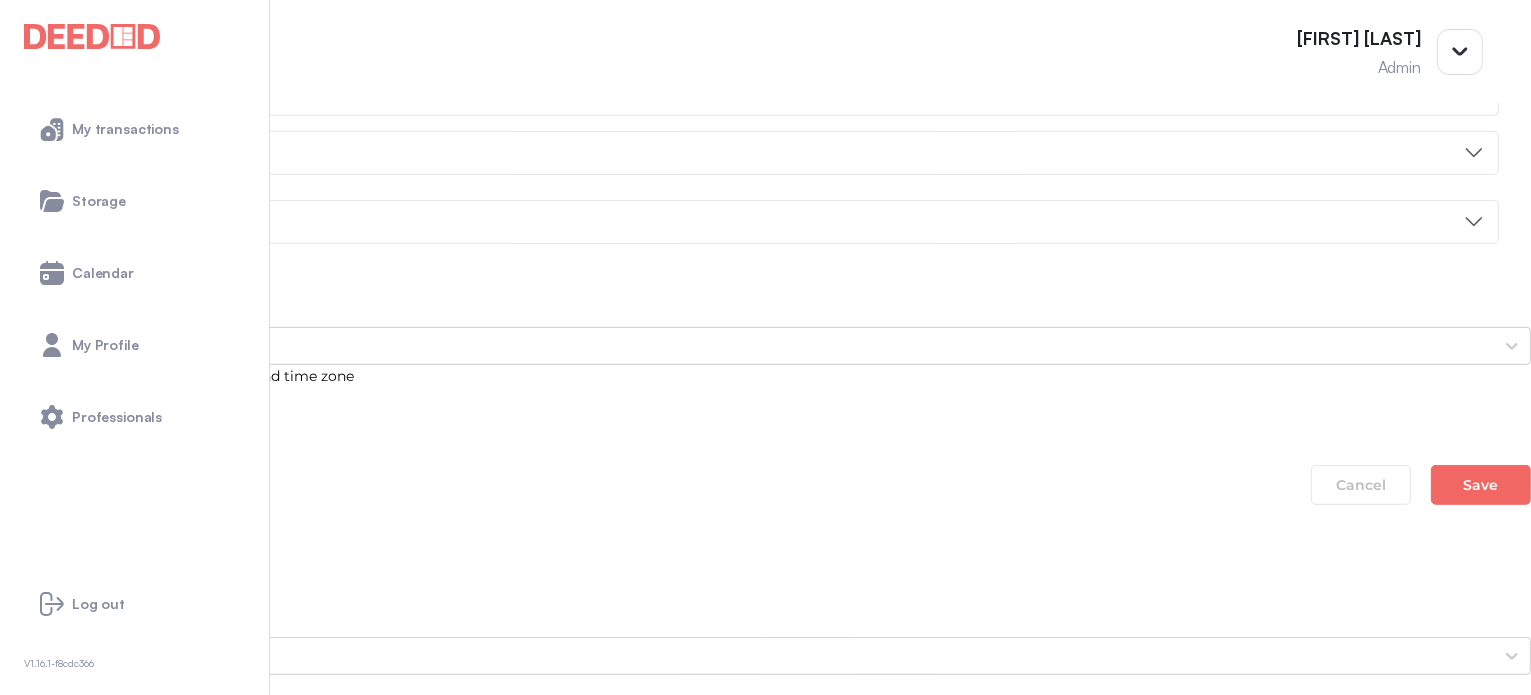 scroll, scrollTop: 1300, scrollLeft: 0, axis: vertical 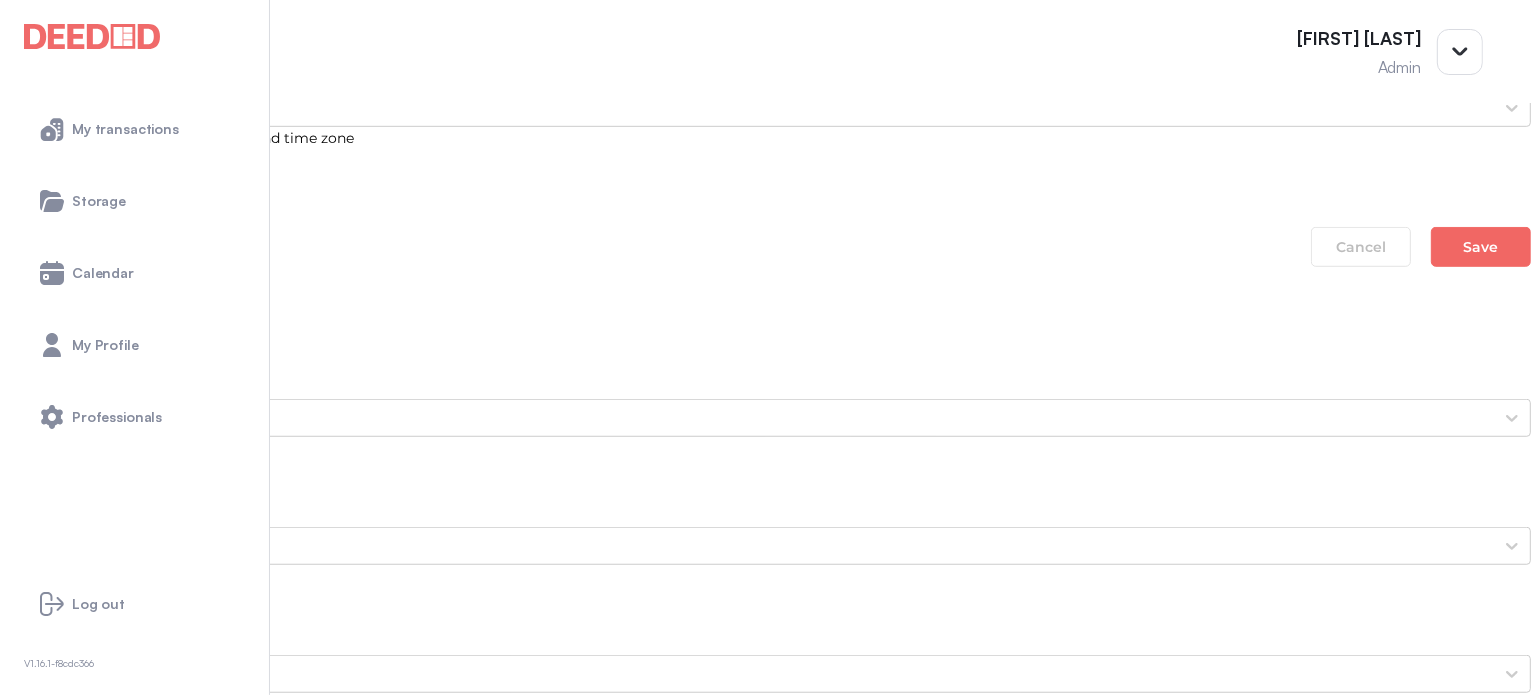 click on "Andy's Secondary ID (Back Side)" at bounding box center (765, 1962) 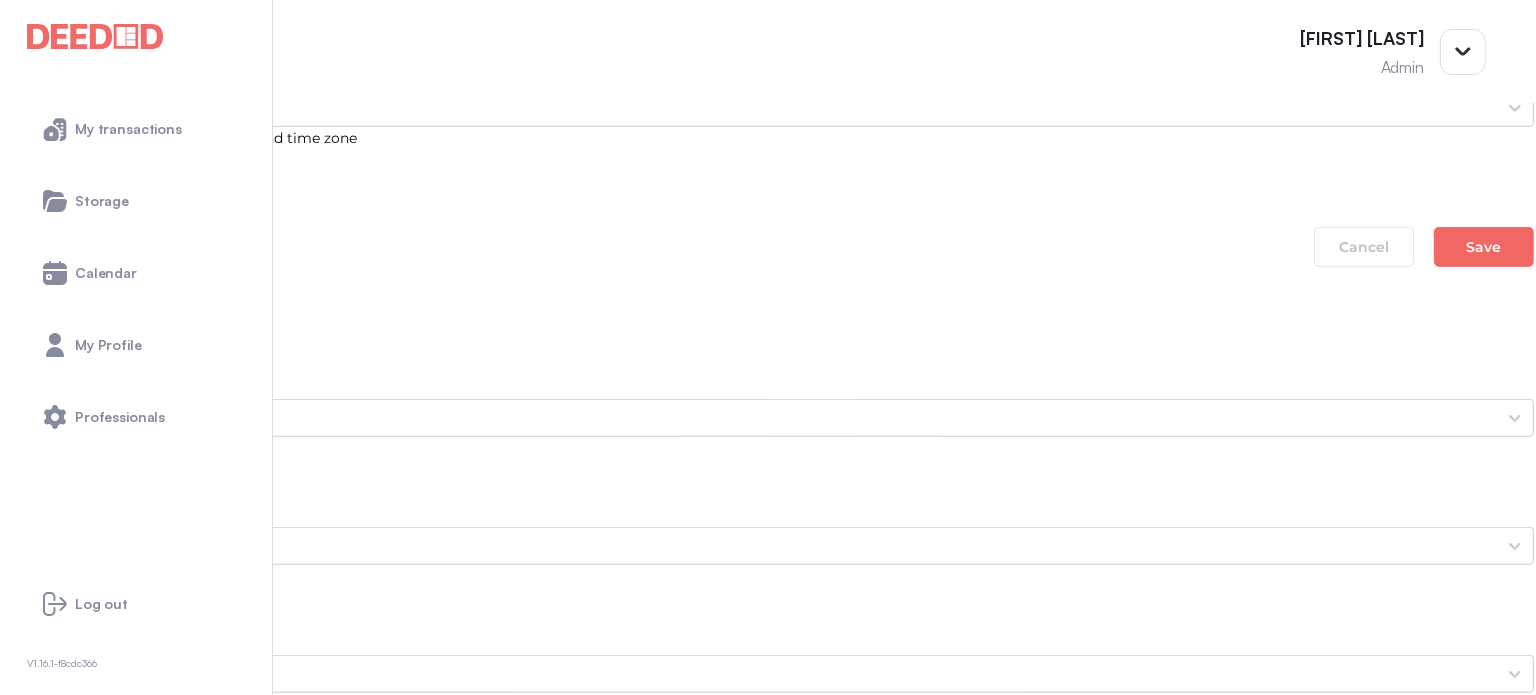 scroll, scrollTop: 0, scrollLeft: 0, axis: both 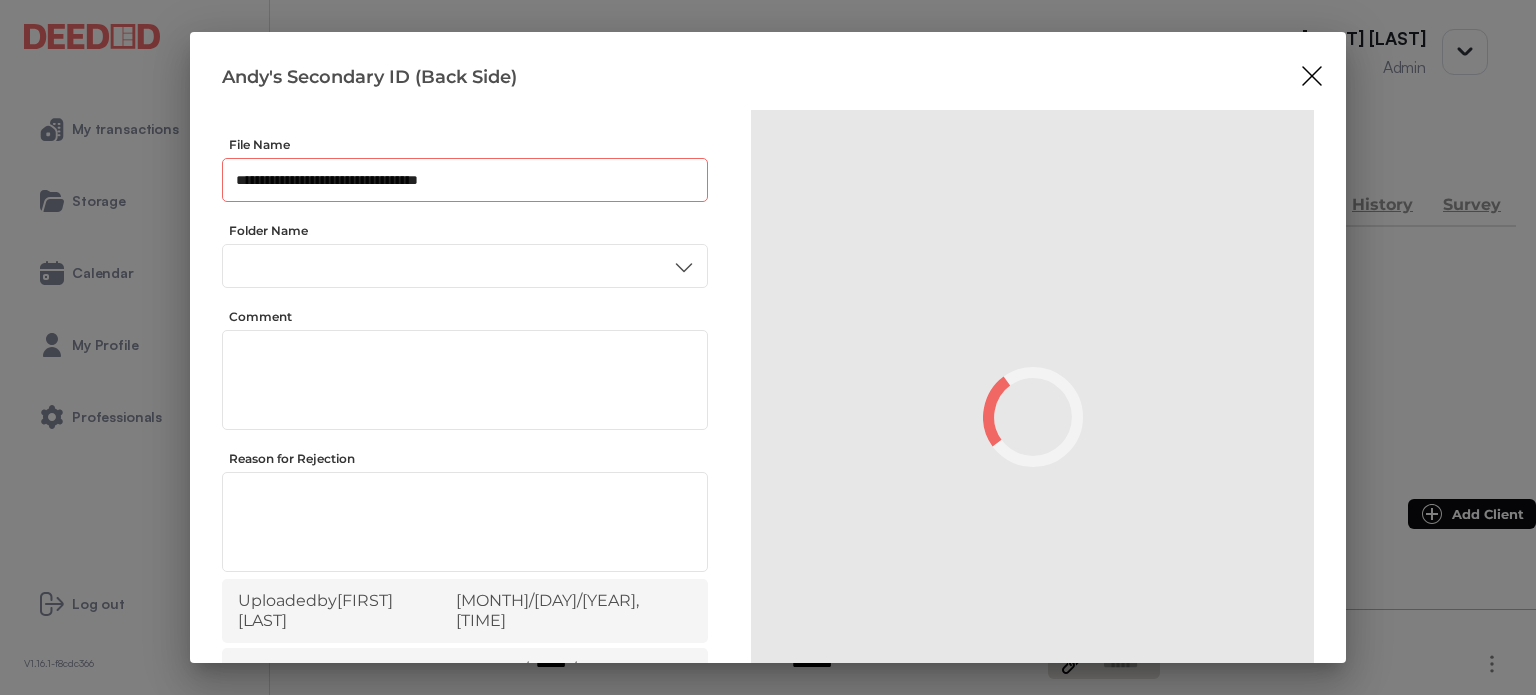 drag, startPoint x: 496, startPoint y: 179, endPoint x: 507, endPoint y: 172, distance: 13.038404 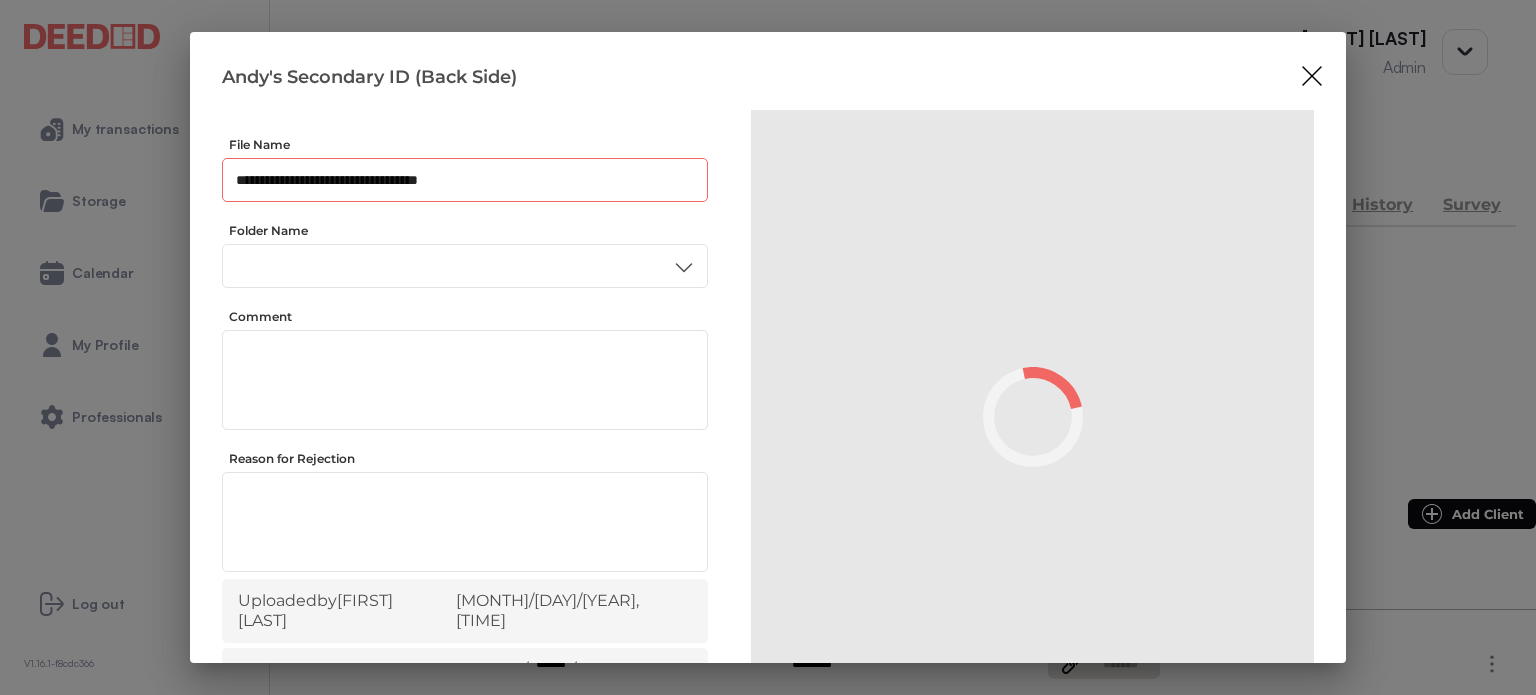 click on "**********" at bounding box center (465, 180) 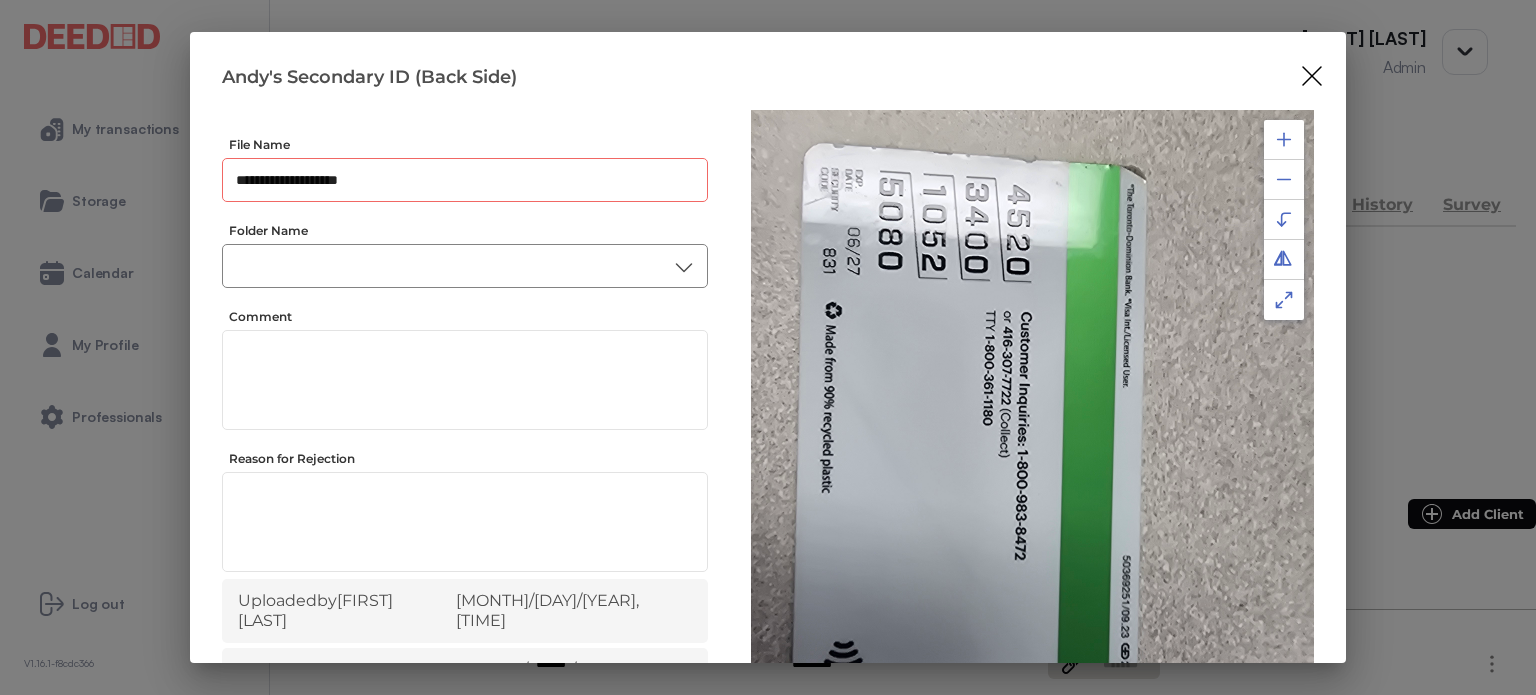 type on "**********" 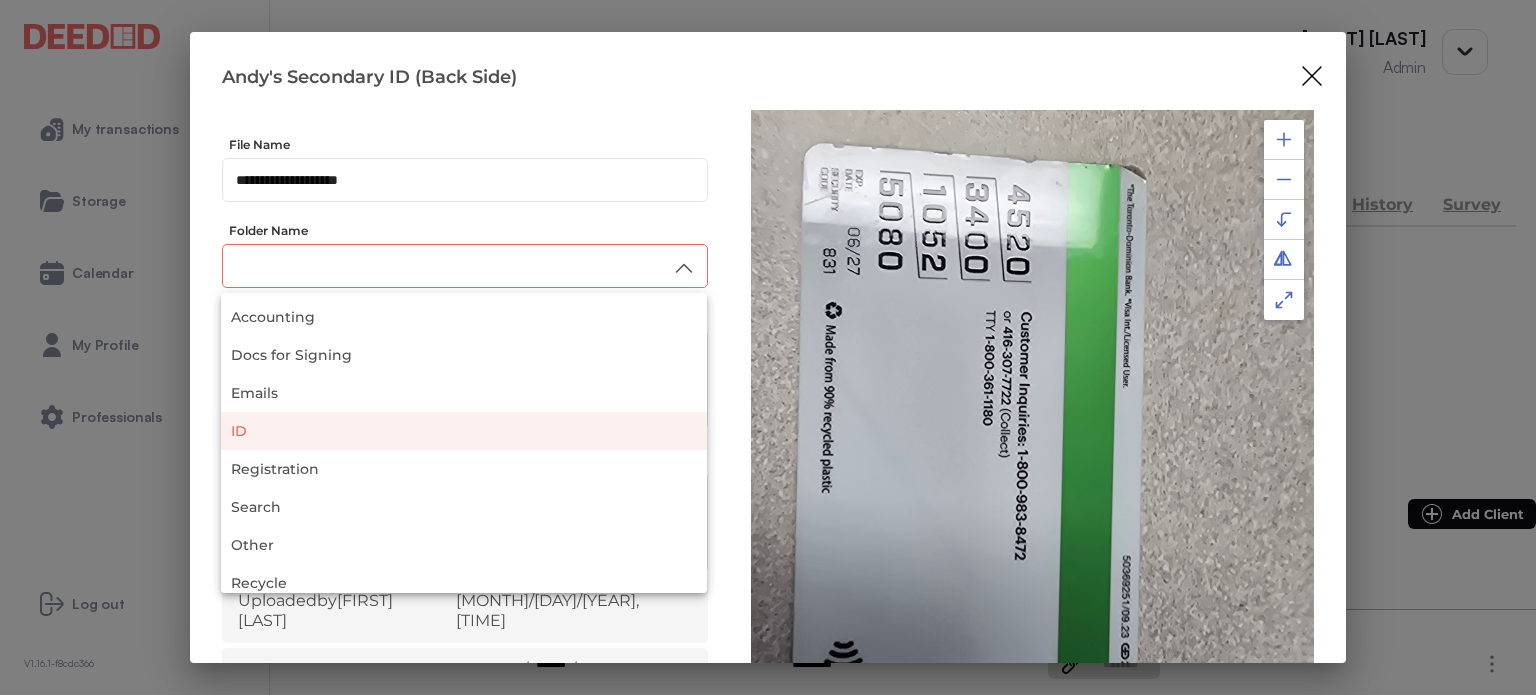 click on "ID" at bounding box center (464, 431) 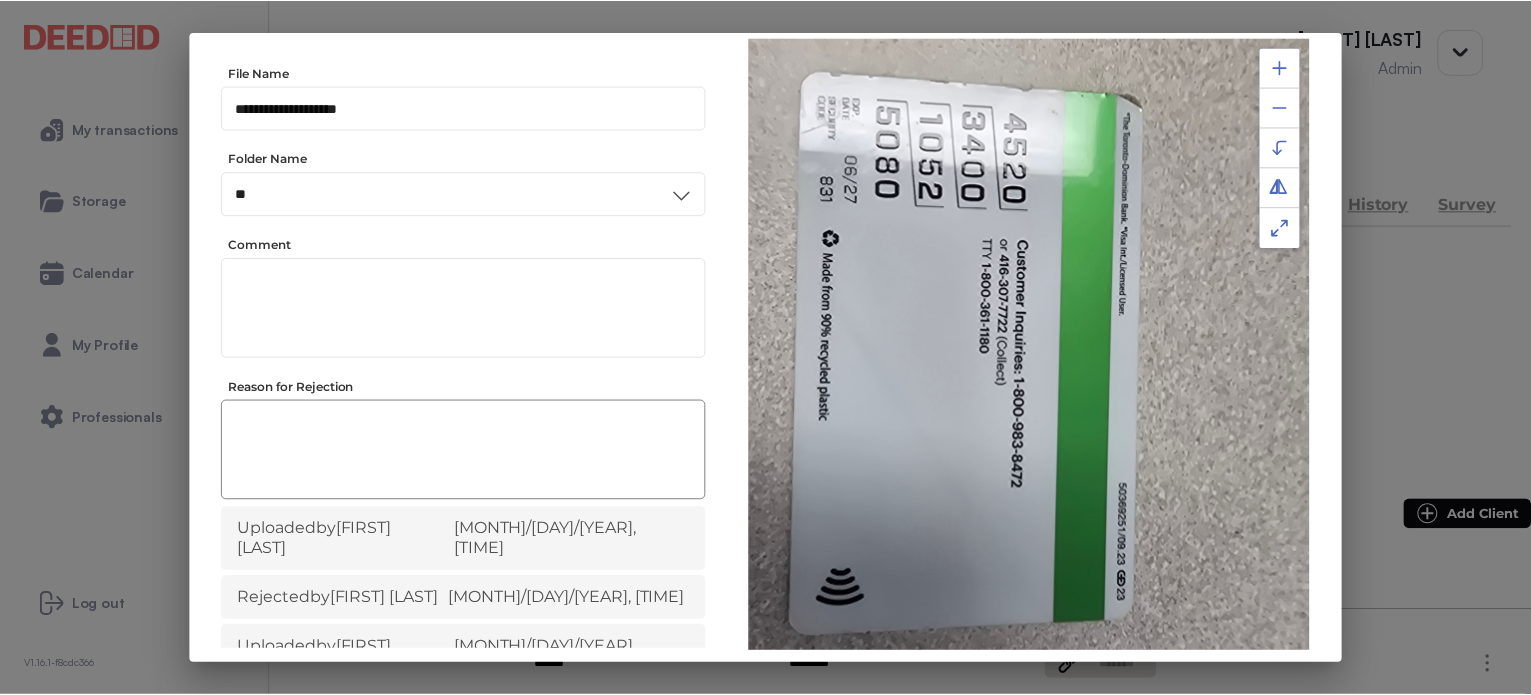 scroll, scrollTop: 156, scrollLeft: 0, axis: vertical 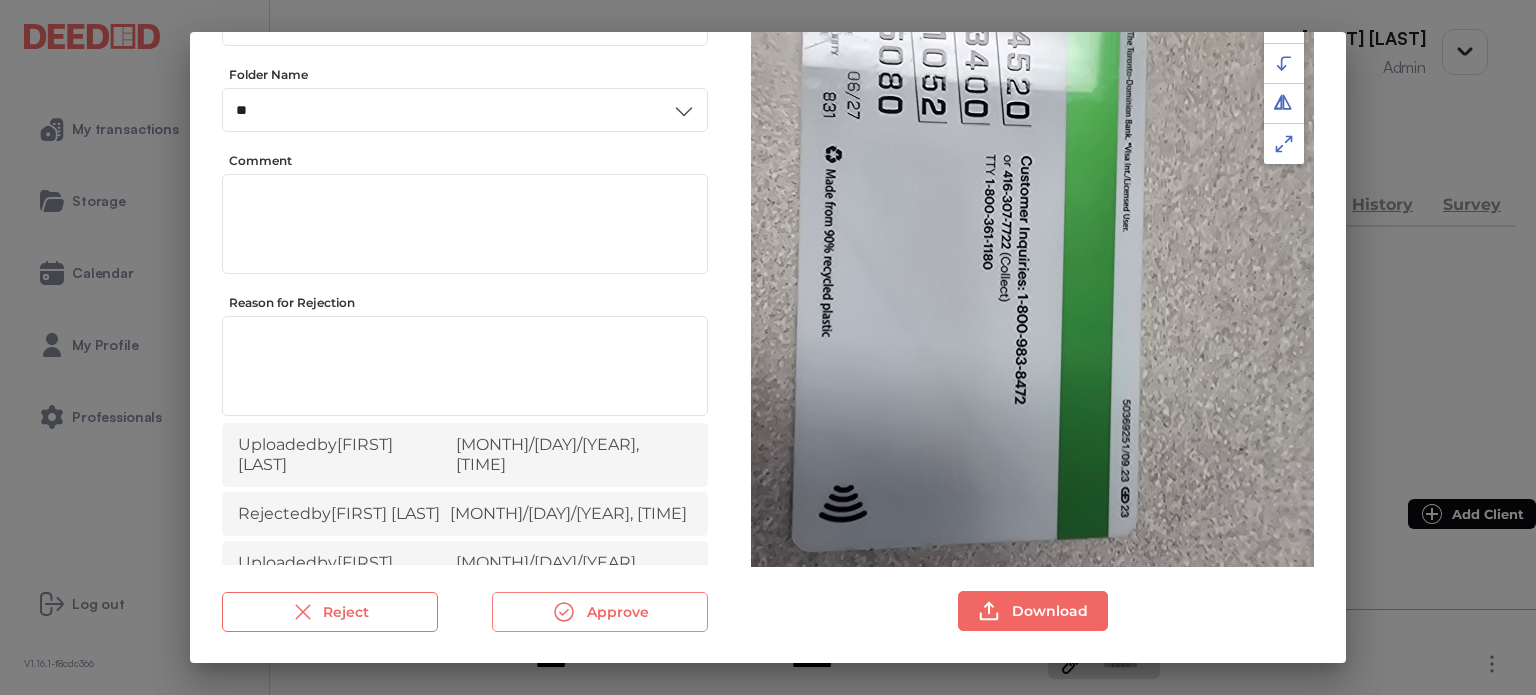 click at bounding box center [564, 612] 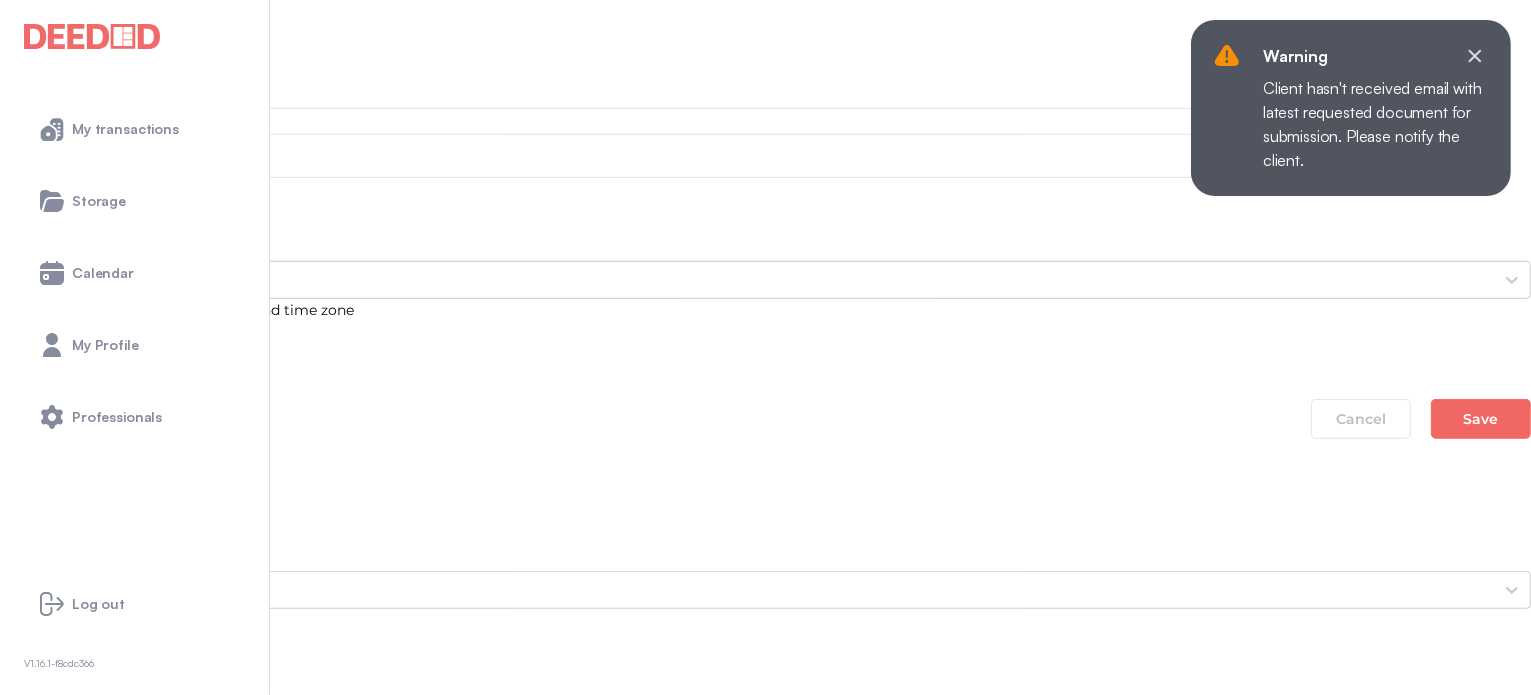 scroll, scrollTop: 1600, scrollLeft: 0, axis: vertical 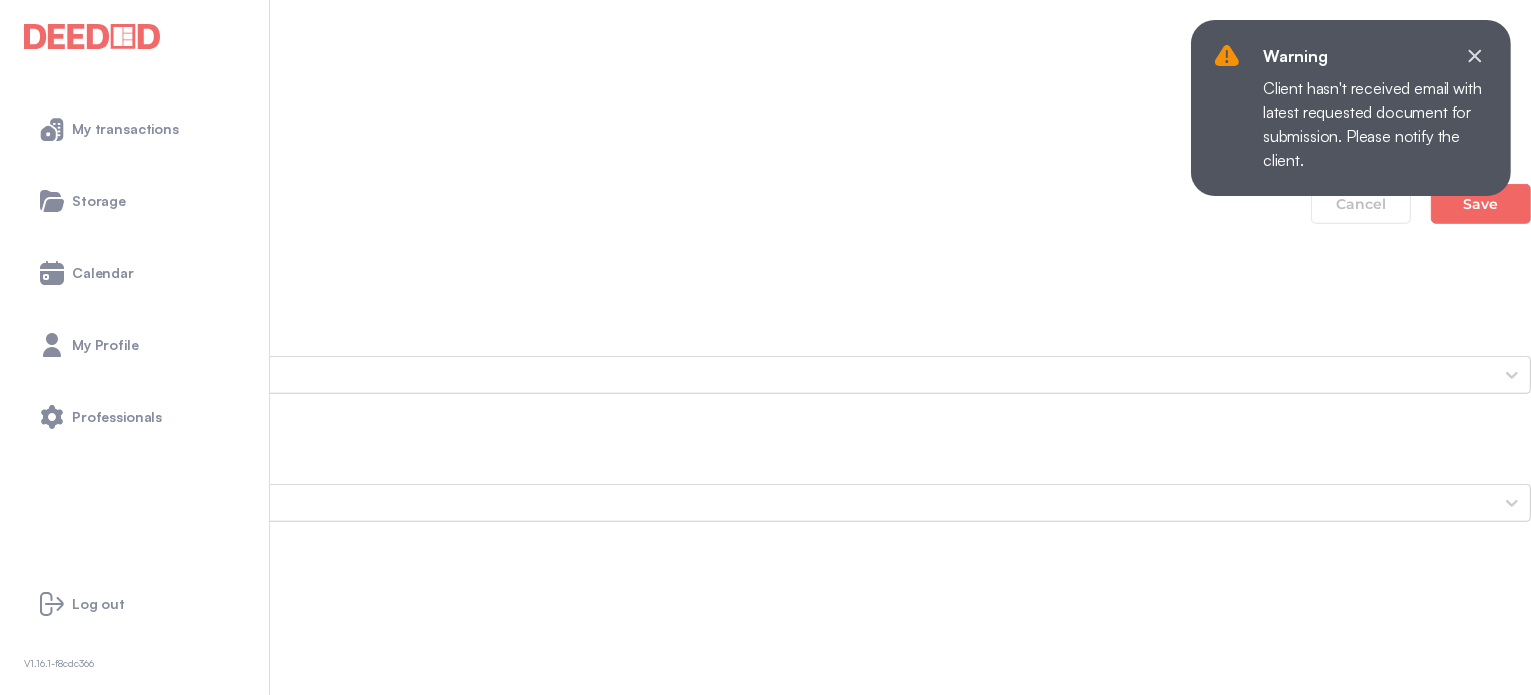 click on "[FIRST]'s Secondary ID (Front Side)" at bounding box center (765, 2415) 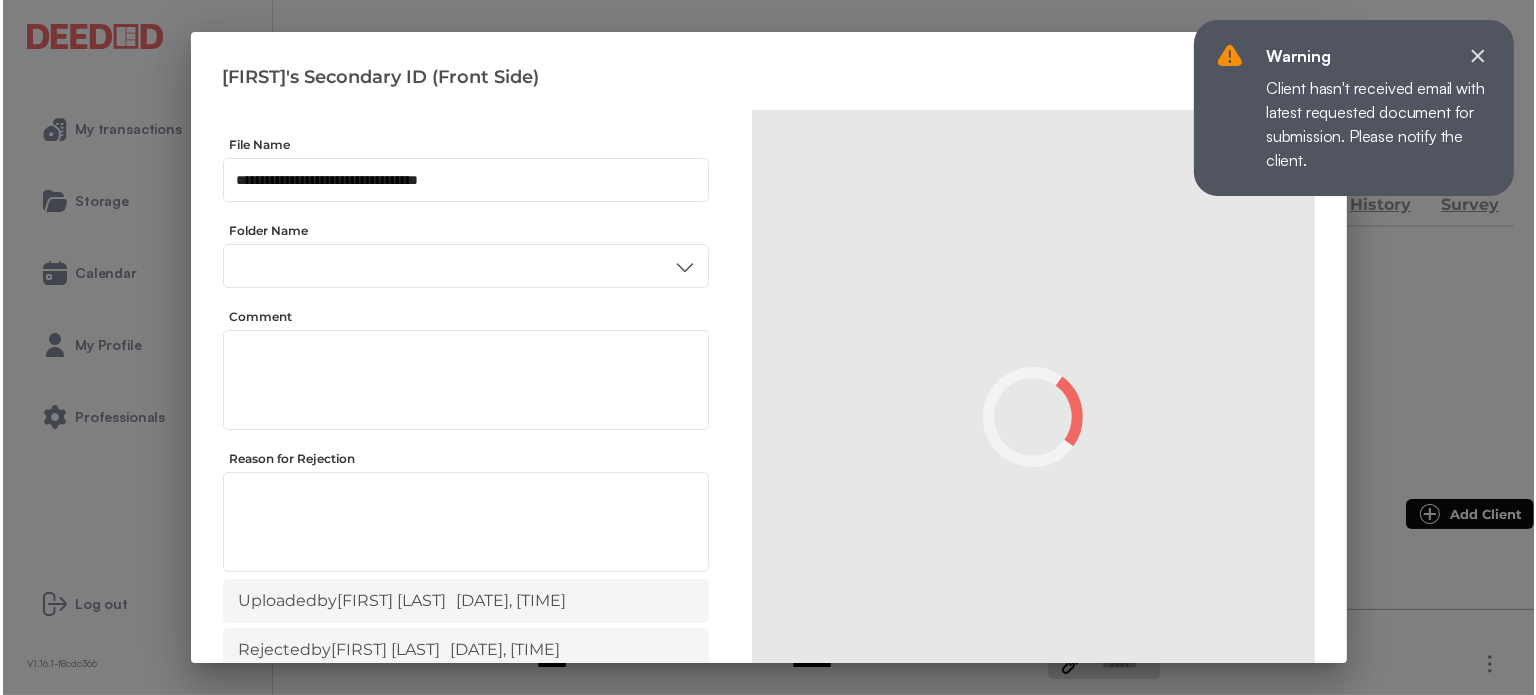 scroll, scrollTop: 0, scrollLeft: 0, axis: both 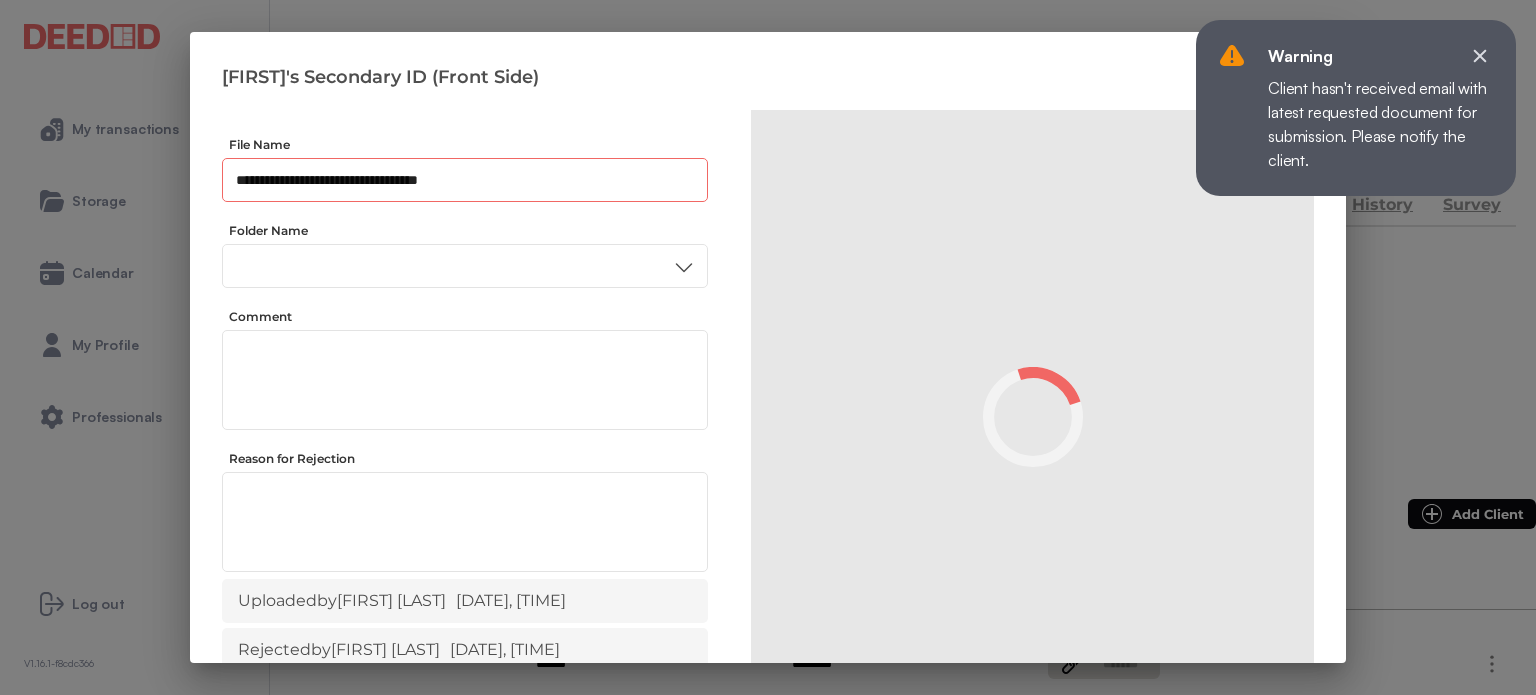drag, startPoint x: 485, startPoint y: 176, endPoint x: 509, endPoint y: 168, distance: 25.298222 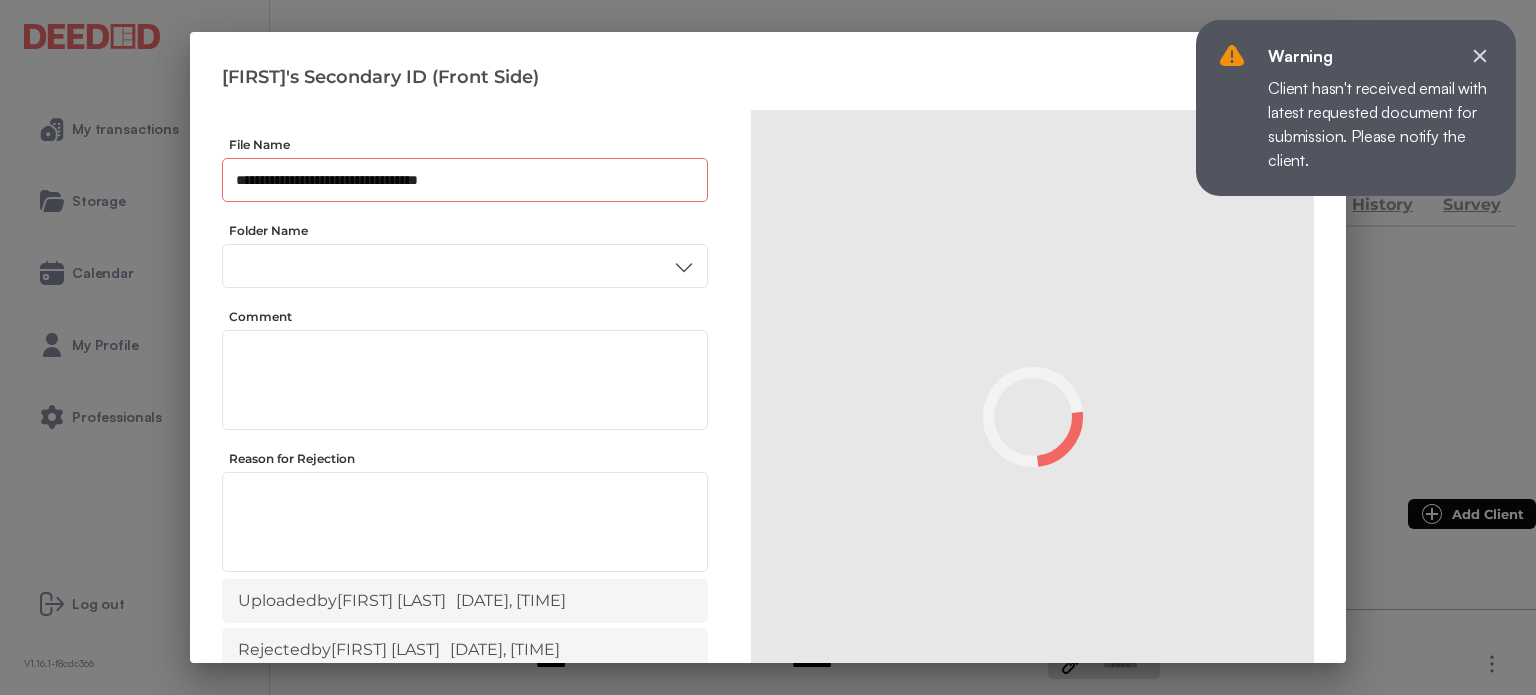 click on "**********" at bounding box center [465, 180] 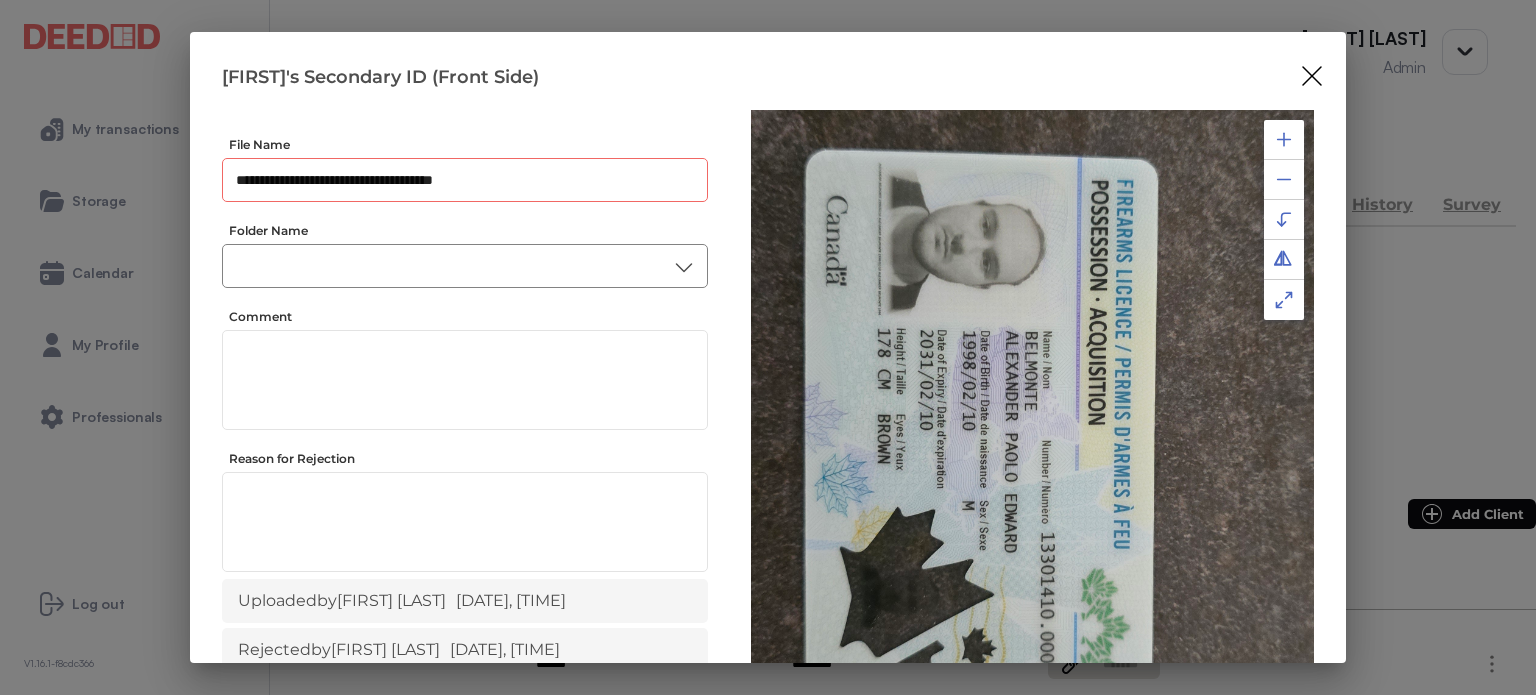 type on "**********" 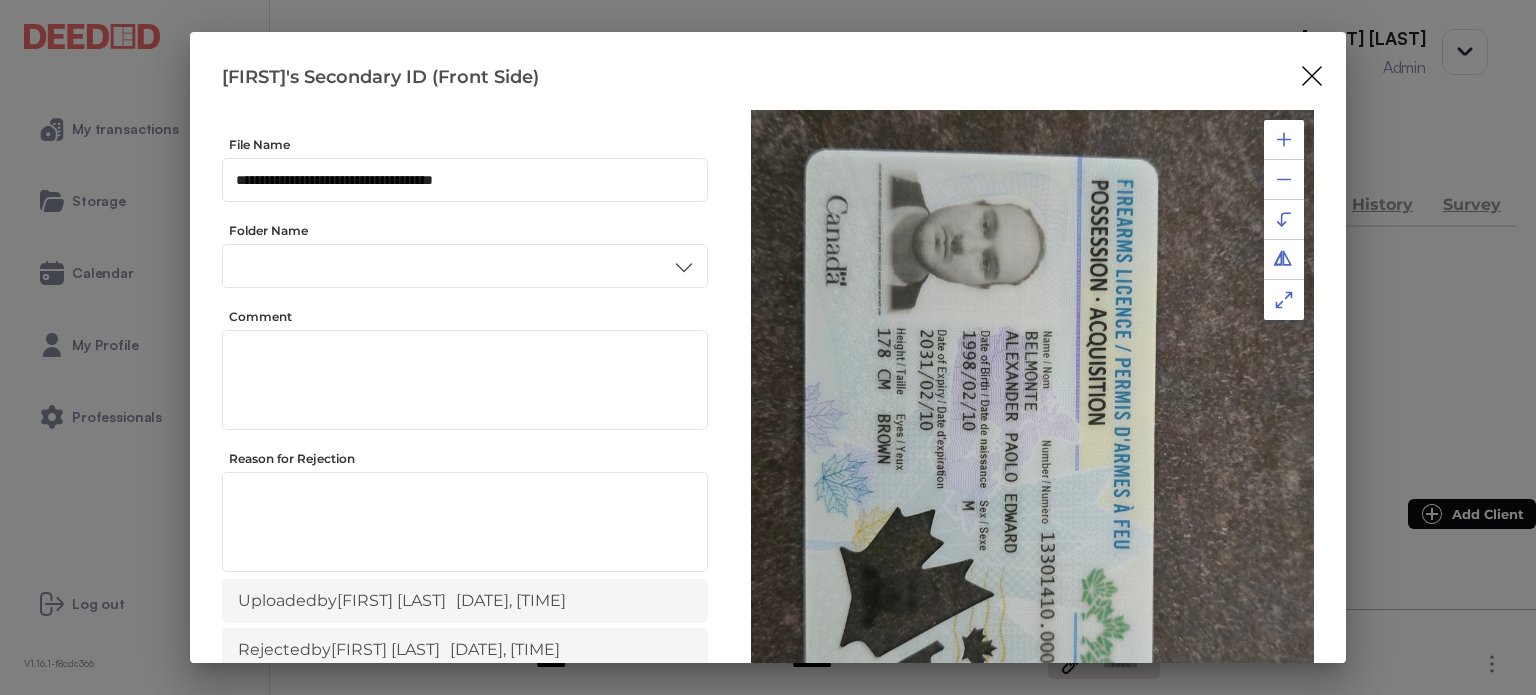 drag, startPoint x: 249, startPoint y: 423, endPoint x: 260, endPoint y: 416, distance: 13.038404 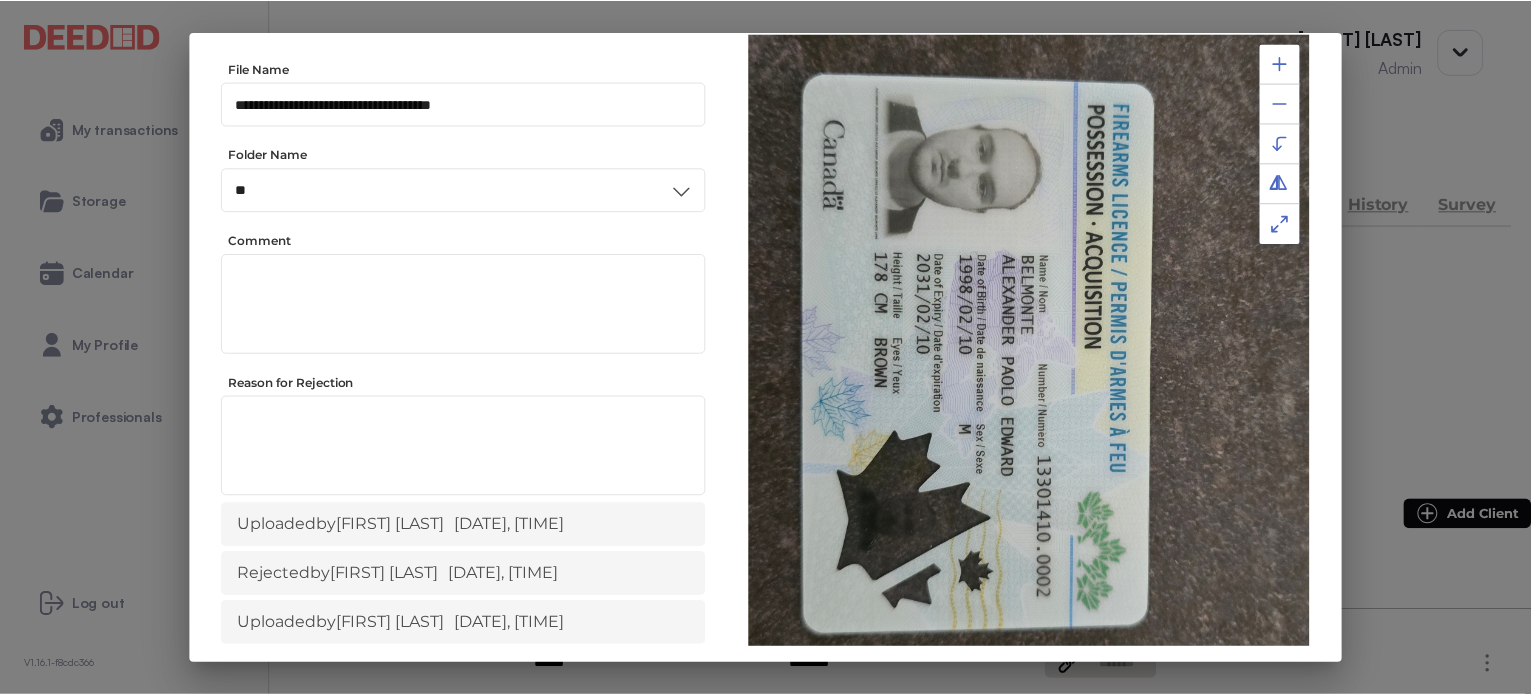 scroll, scrollTop: 156, scrollLeft: 0, axis: vertical 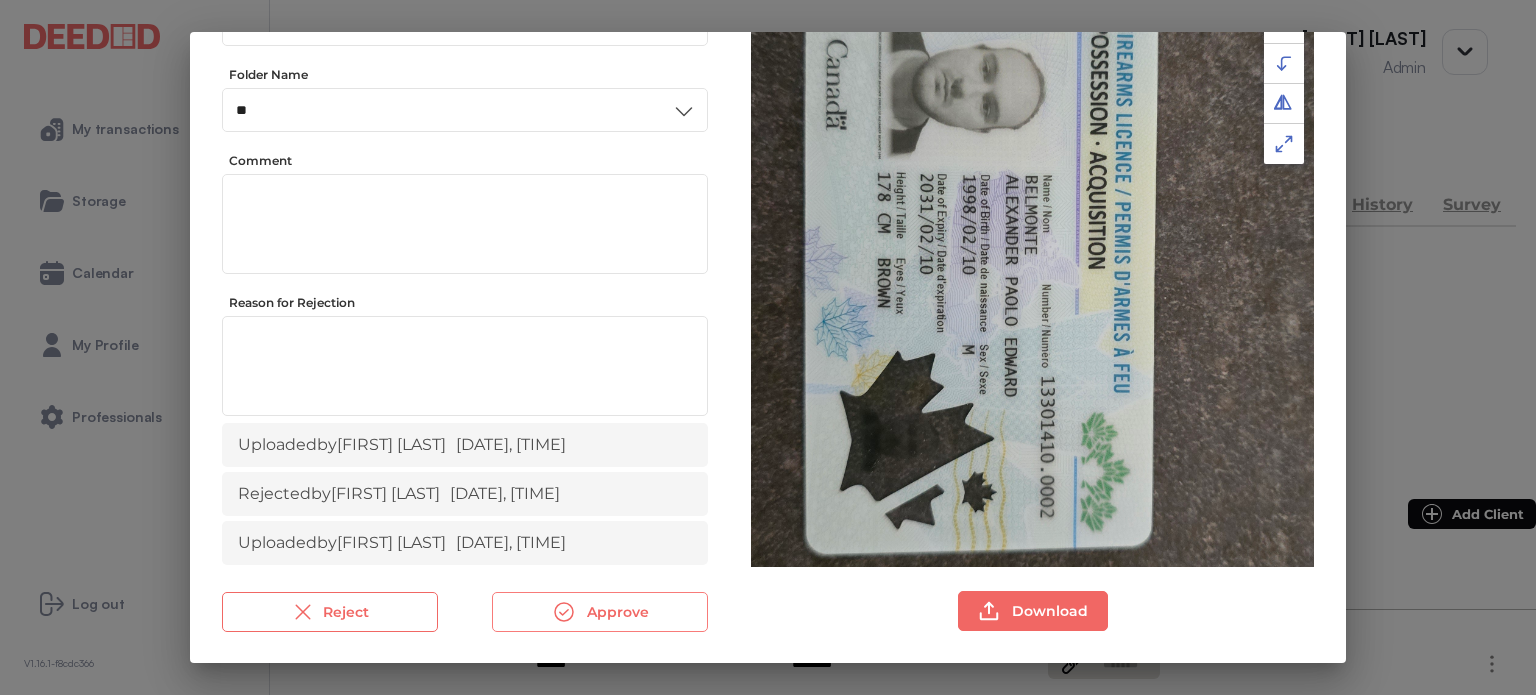 click on "Approve" at bounding box center (600, 612) 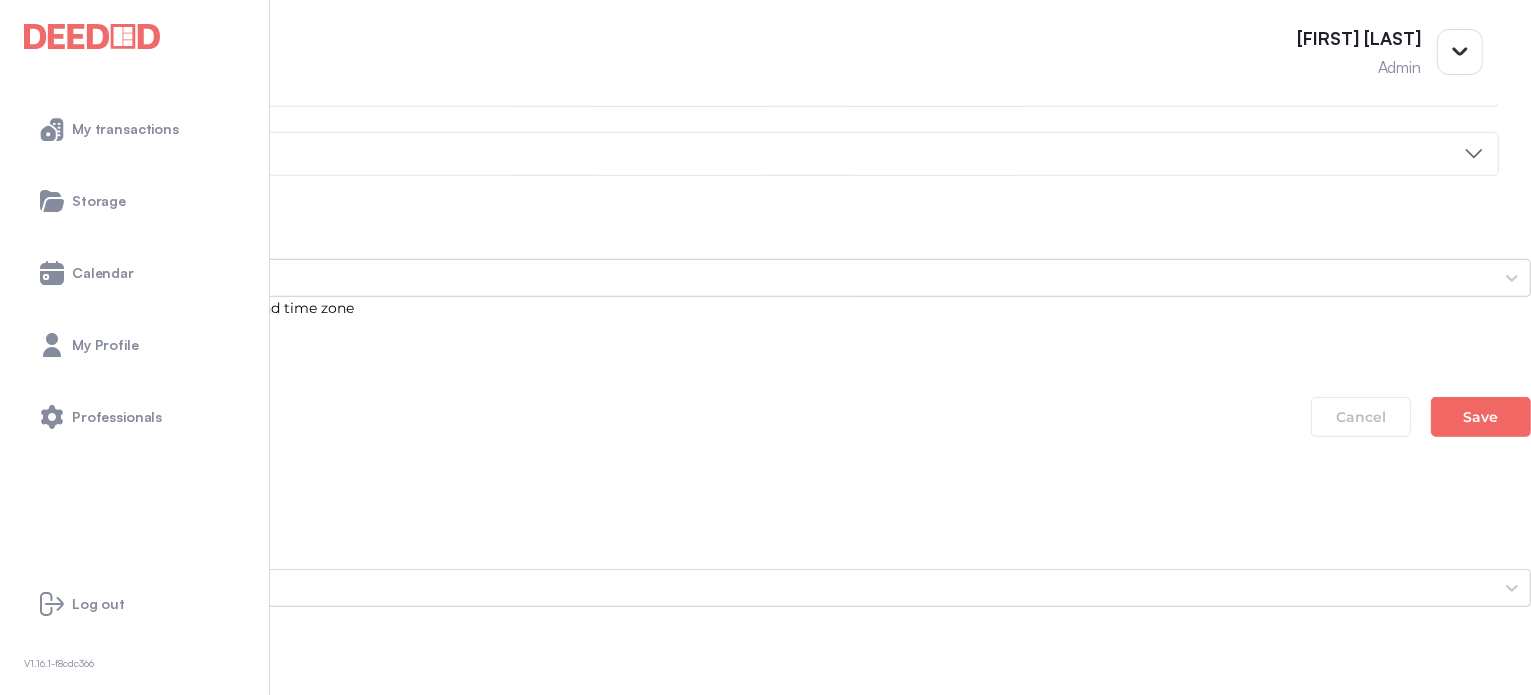 scroll, scrollTop: 1400, scrollLeft: 0, axis: vertical 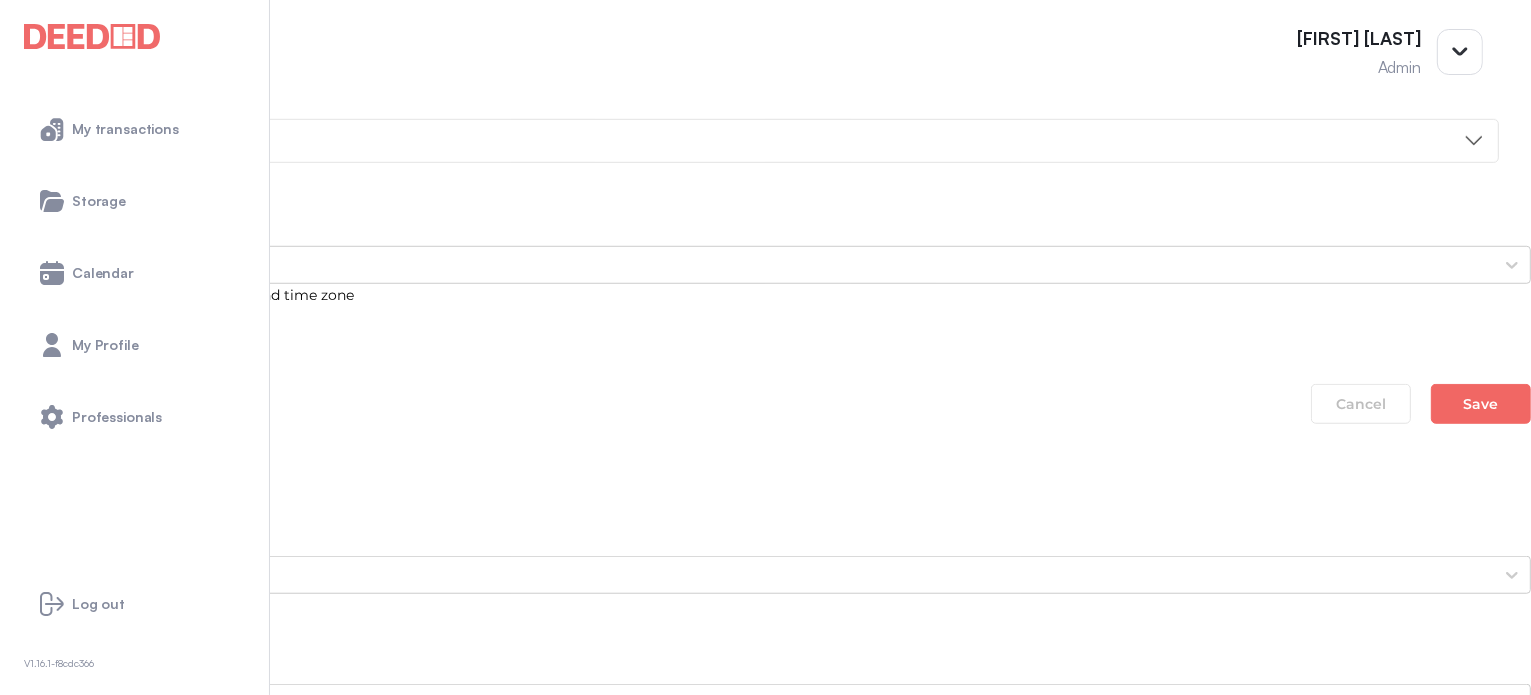 click on "Alex's Secondary ID (Back Side)" at bounding box center (765, 2719) 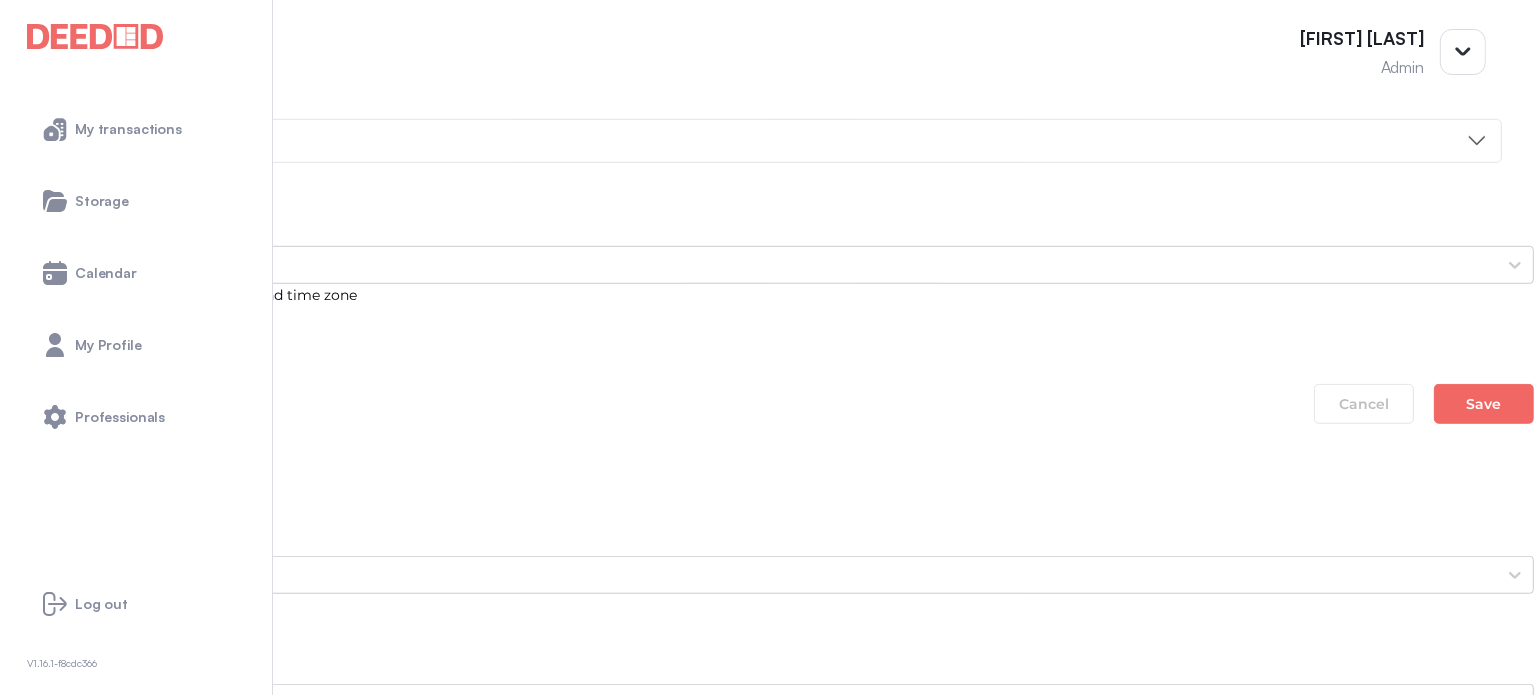 scroll, scrollTop: 0, scrollLeft: 0, axis: both 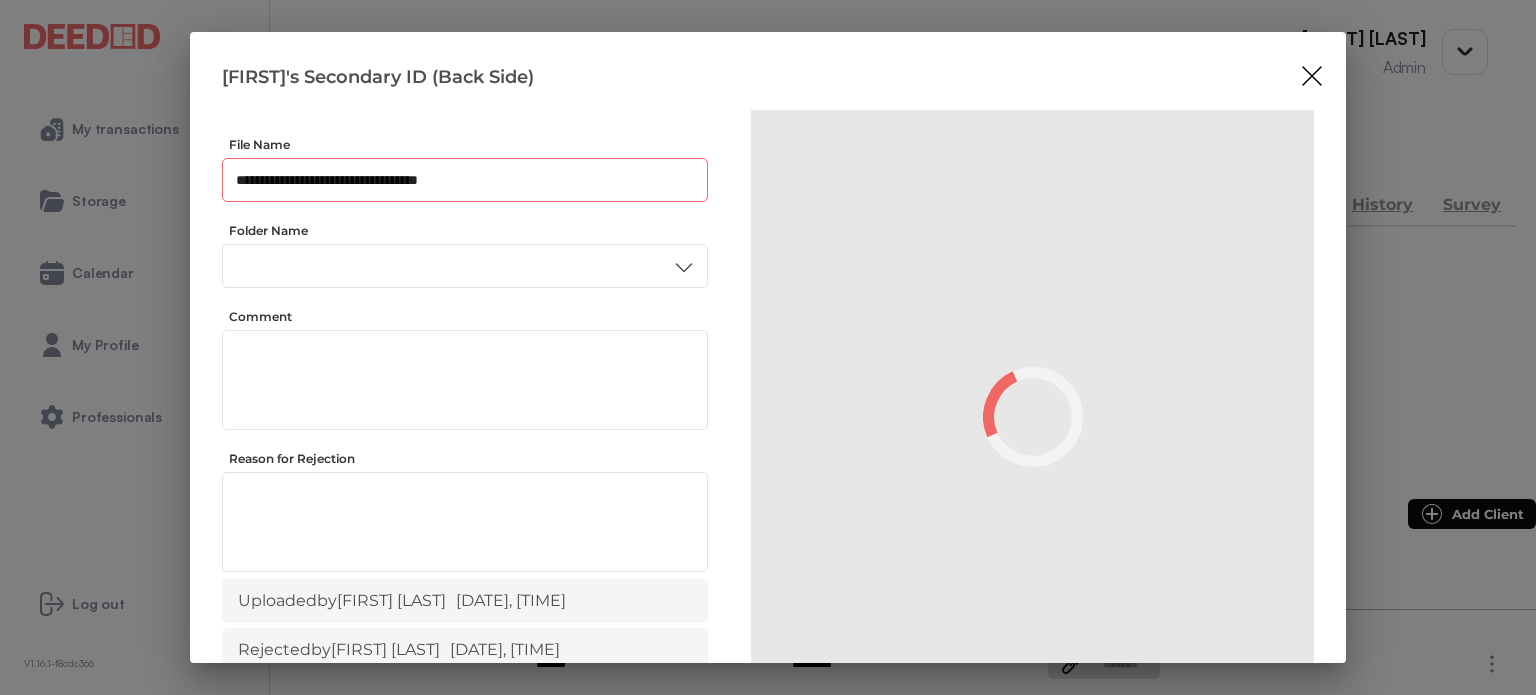 drag, startPoint x: 485, startPoint y: 183, endPoint x: 535, endPoint y: 163, distance: 53.851646 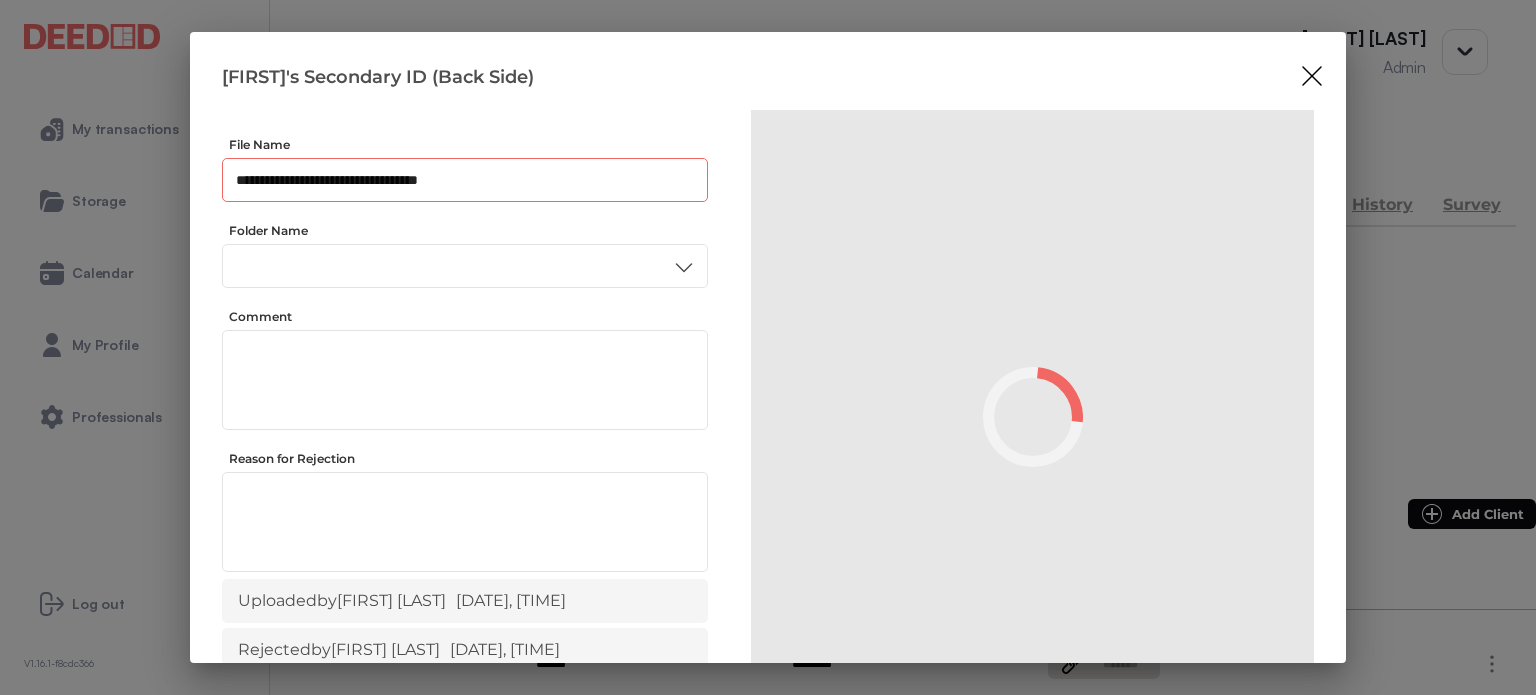 click on "**********" at bounding box center [465, 180] 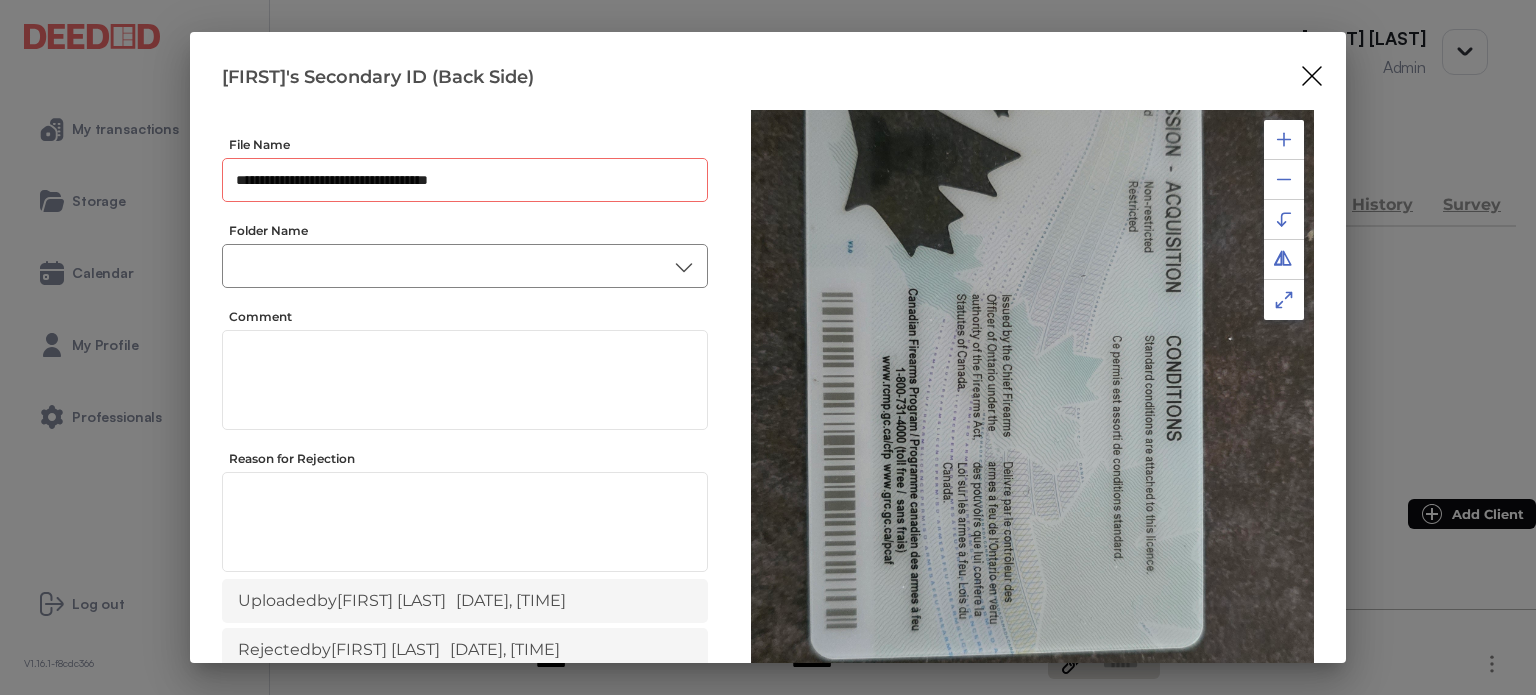 type on "**********" 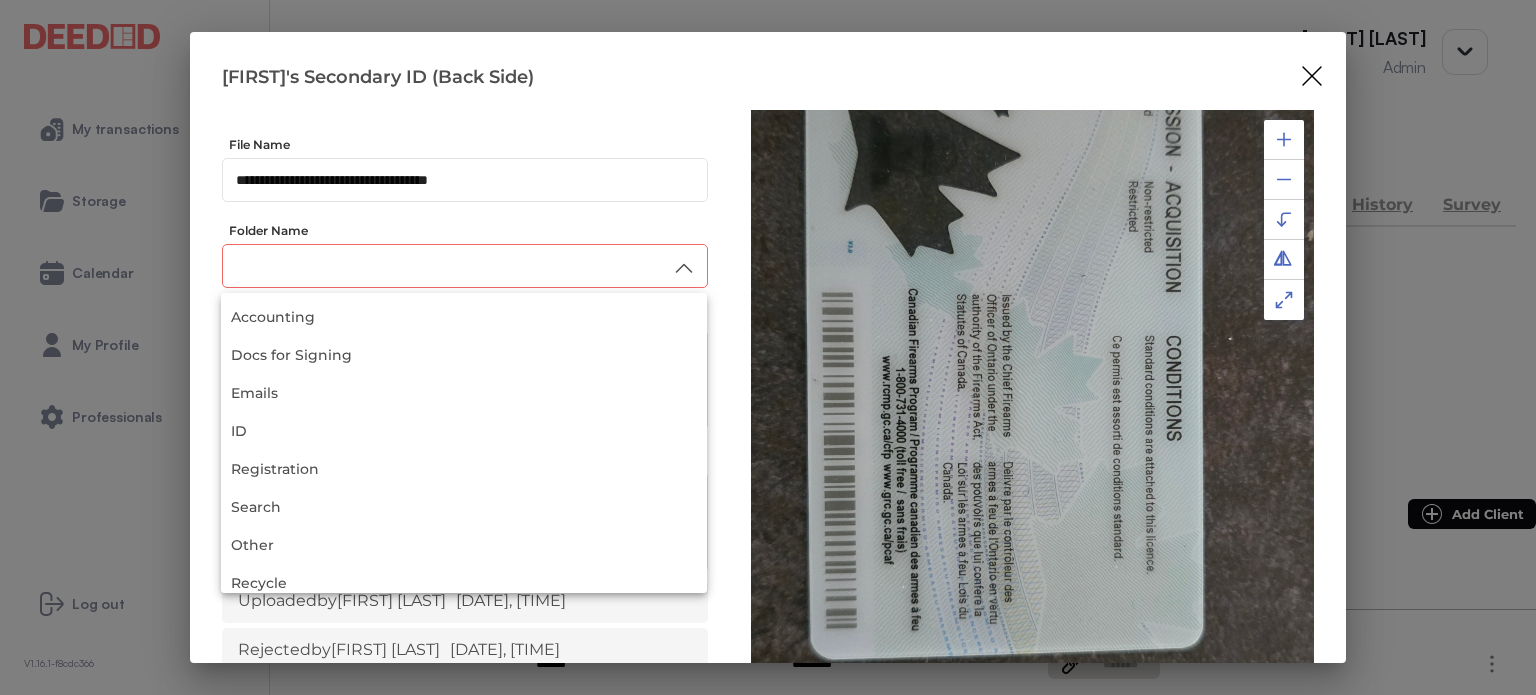 click at bounding box center (465, 266) 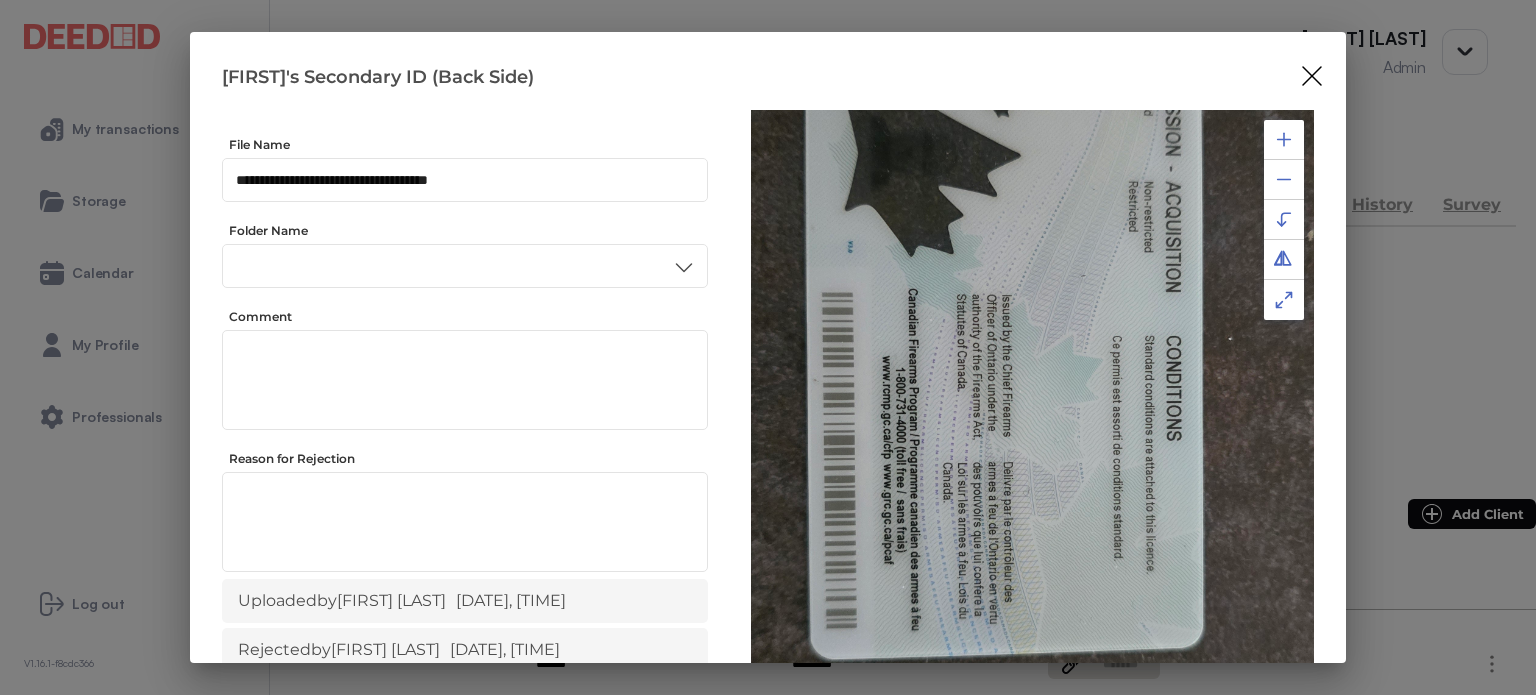 click on "ID" at bounding box center [464, 436] 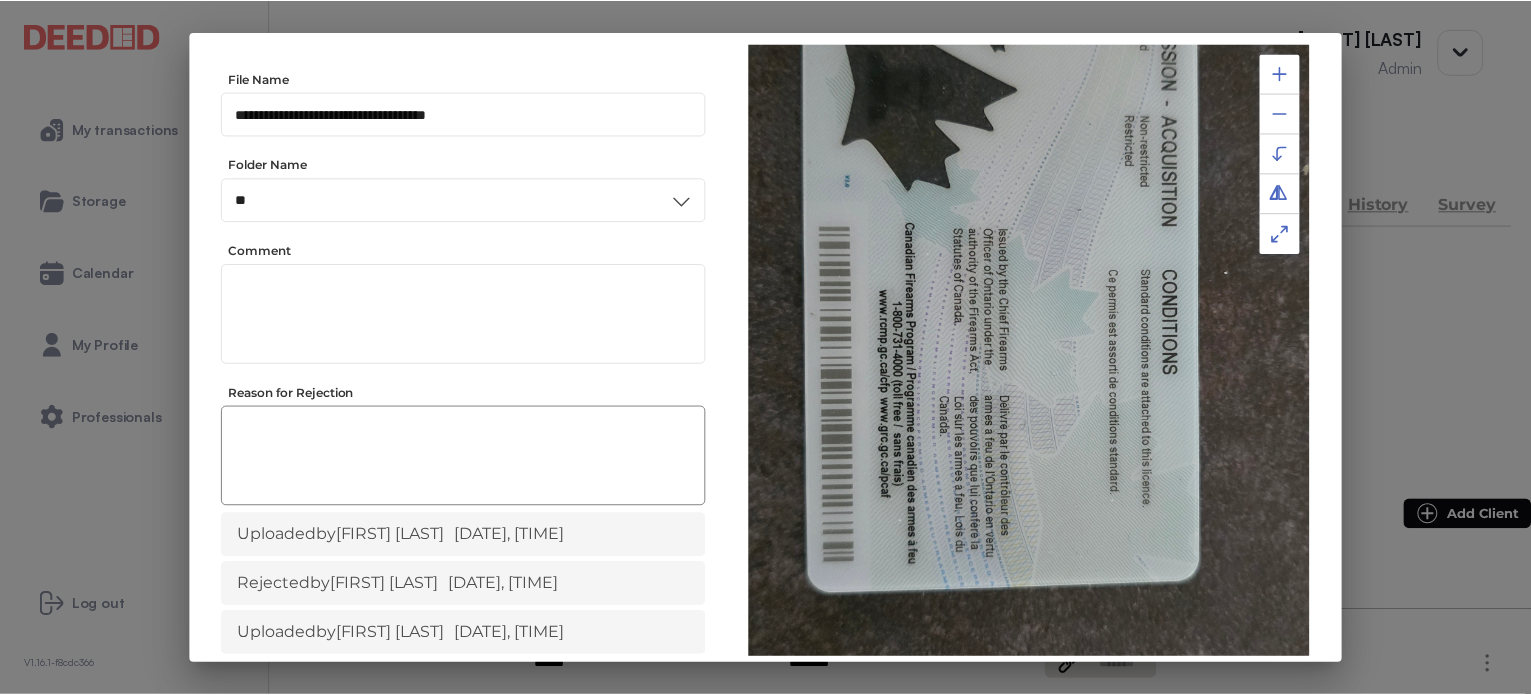 scroll, scrollTop: 156, scrollLeft: 0, axis: vertical 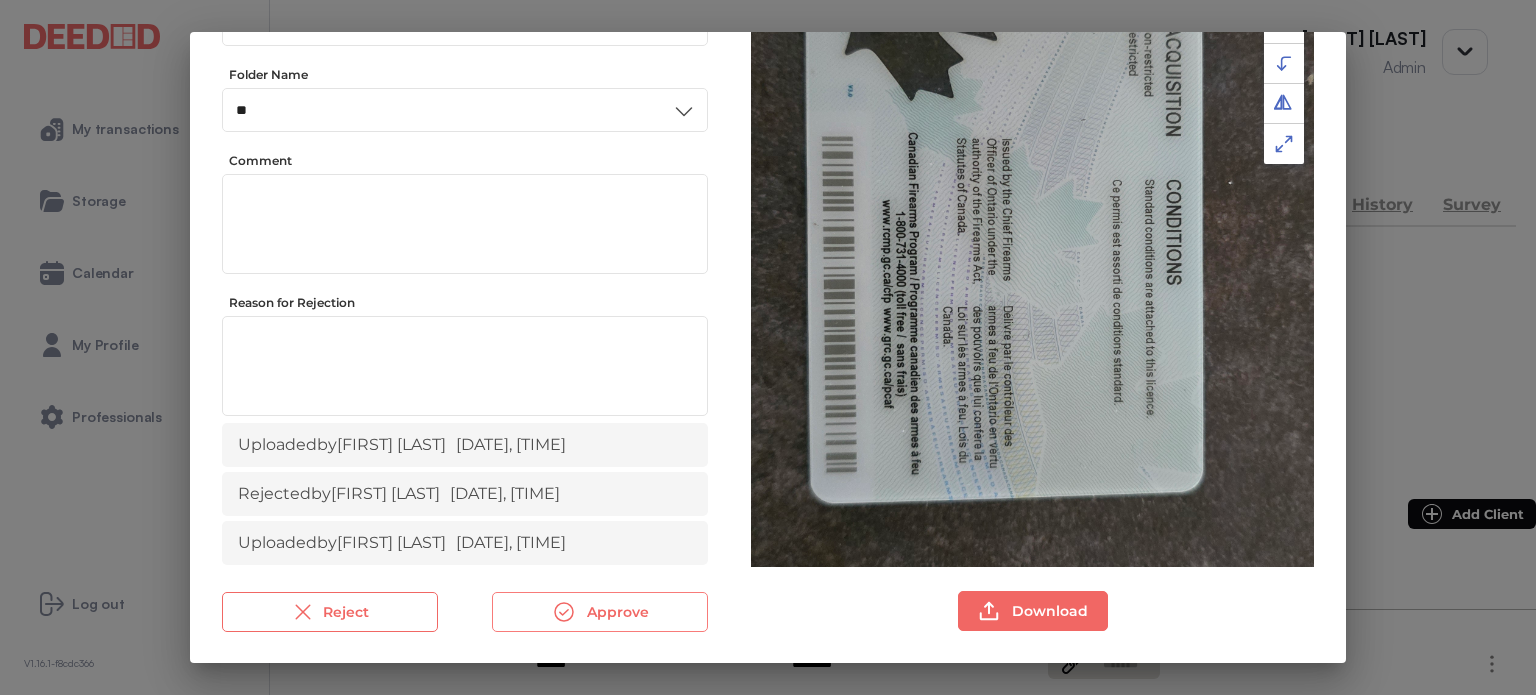 click on "Approve" at bounding box center [600, 612] 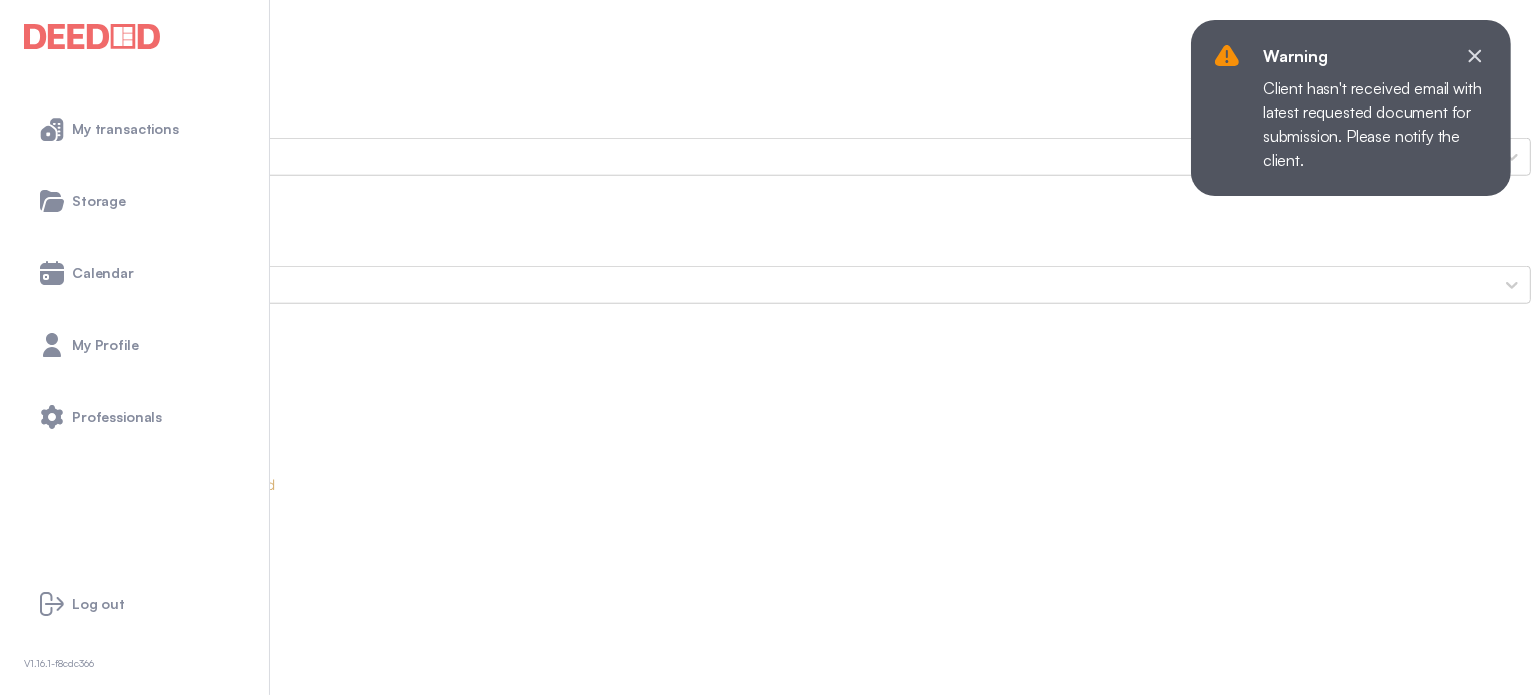 scroll, scrollTop: 1800, scrollLeft: 0, axis: vertical 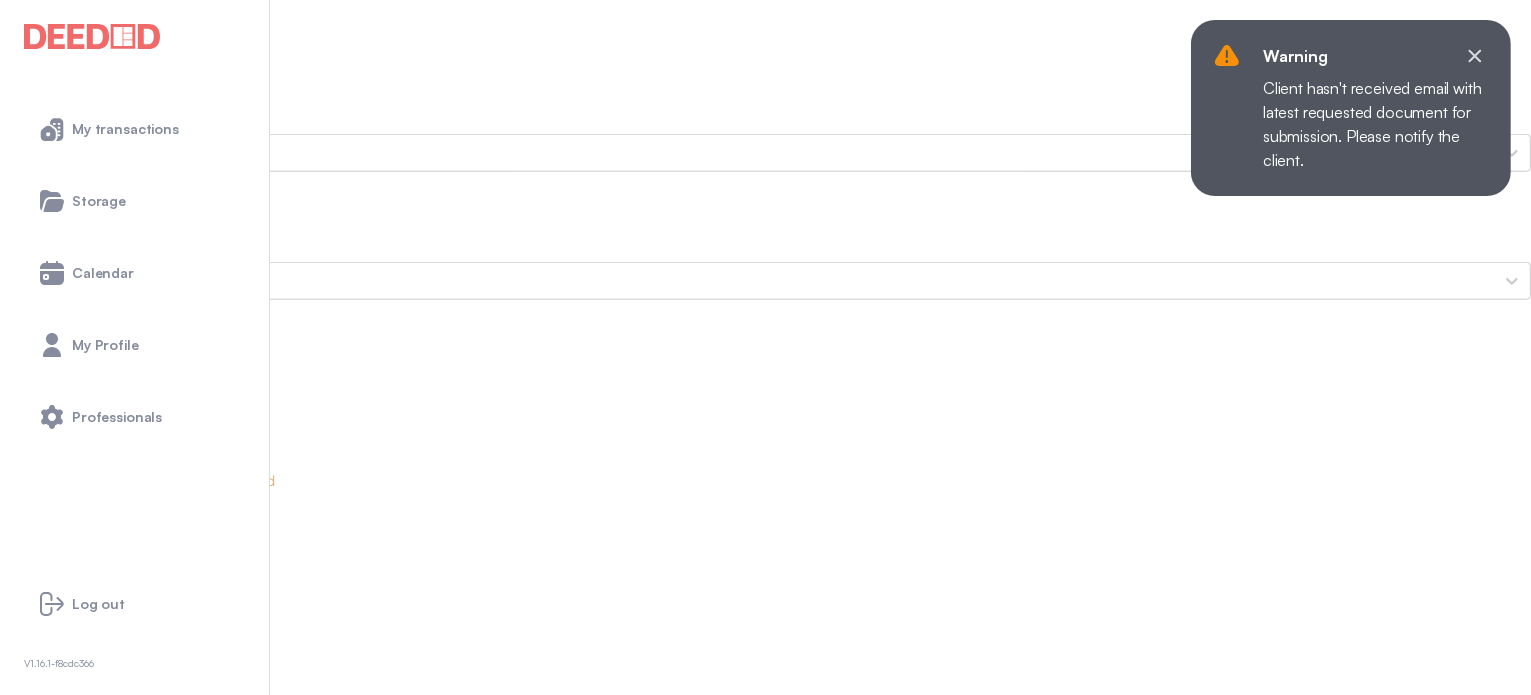 click on "Proof of Home Insurance" at bounding box center (765, 1673) 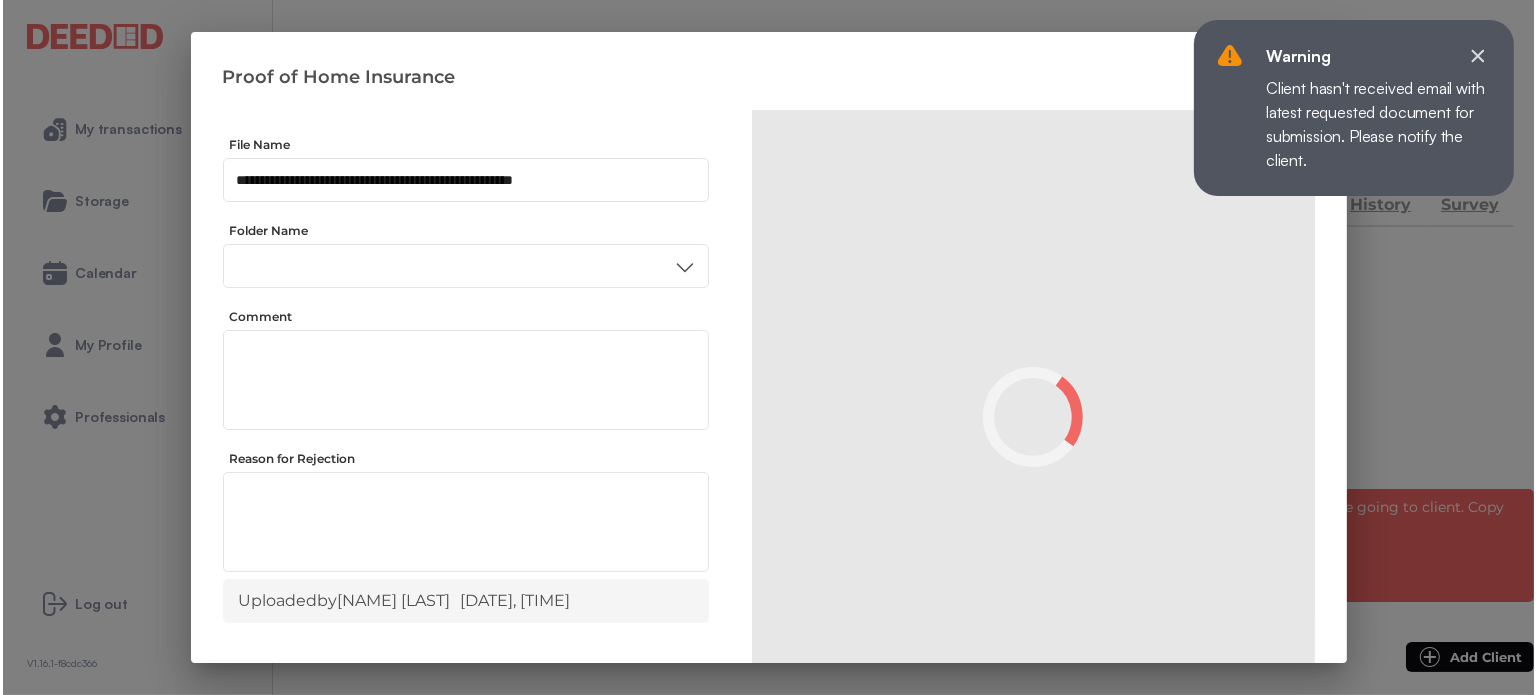 scroll, scrollTop: 0, scrollLeft: 0, axis: both 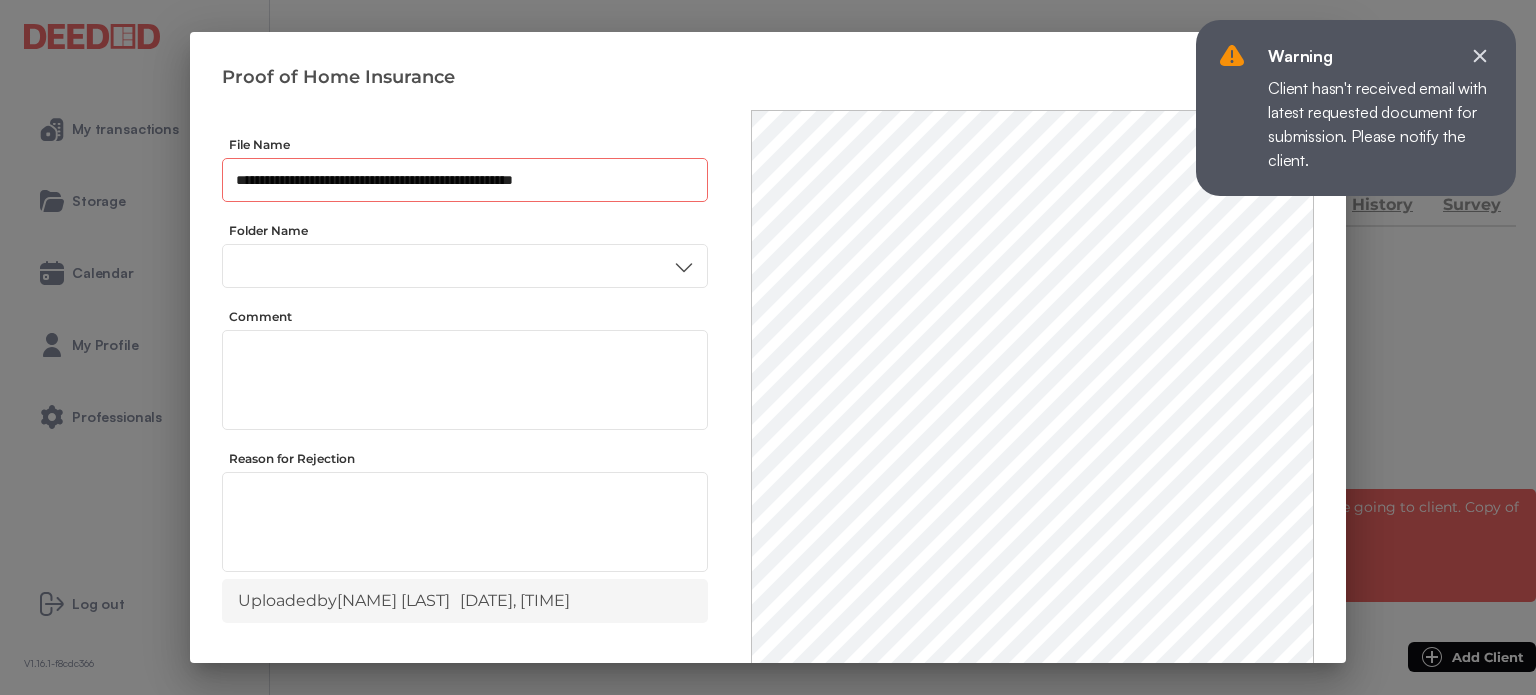 drag, startPoint x: 597, startPoint y: 181, endPoint x: 624, endPoint y: 165, distance: 31.38471 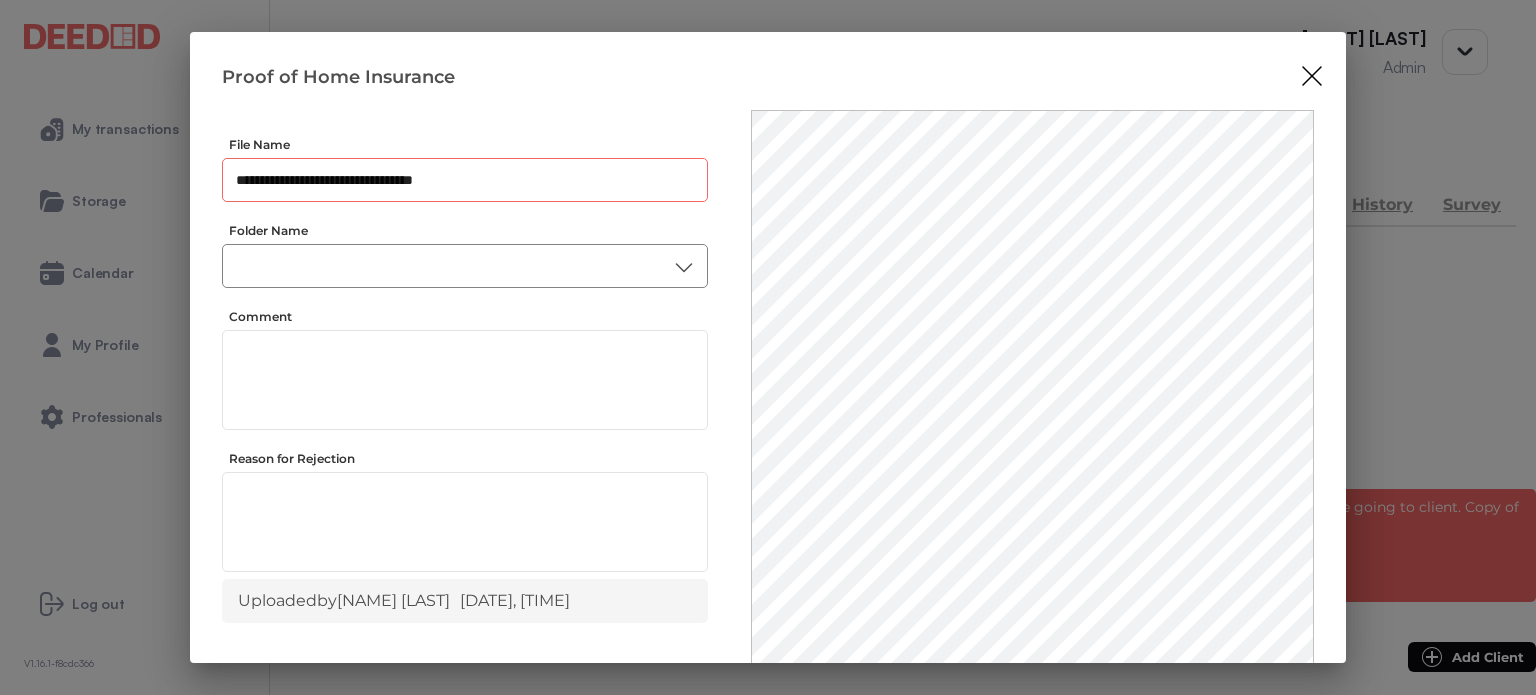 type on "**********" 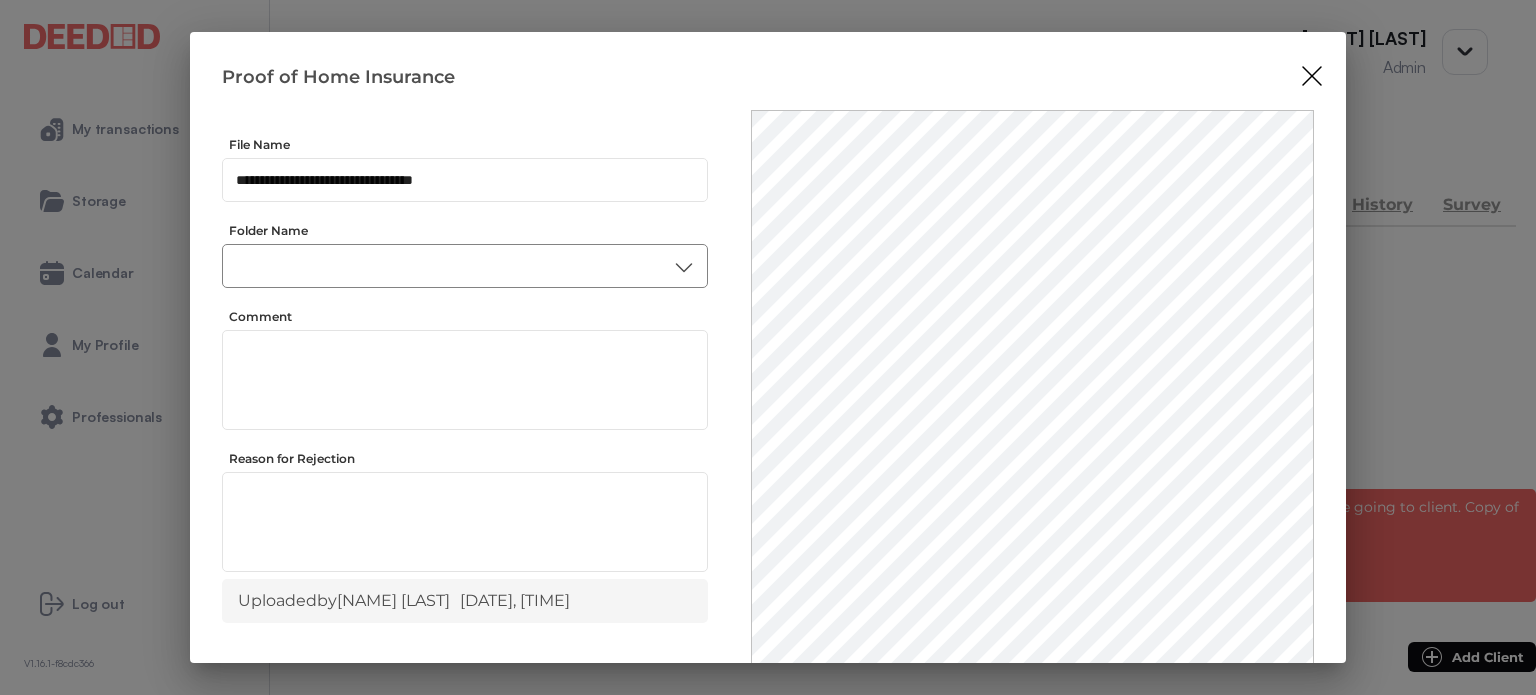 click on "​" at bounding box center (465, 266) 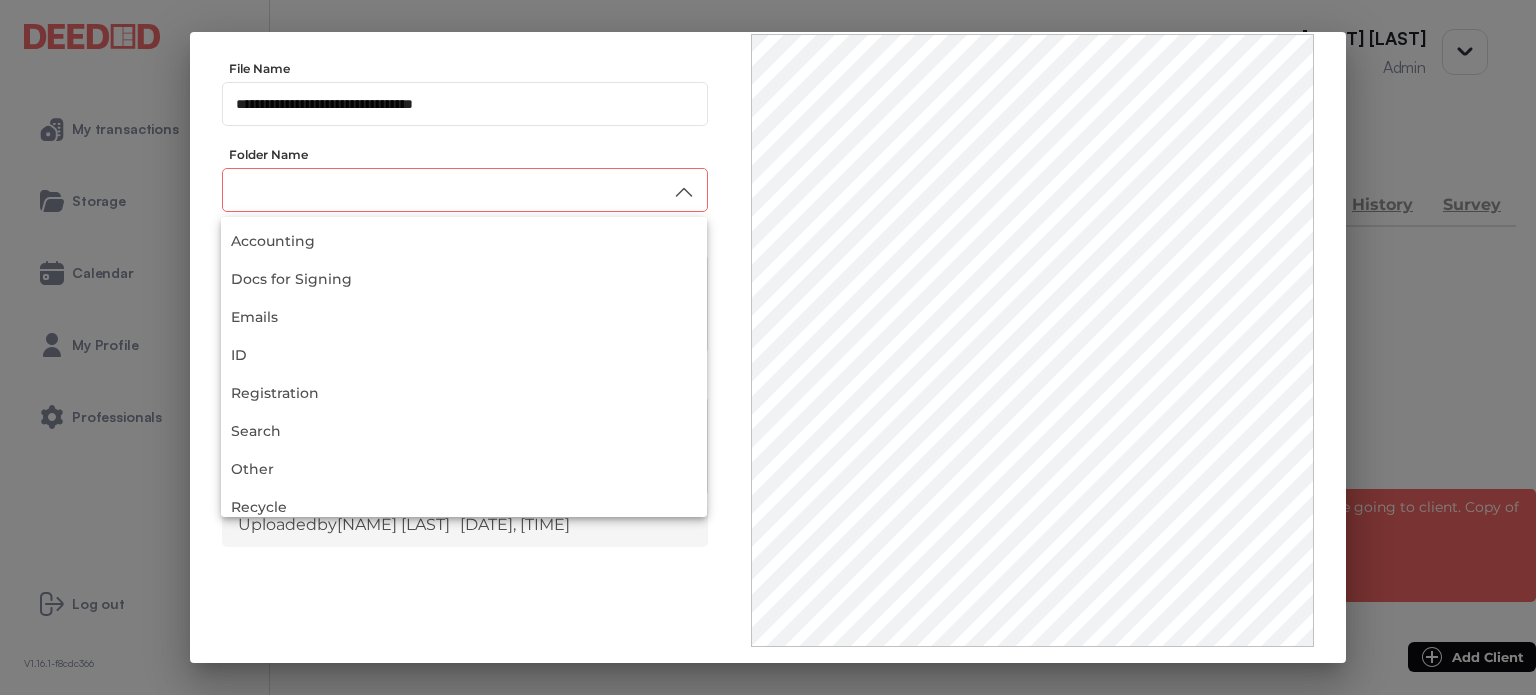 scroll, scrollTop: 156, scrollLeft: 0, axis: vertical 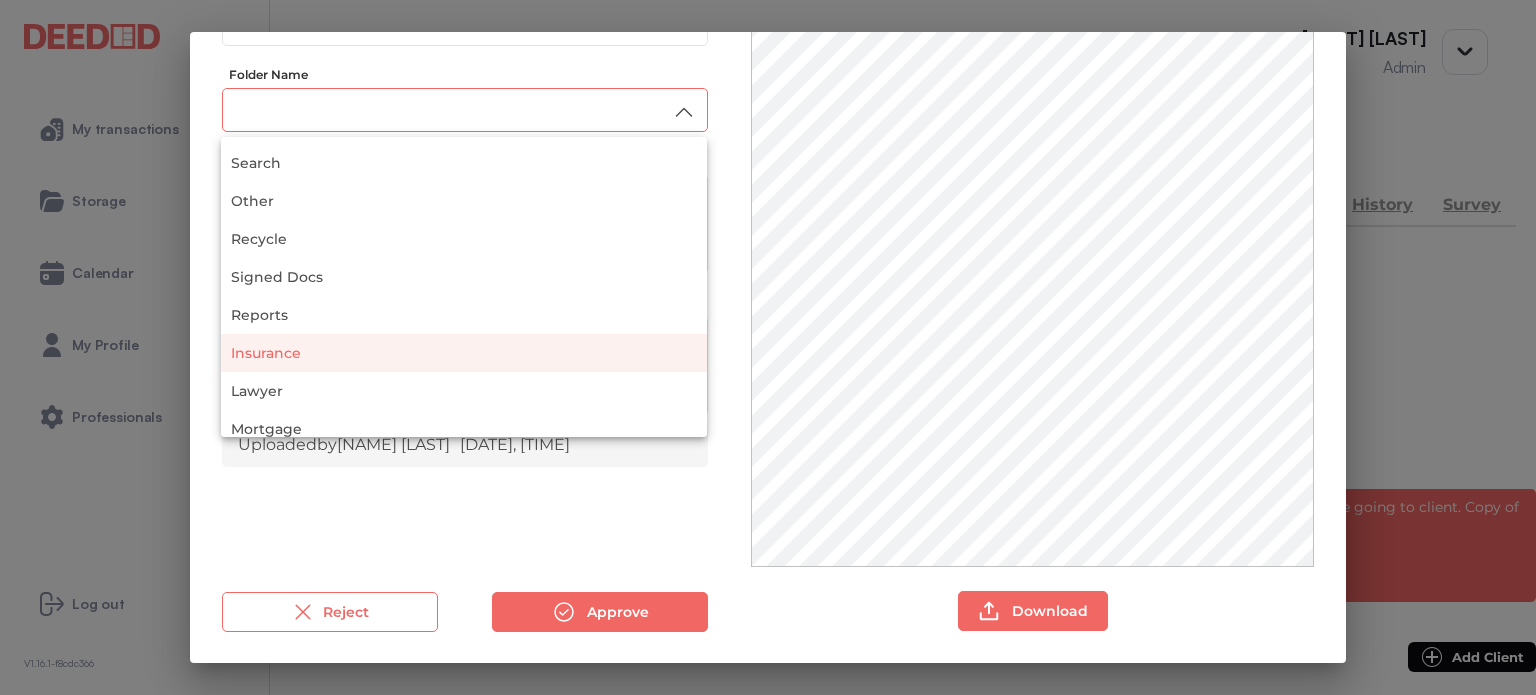click on "Insurance" at bounding box center [464, 353] 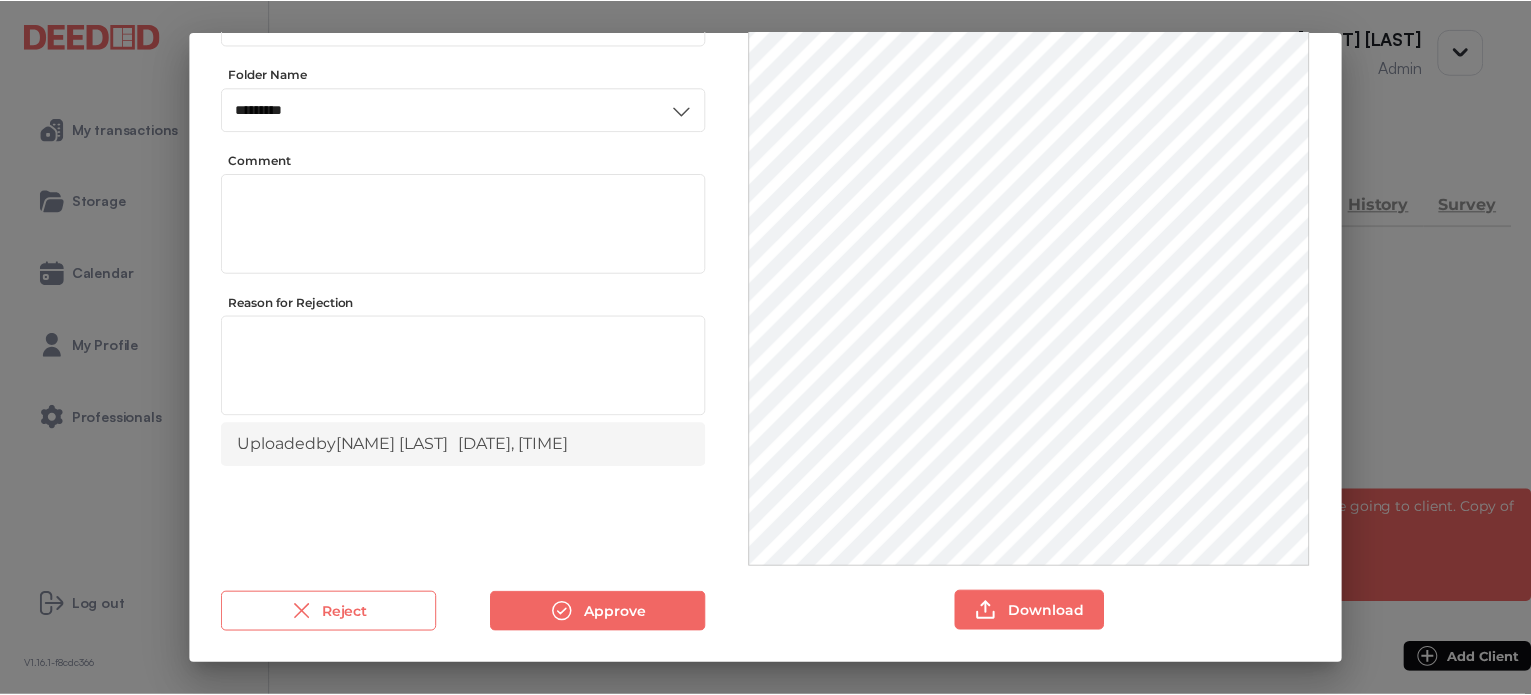 scroll, scrollTop: 0, scrollLeft: 0, axis: both 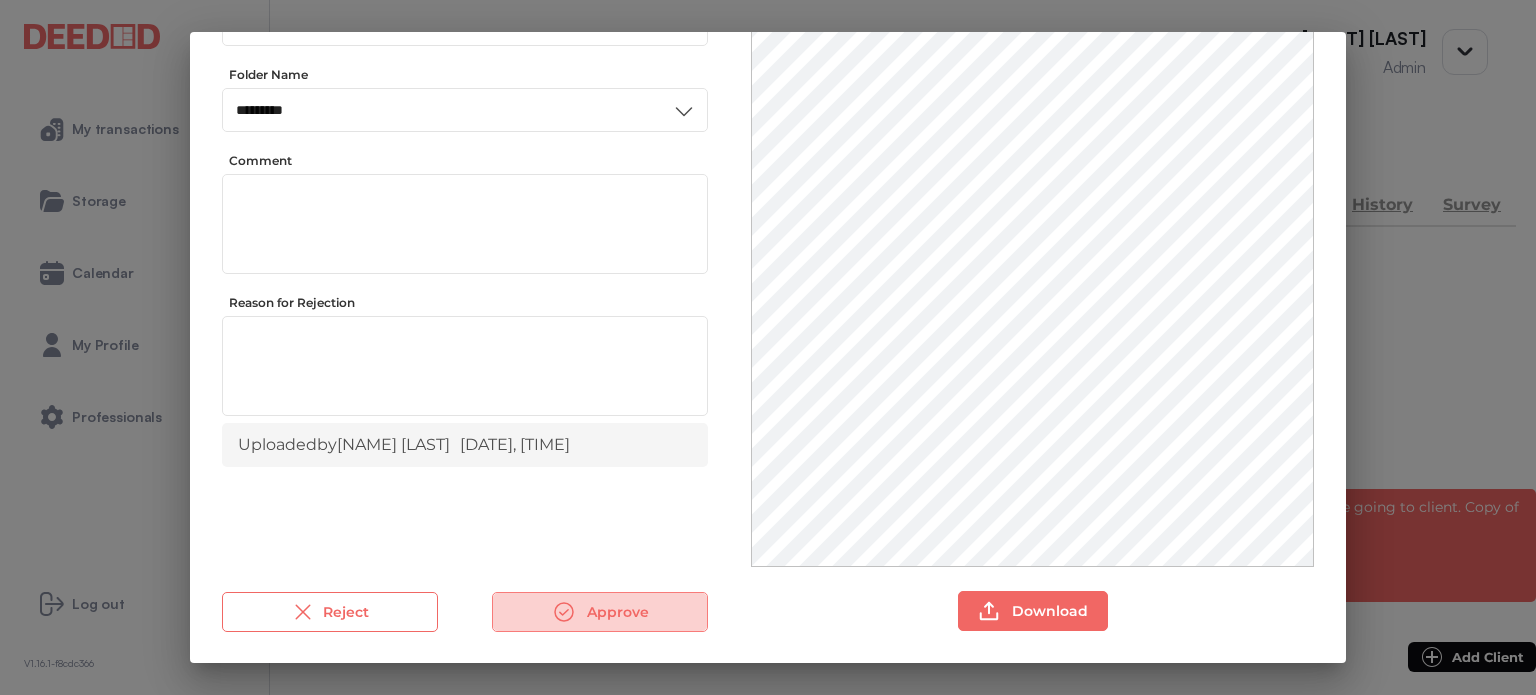 click on "Approve" at bounding box center [600, 612] 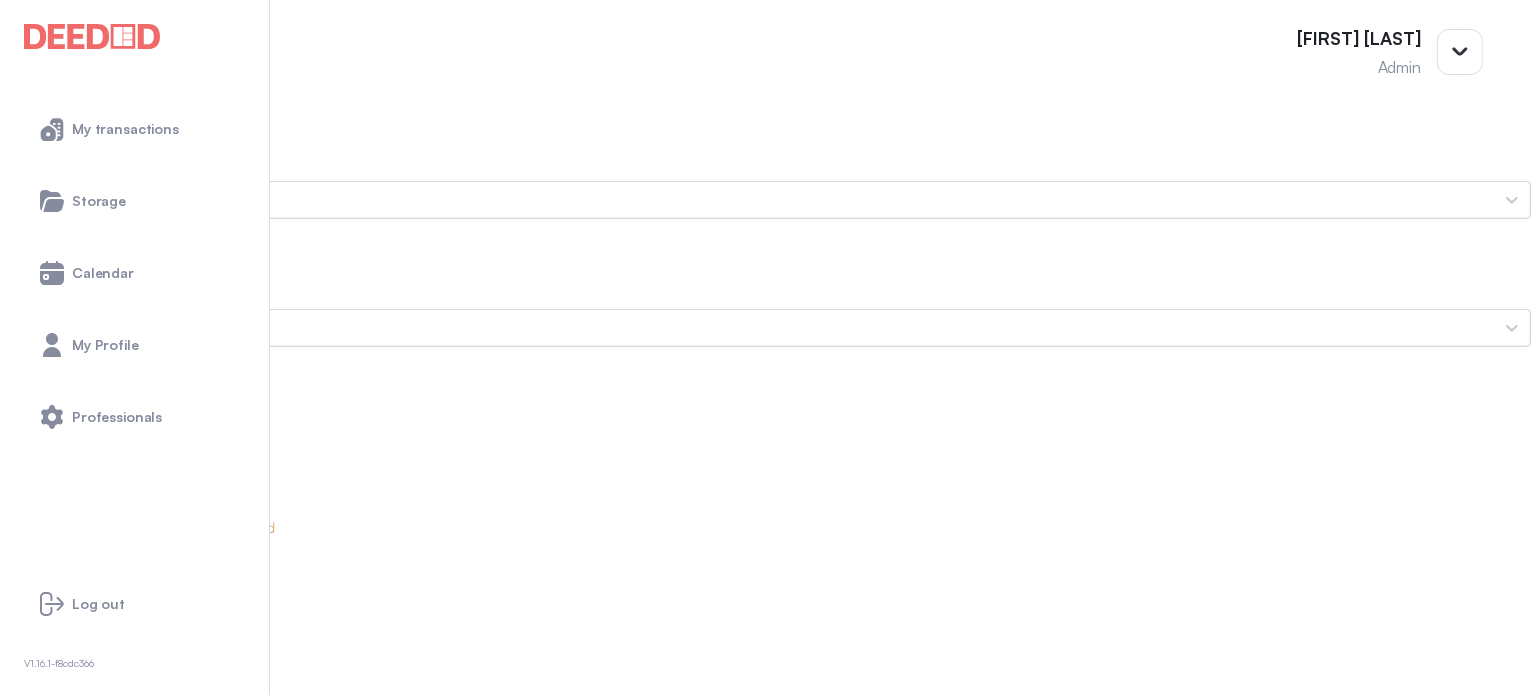 scroll, scrollTop: 1800, scrollLeft: 0, axis: vertical 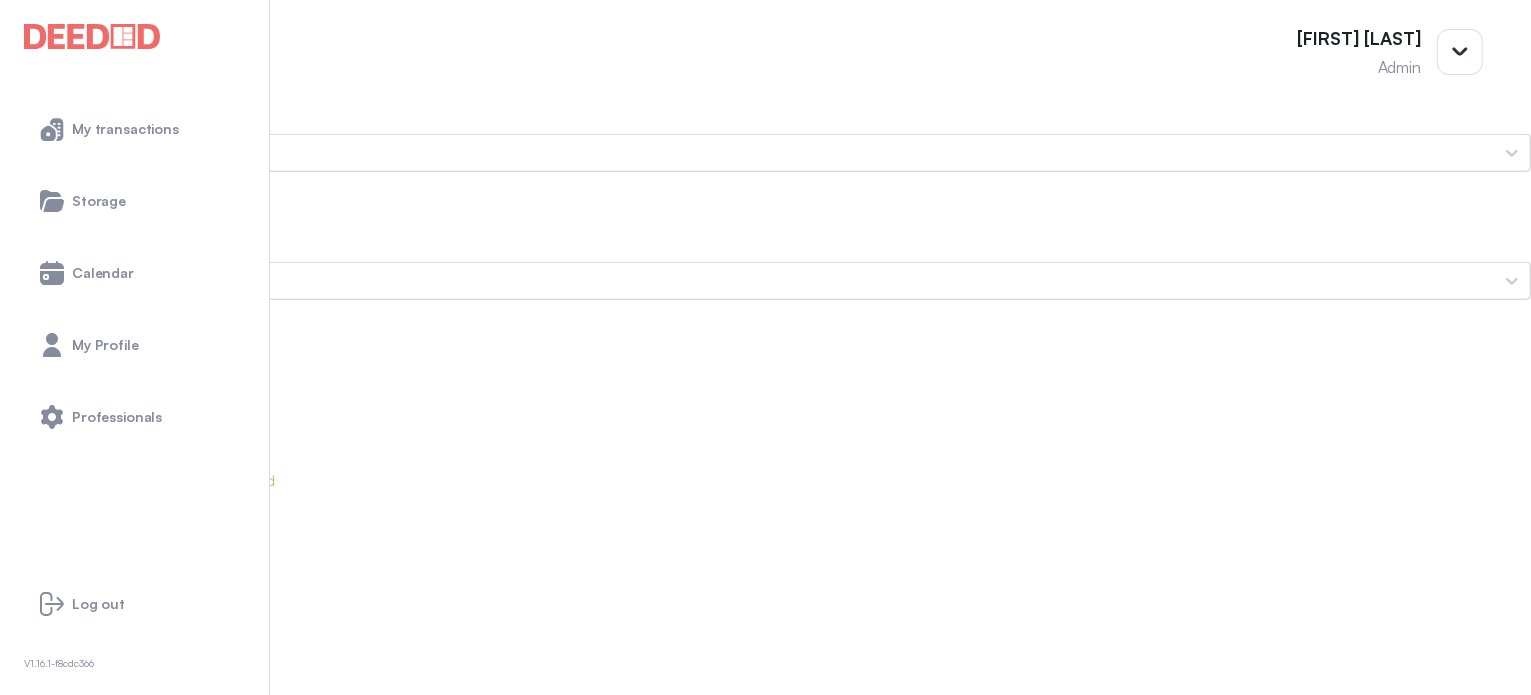 click on "[NAME]'s Photo ID (Front Side)" at bounding box center [765, 1777] 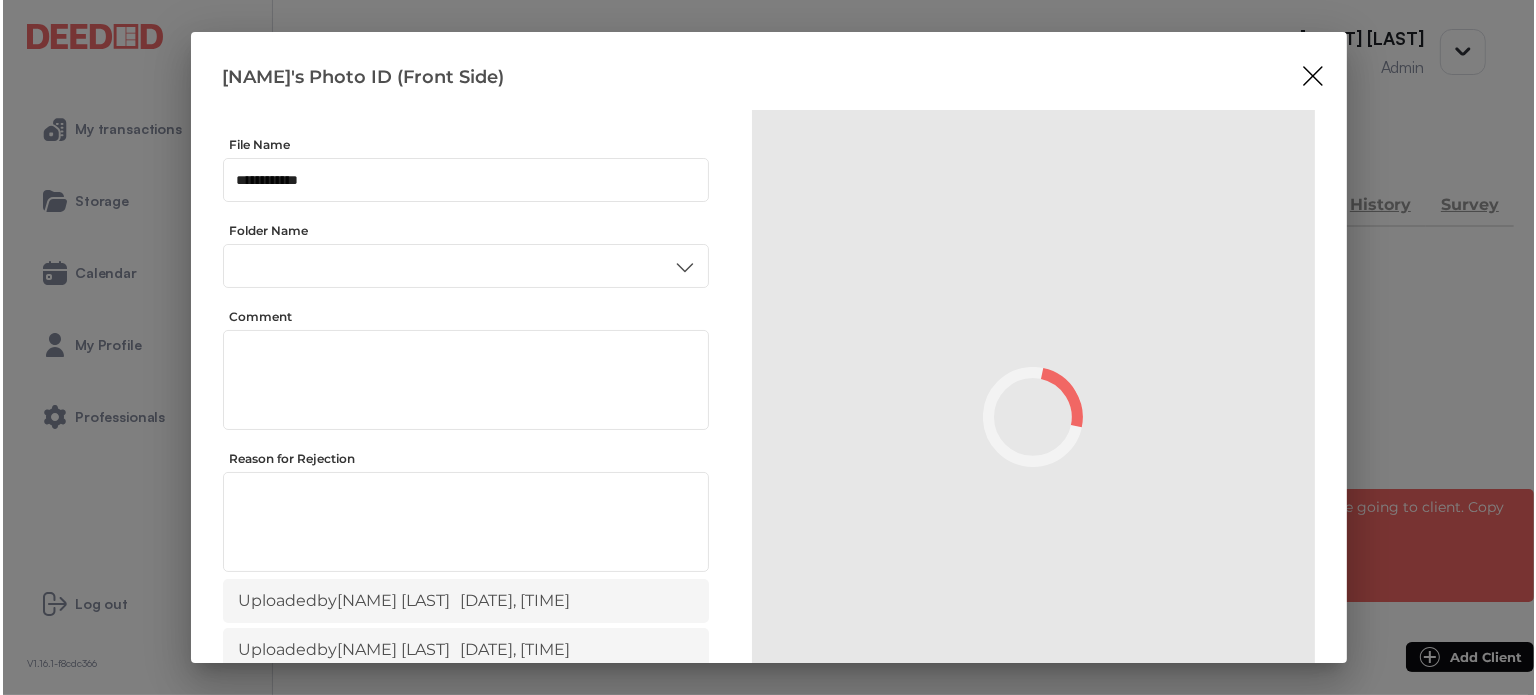 scroll, scrollTop: 0, scrollLeft: 0, axis: both 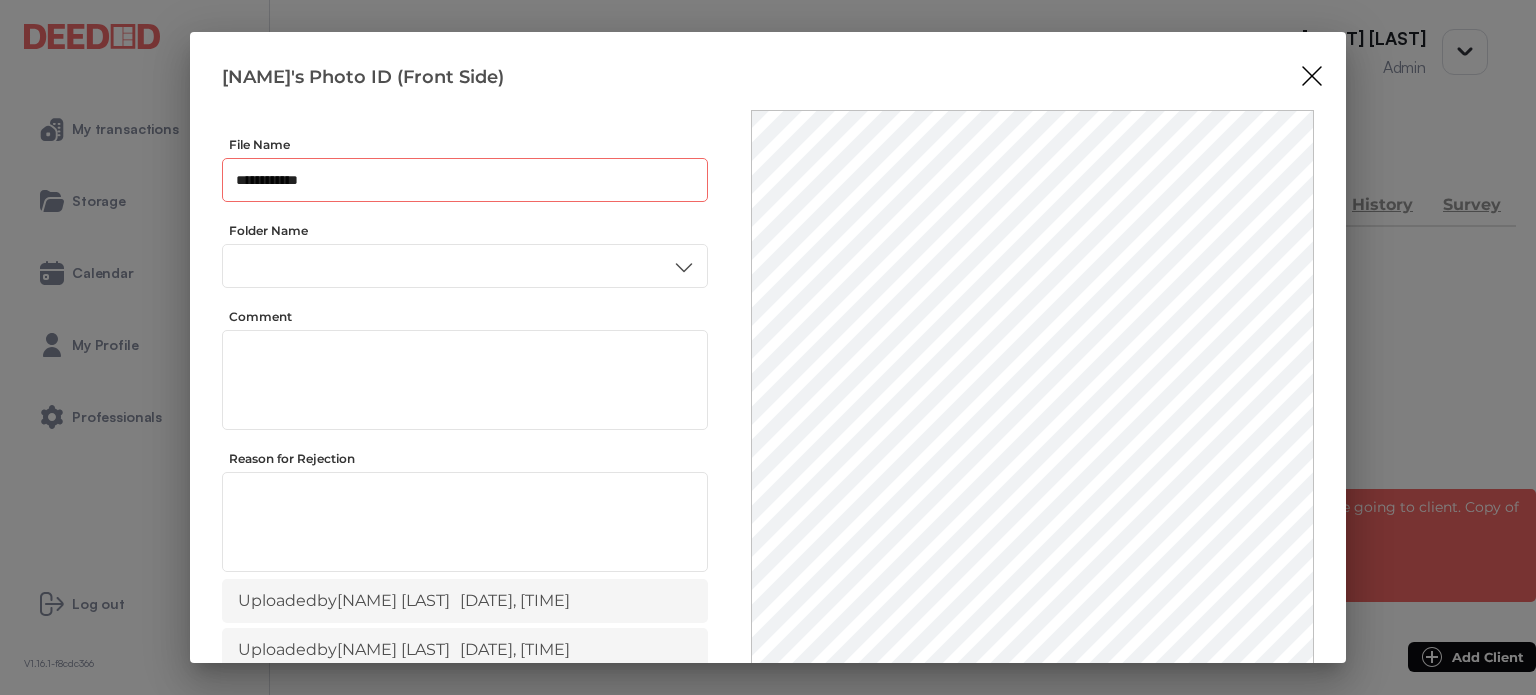click on "**********" at bounding box center [465, 180] 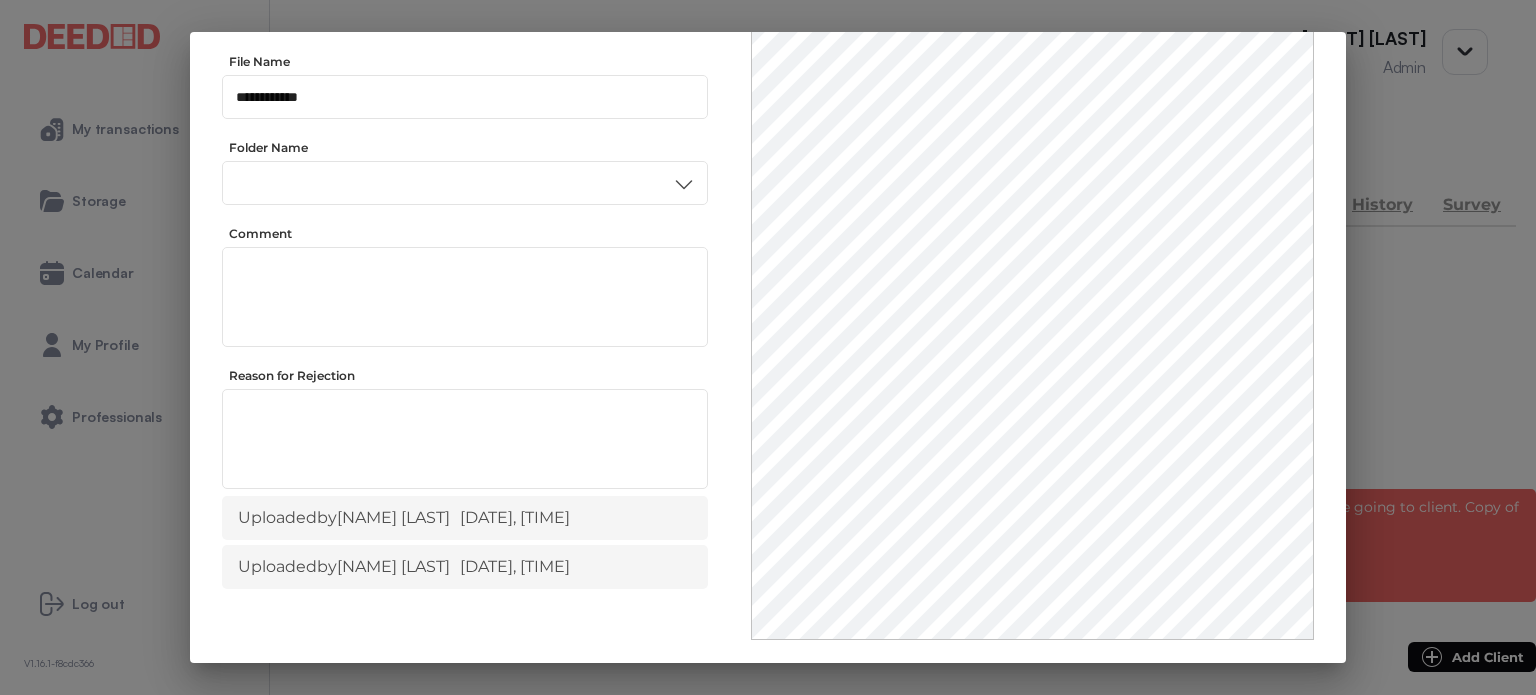 scroll, scrollTop: 56, scrollLeft: 0, axis: vertical 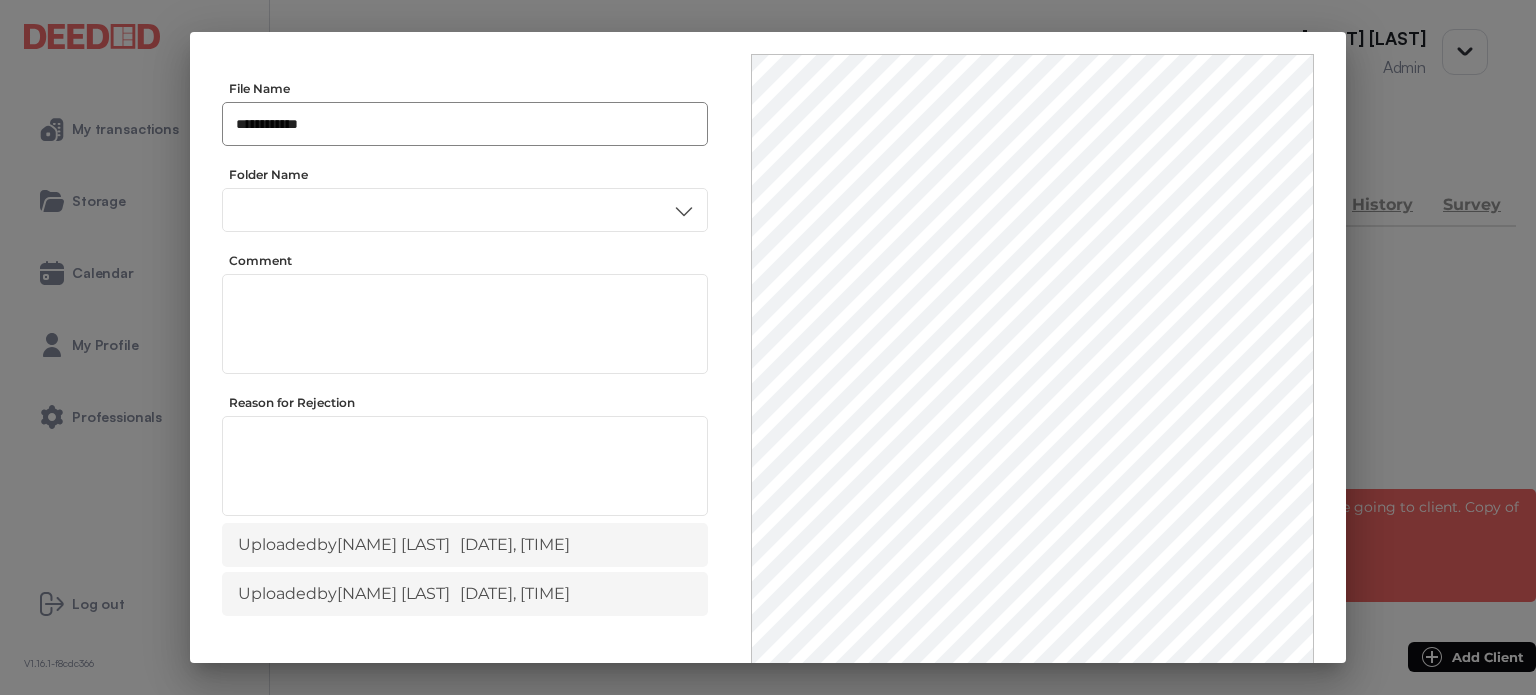 click on "**********" at bounding box center (465, 124) 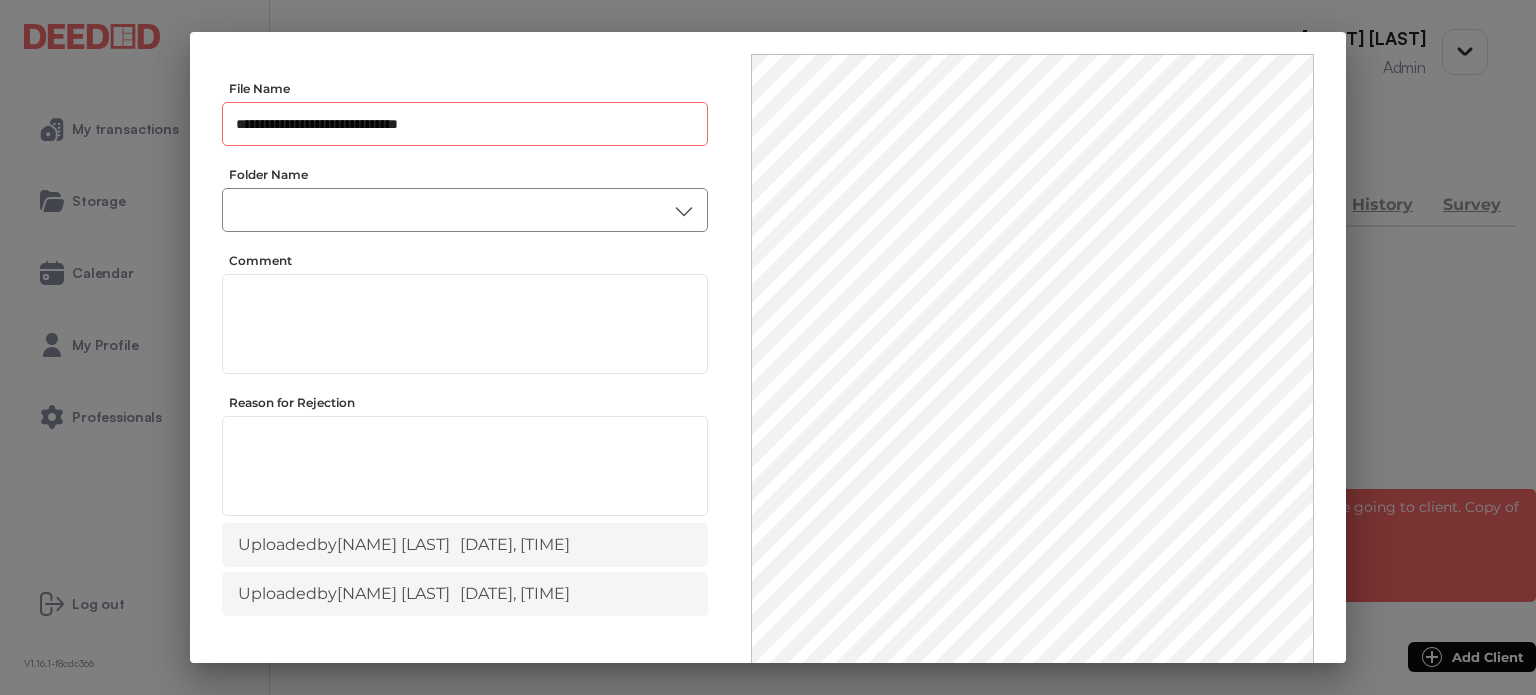 type on "**********" 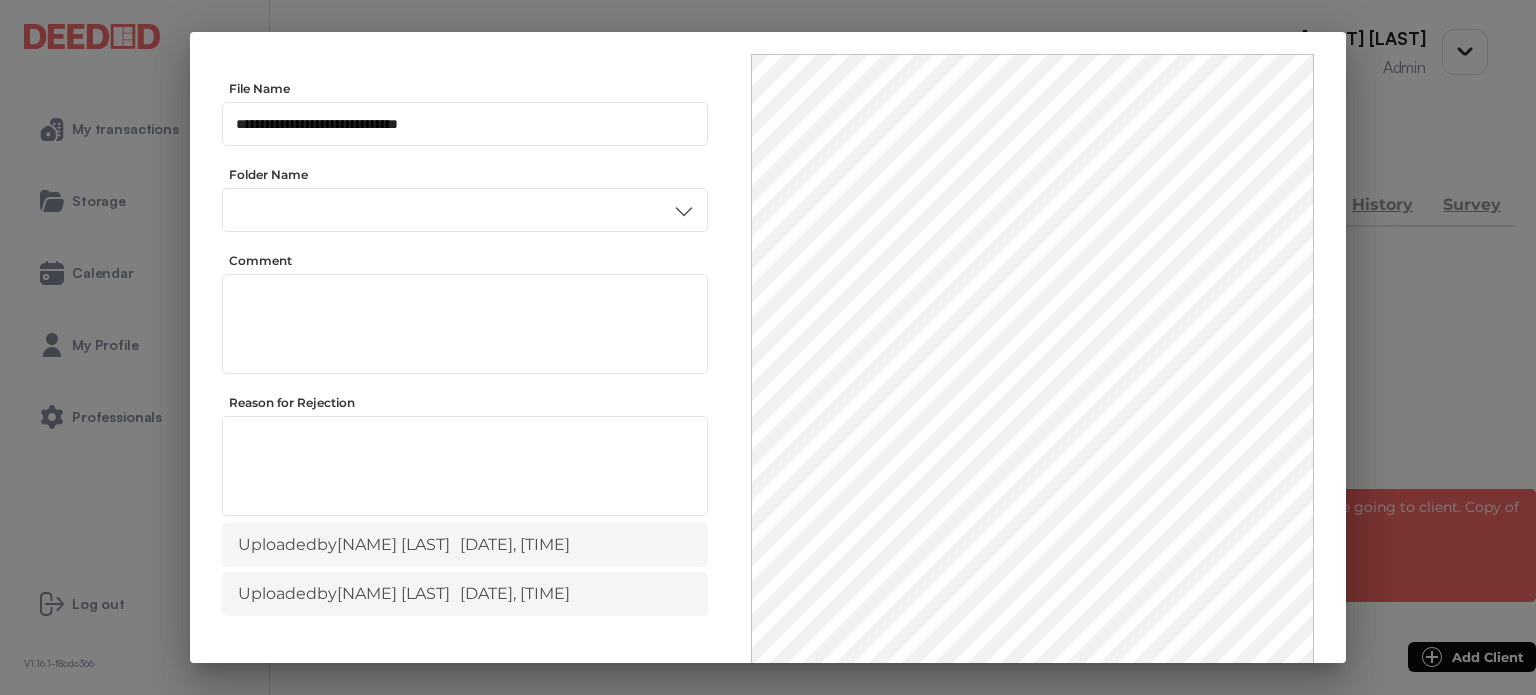 click on "ID" at bounding box center (464, 380) 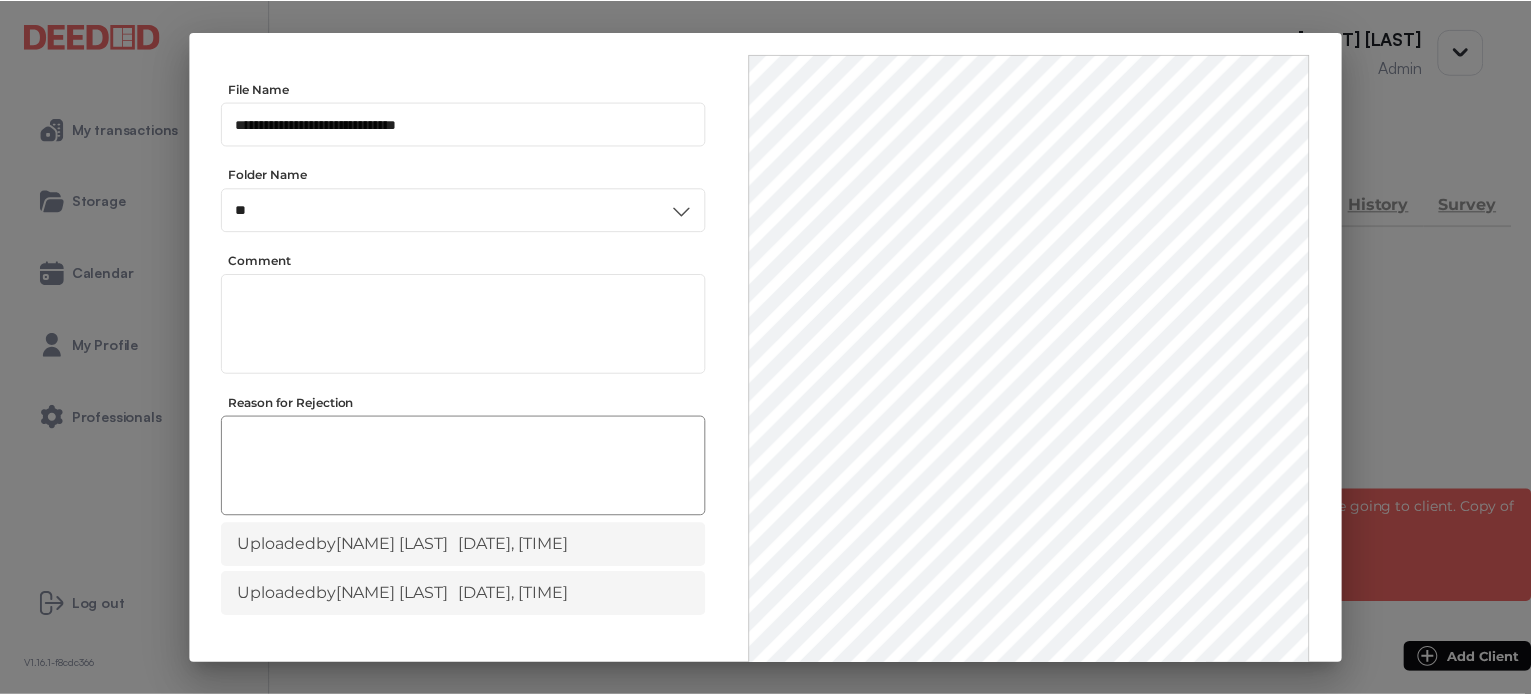 scroll, scrollTop: 156, scrollLeft: 0, axis: vertical 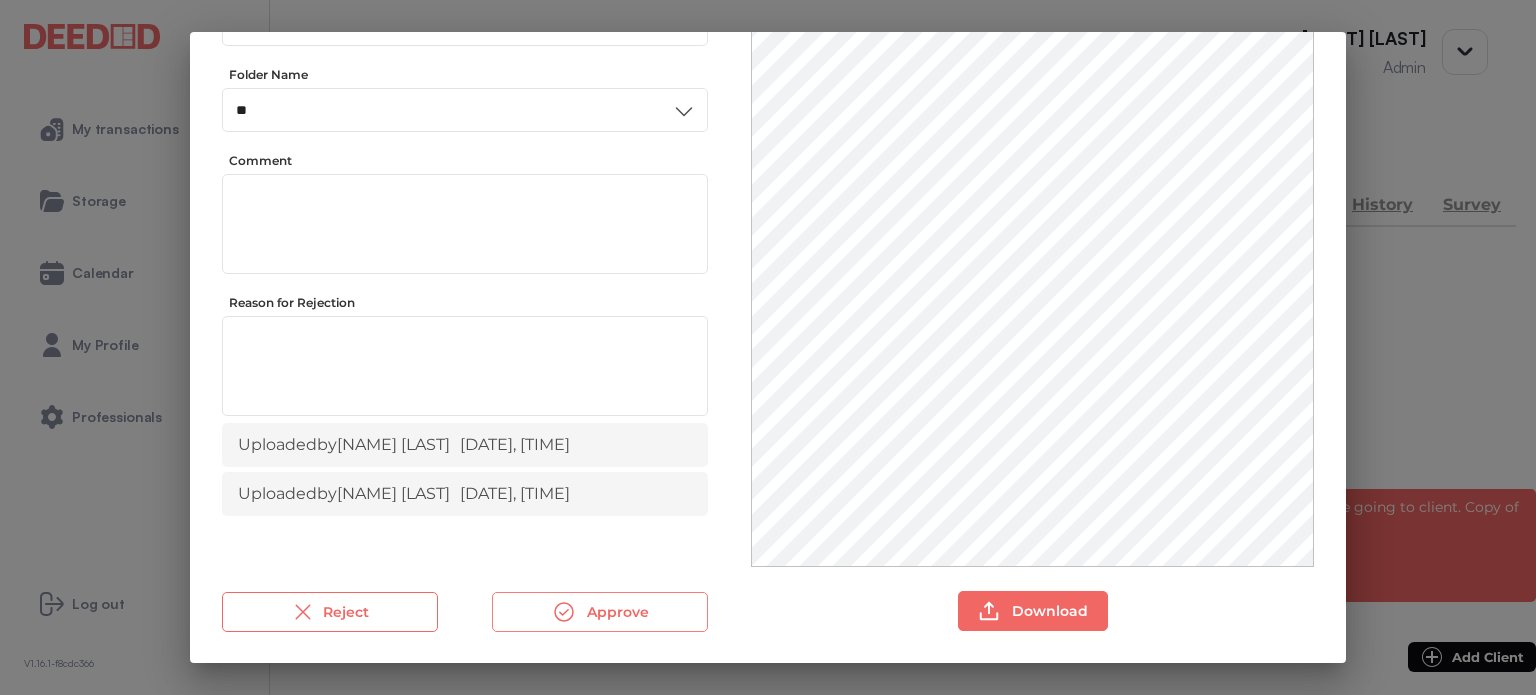 click on "Approve" at bounding box center (600, 612) 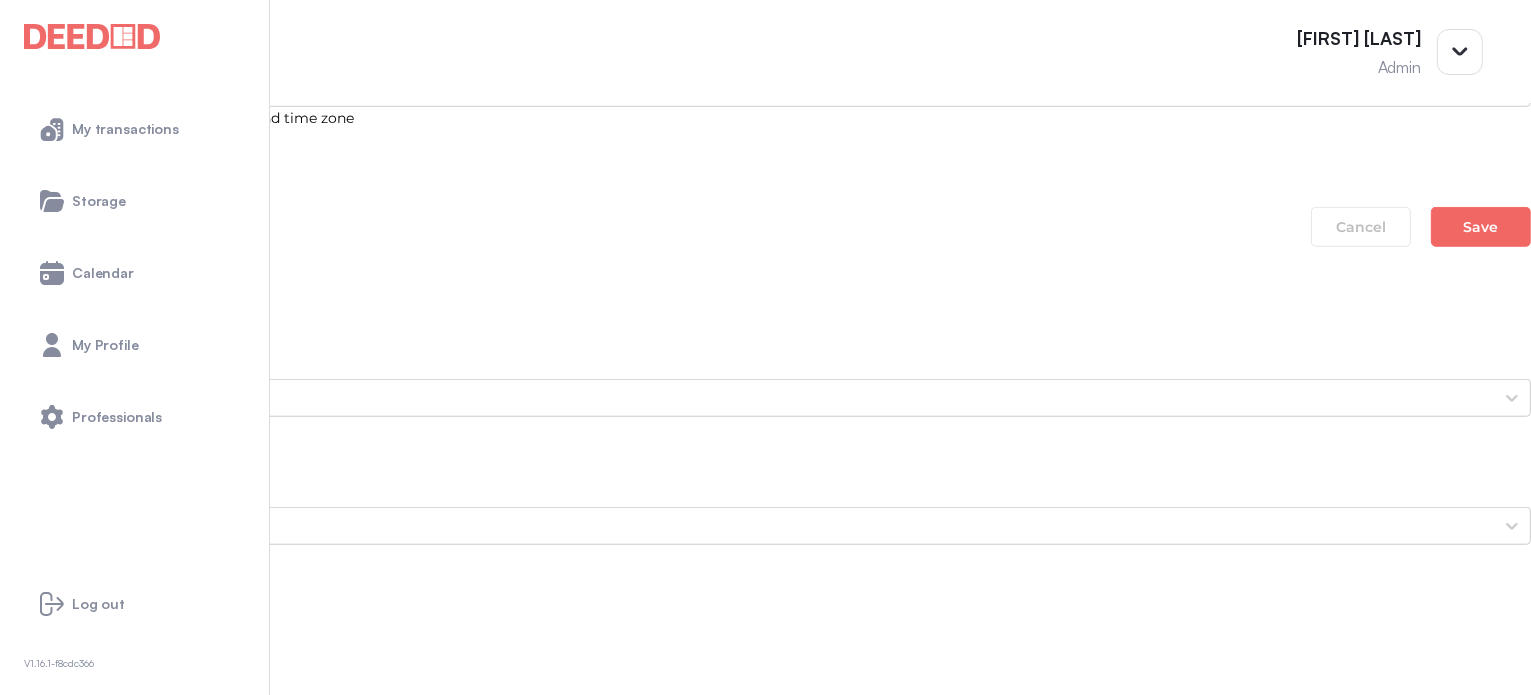 scroll, scrollTop: 1800, scrollLeft: 0, axis: vertical 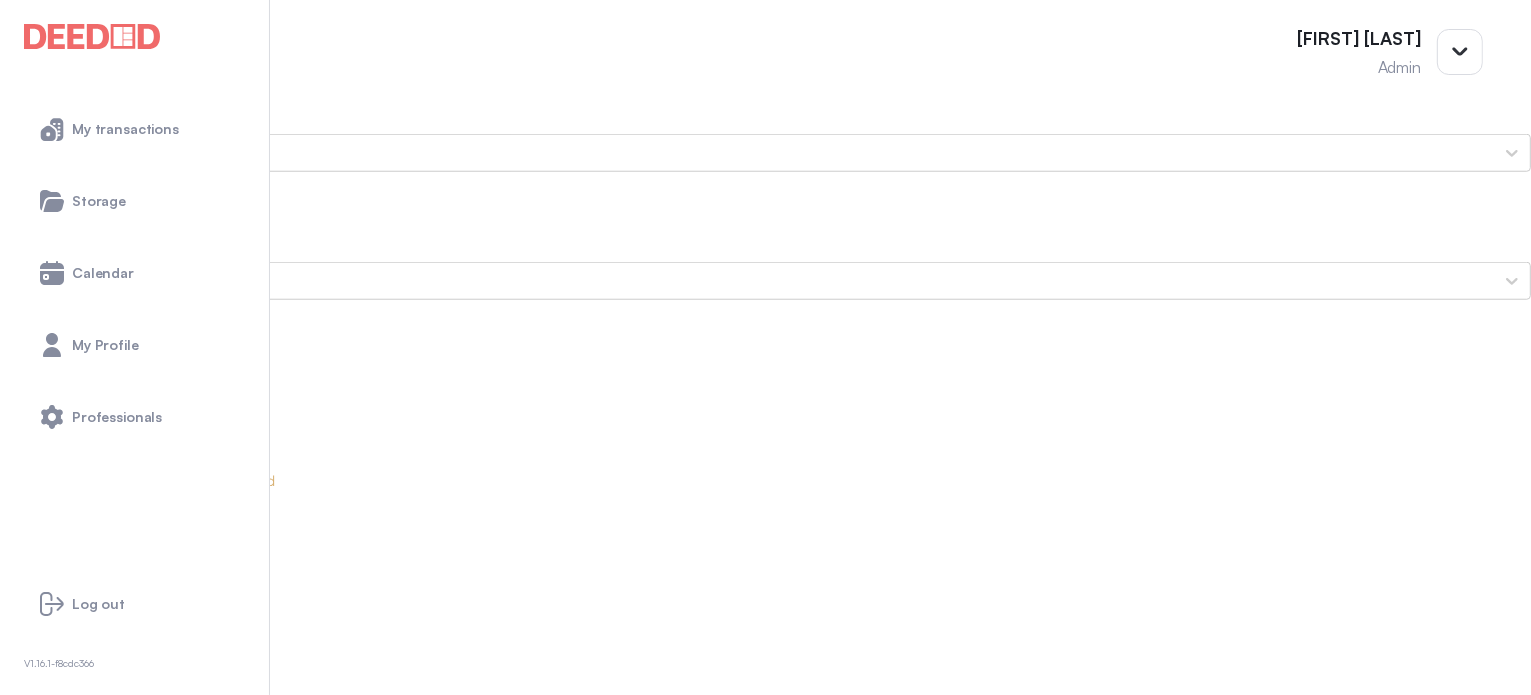 click on "Dipu's Photo ID (Back Side) DK-License-back.jpg" at bounding box center (765, 1890) 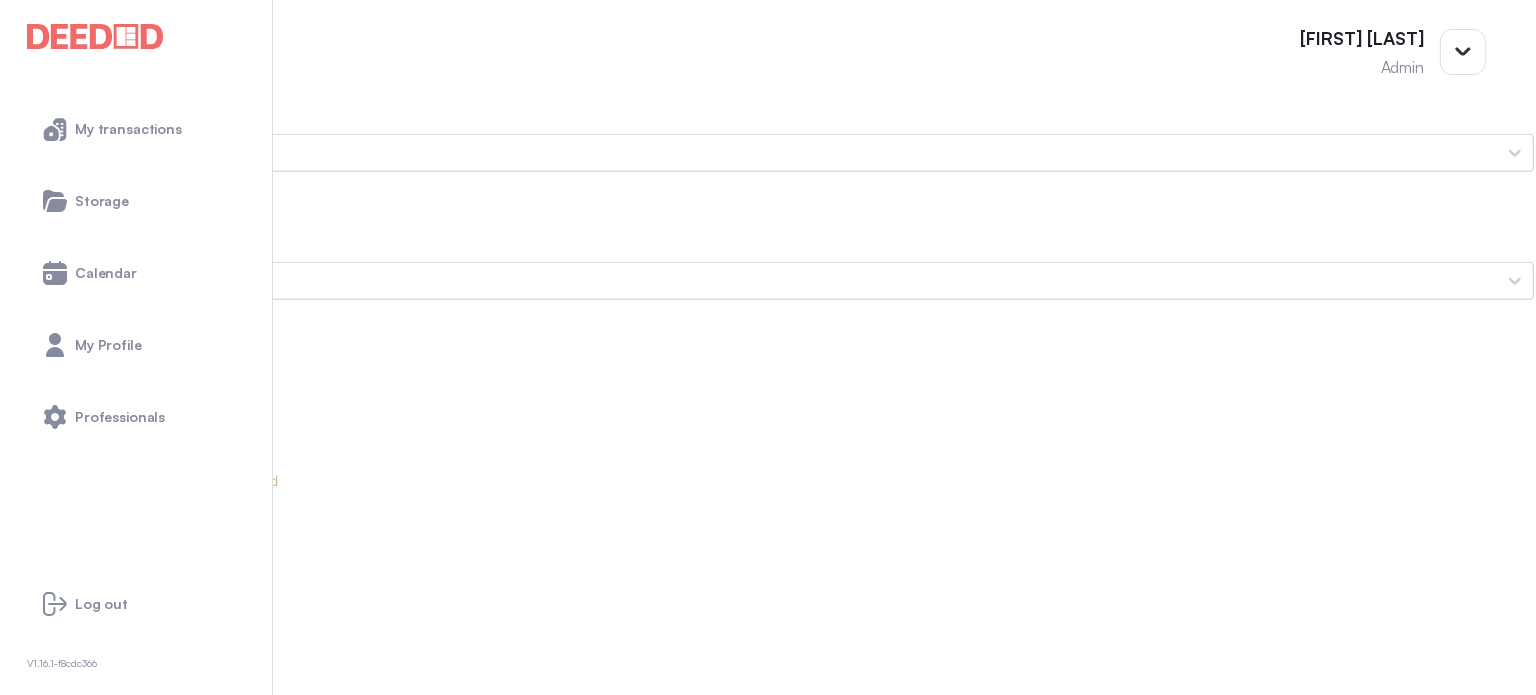 scroll, scrollTop: 0, scrollLeft: 0, axis: both 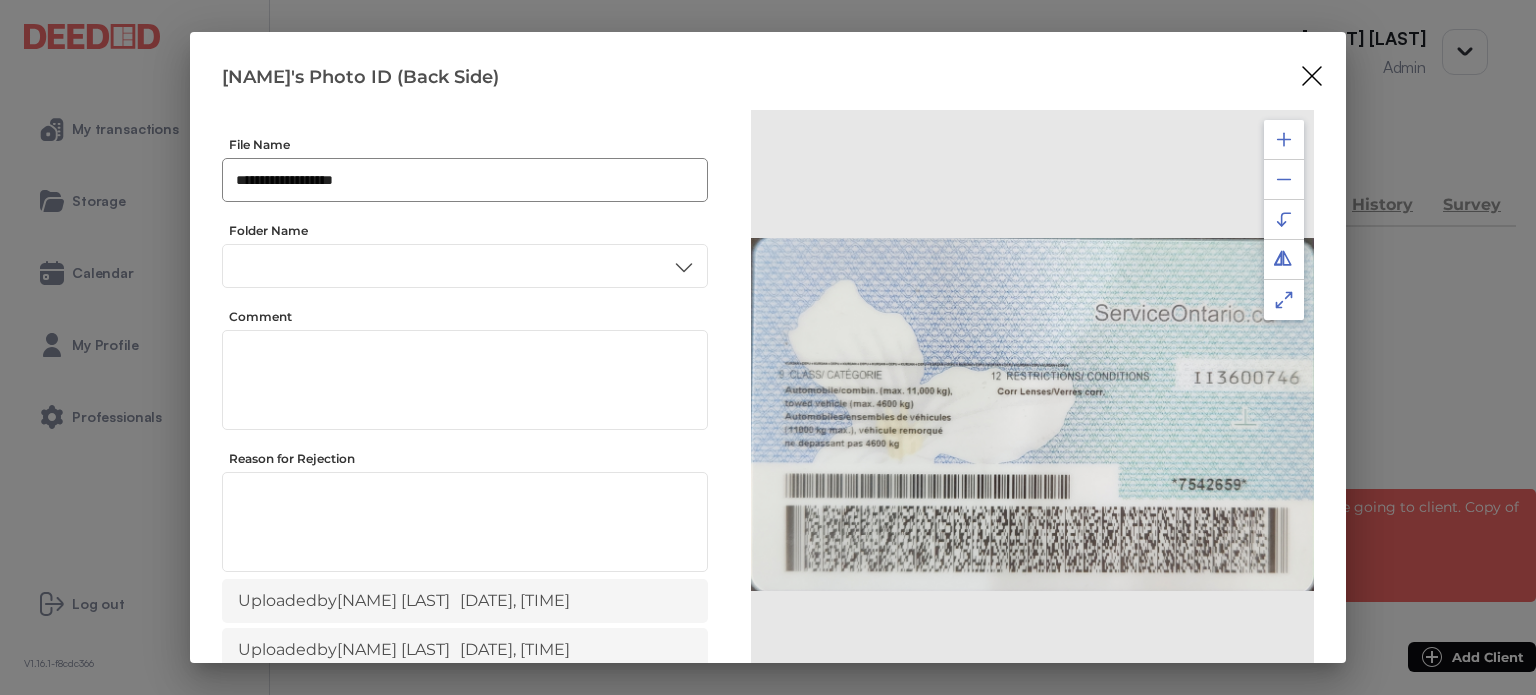 click on "**********" at bounding box center (465, 180) 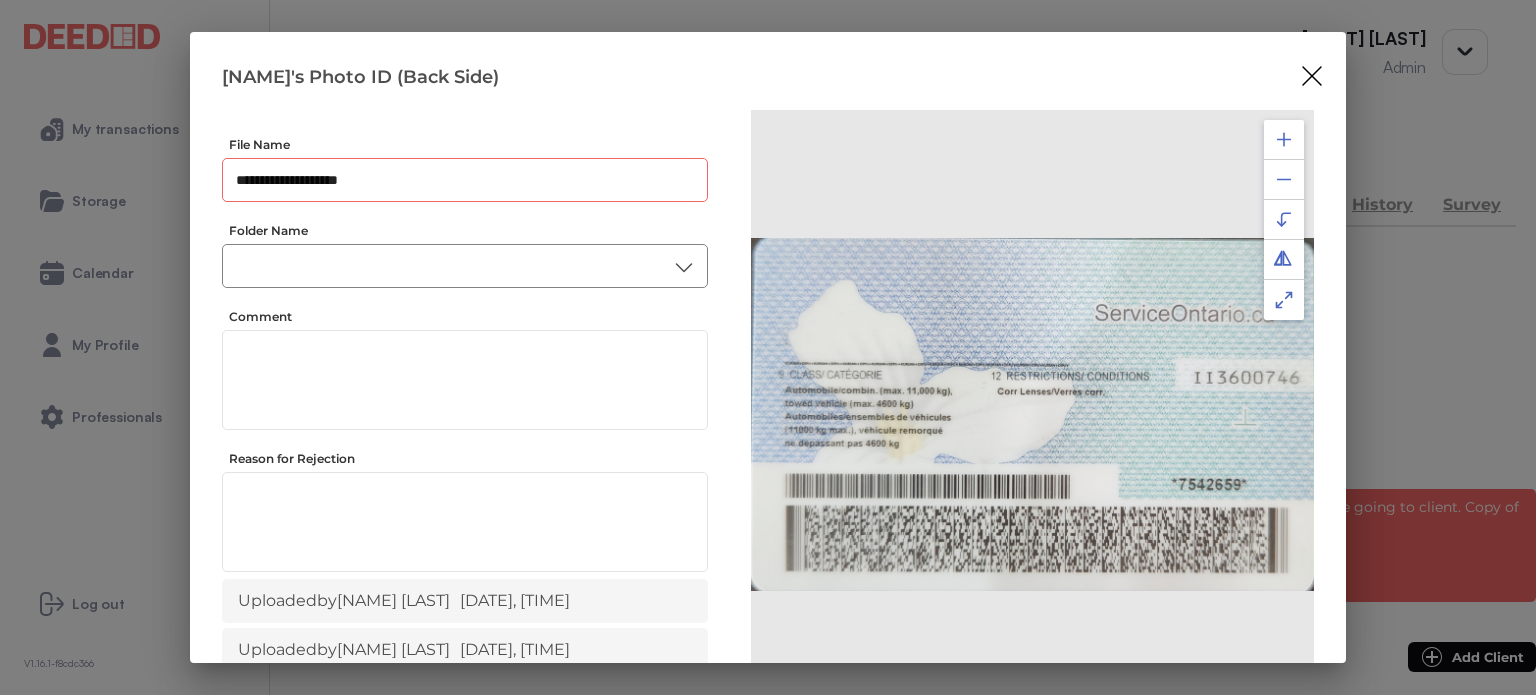 type on "**********" 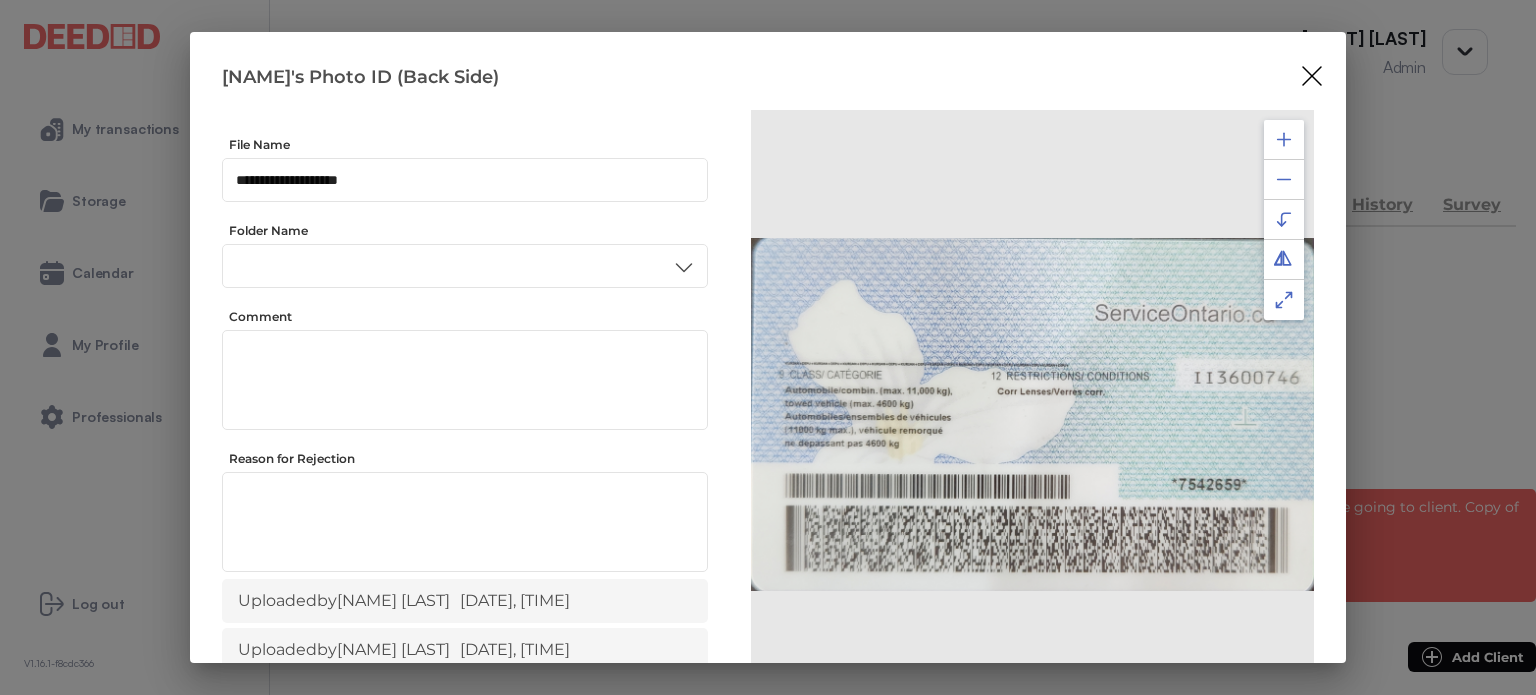 click on "ID" at bounding box center (464, 436) 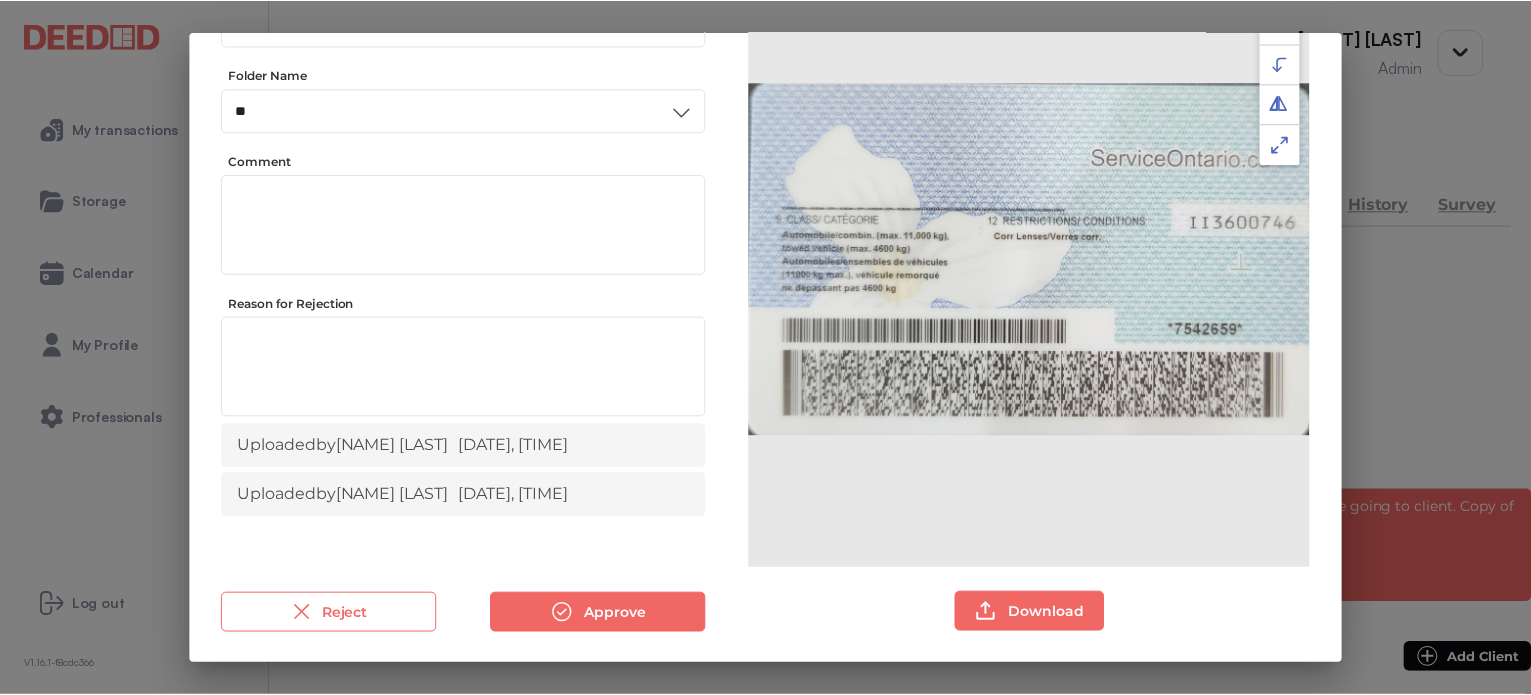 scroll, scrollTop: 156, scrollLeft: 0, axis: vertical 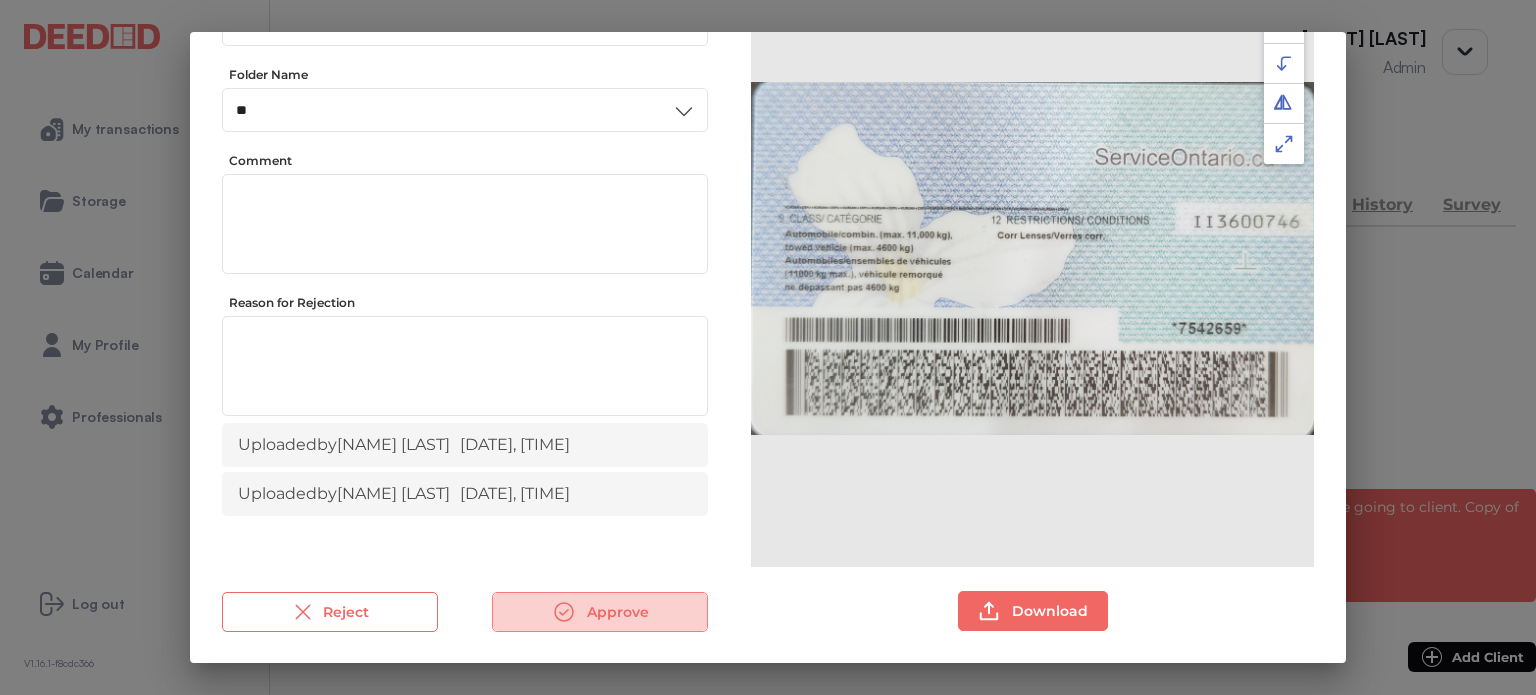 click at bounding box center (564, 612) 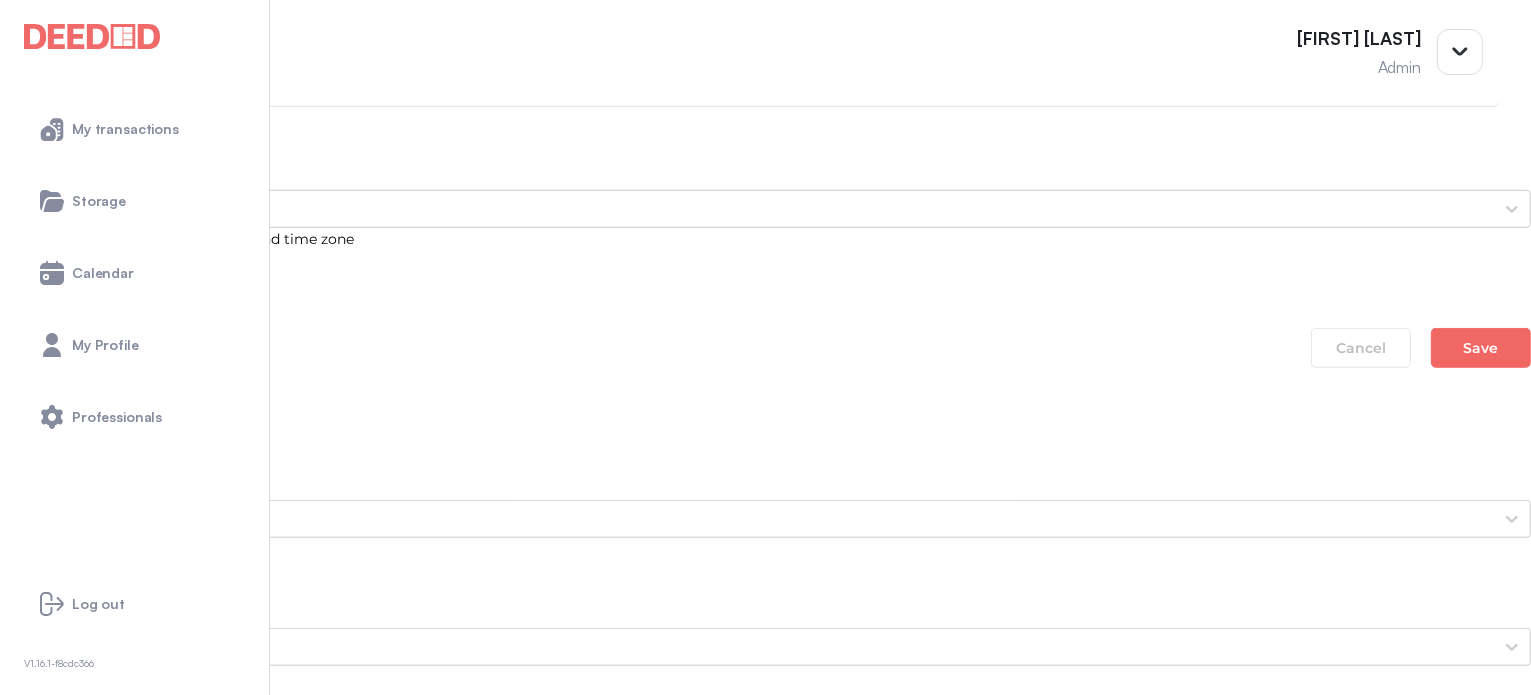 scroll, scrollTop: 1600, scrollLeft: 0, axis: vertical 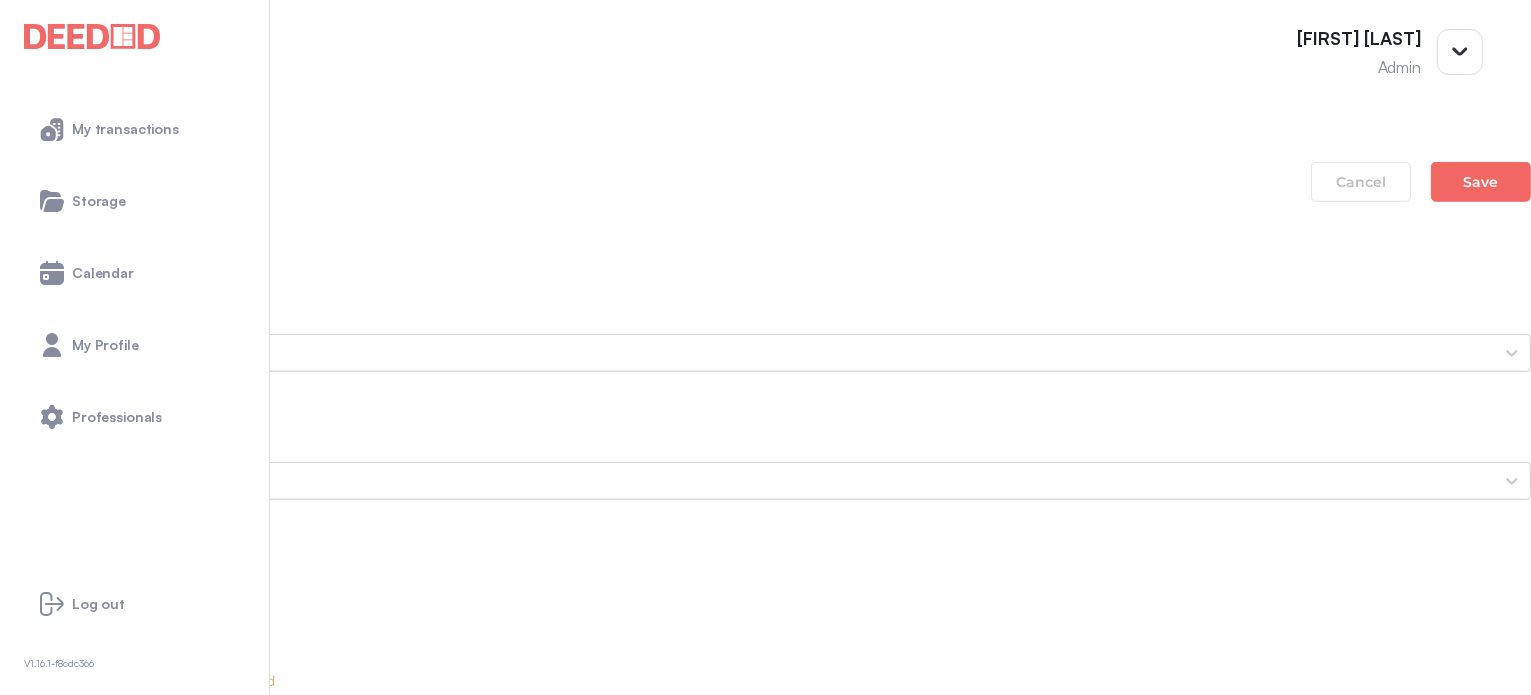 click on "Dipu's Secondary ID (Front Side)" at bounding box center [765, 2185] 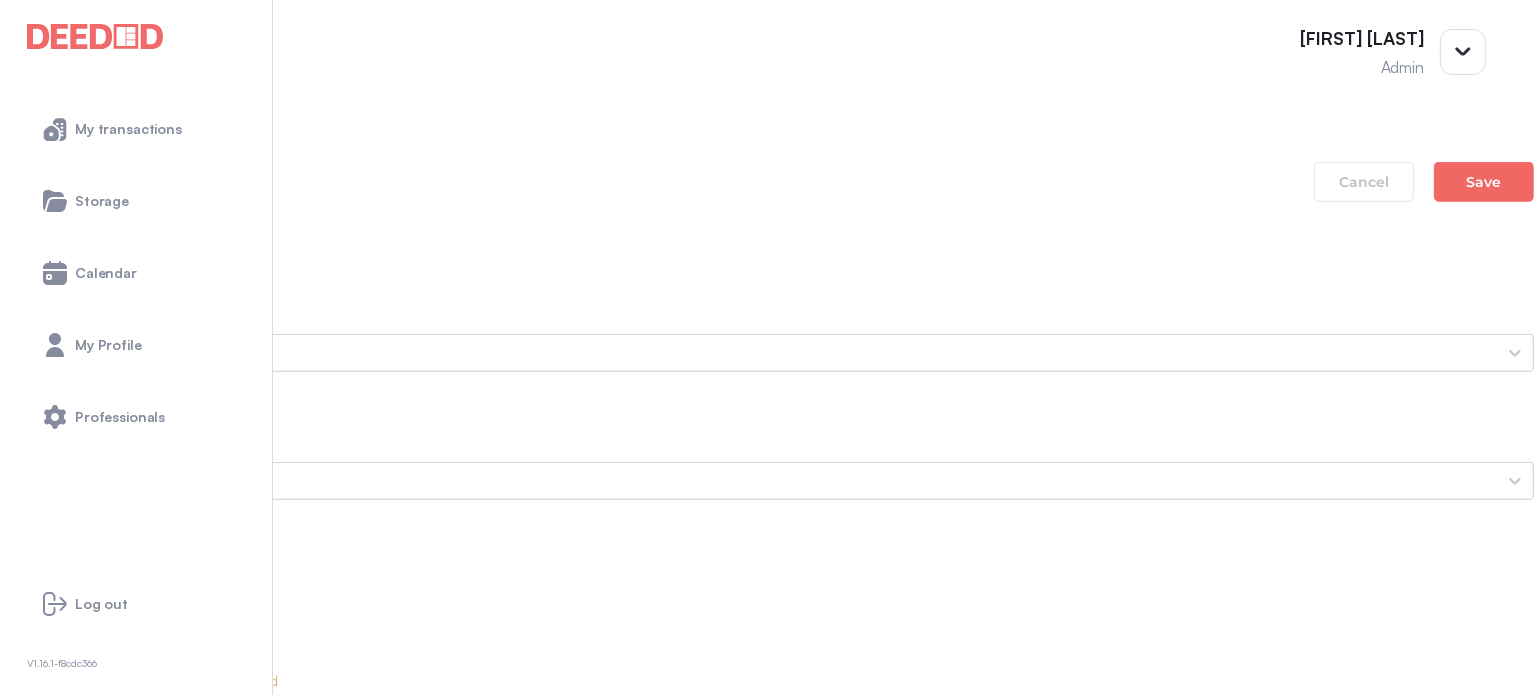 scroll, scrollTop: 0, scrollLeft: 0, axis: both 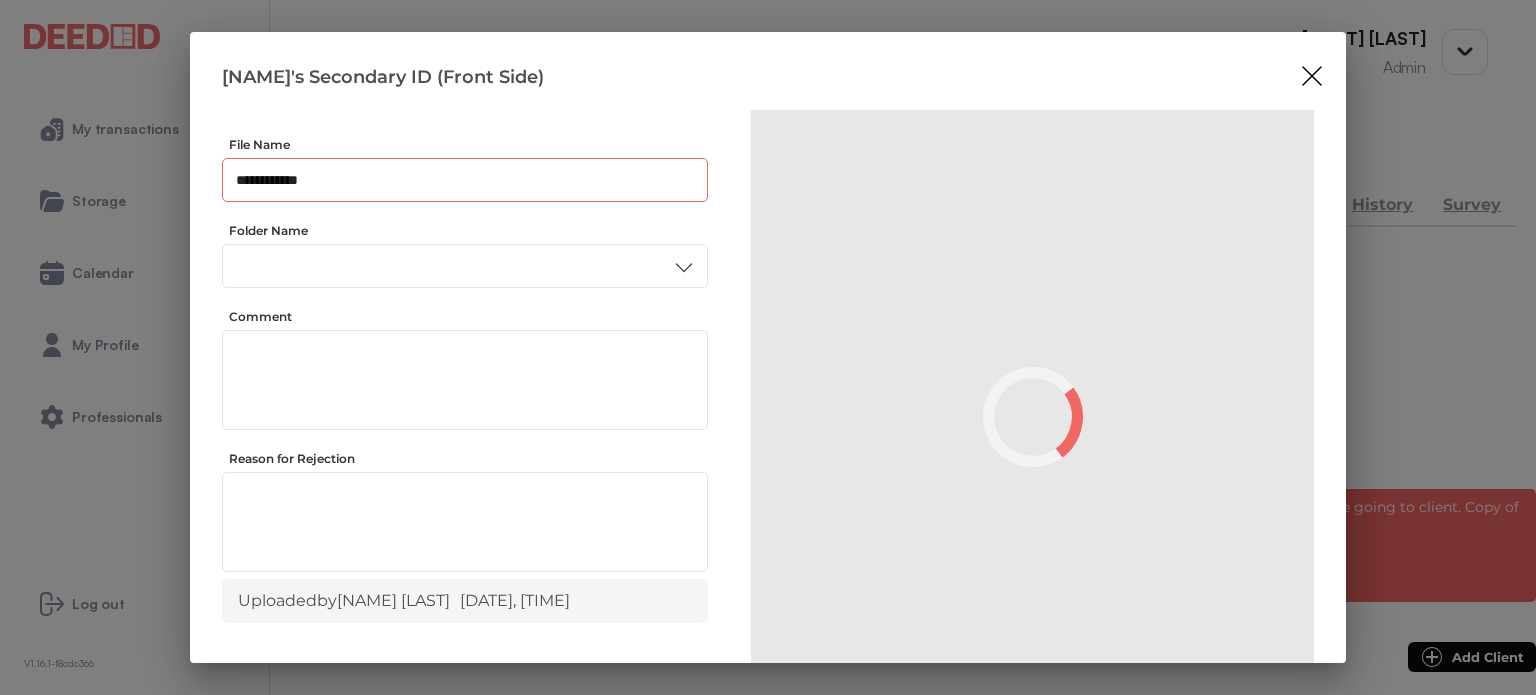 click on "**********" at bounding box center [465, 180] 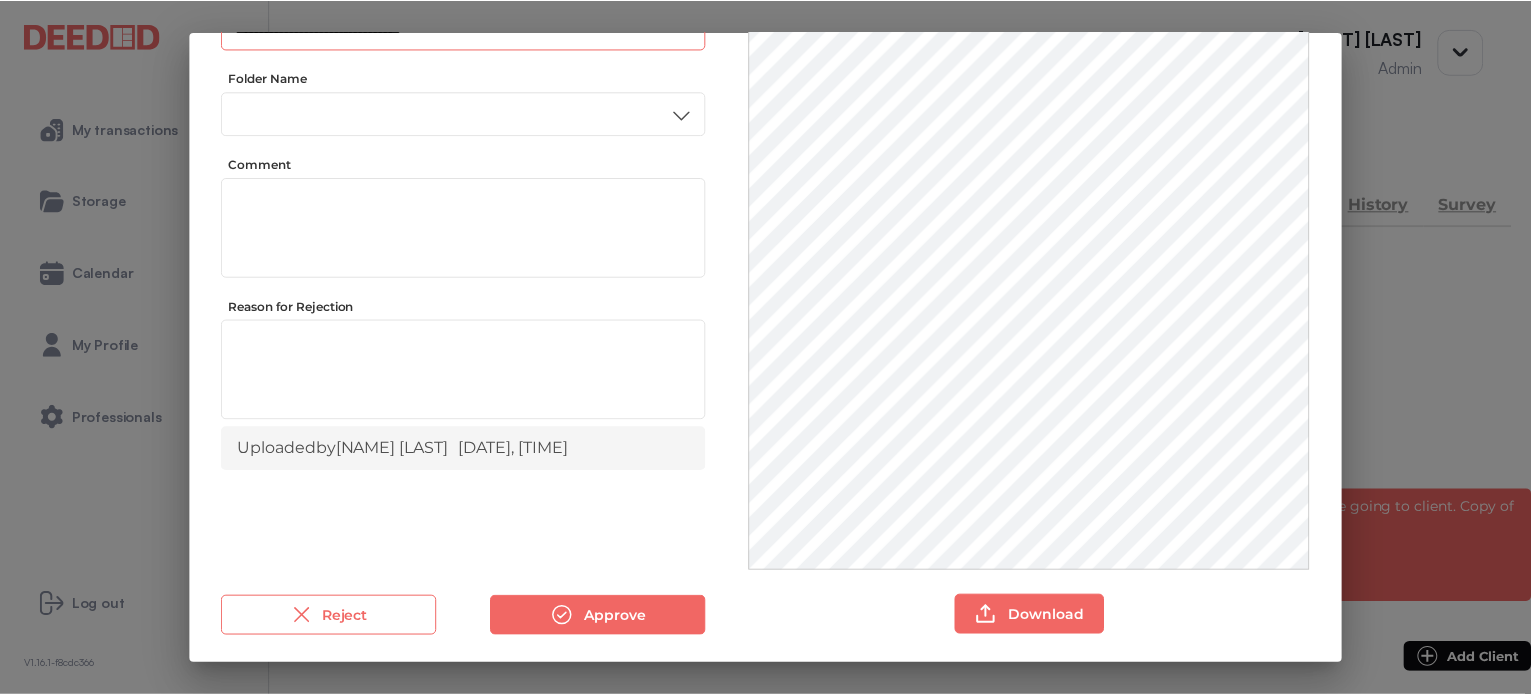 scroll, scrollTop: 156, scrollLeft: 0, axis: vertical 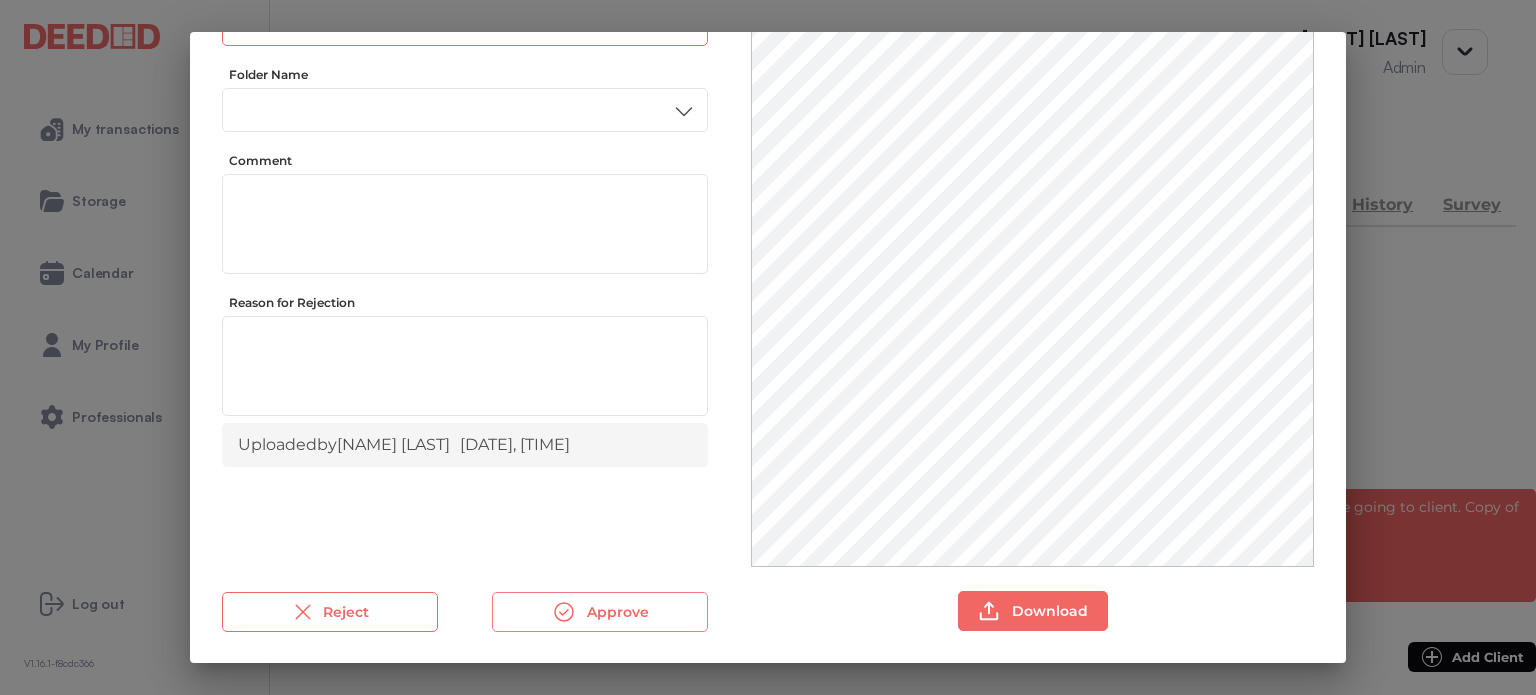 type on "**********" 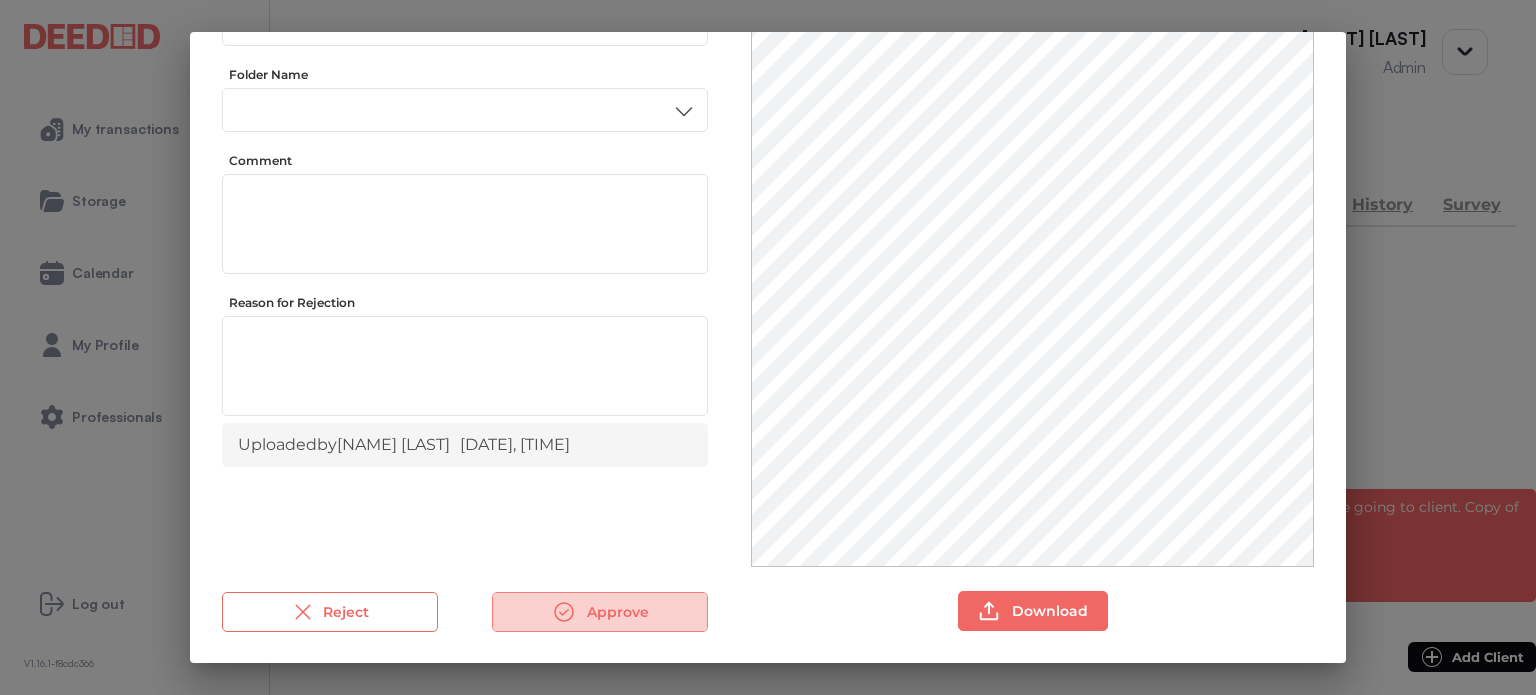 click on "Approve" at bounding box center [600, 612] 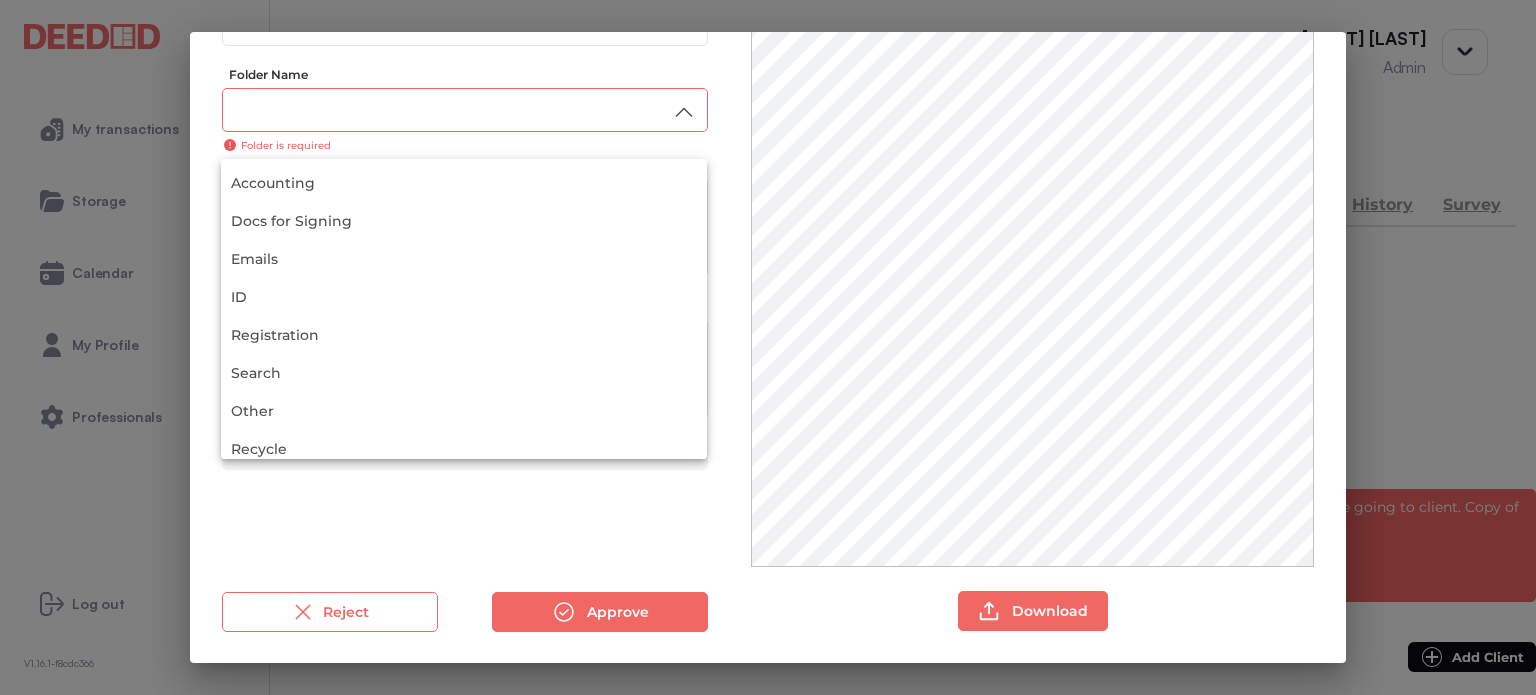 click at bounding box center [465, 110] 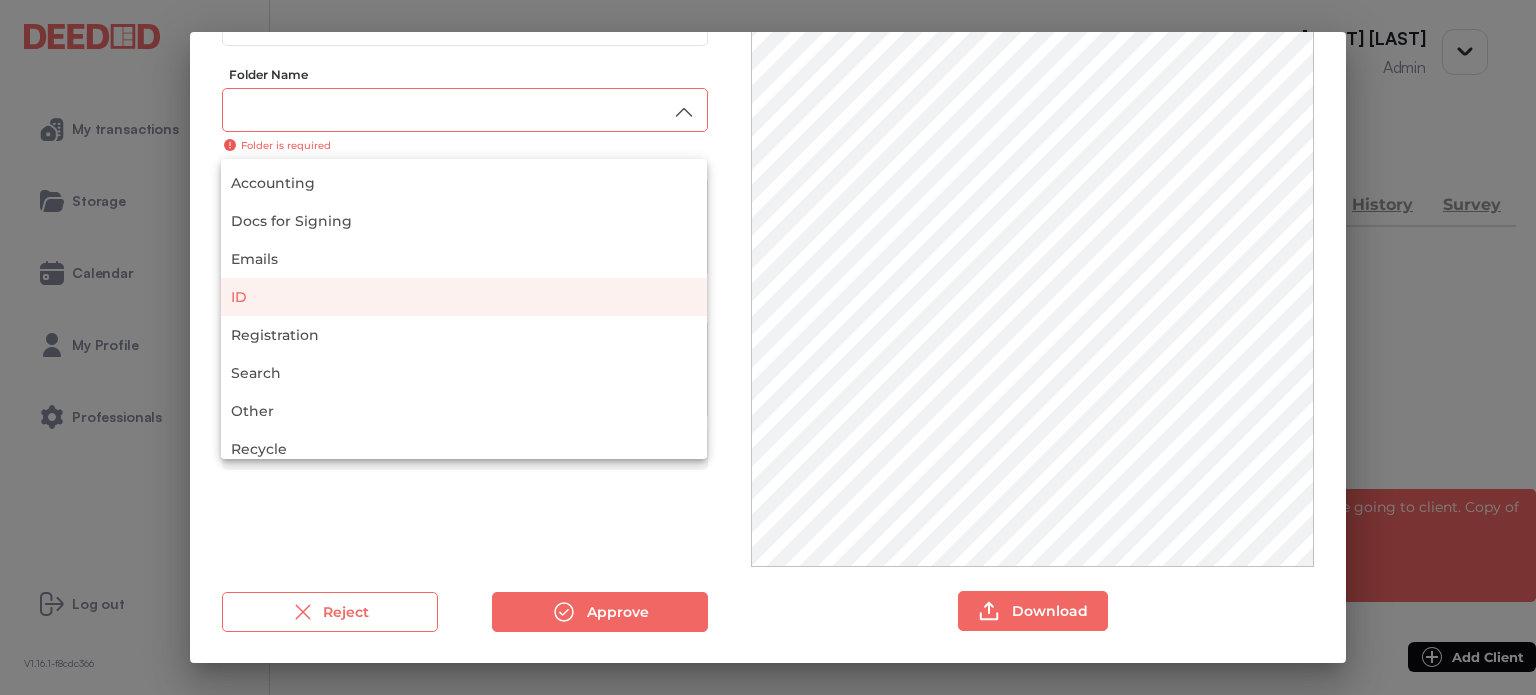 click on "ID" at bounding box center [464, 297] 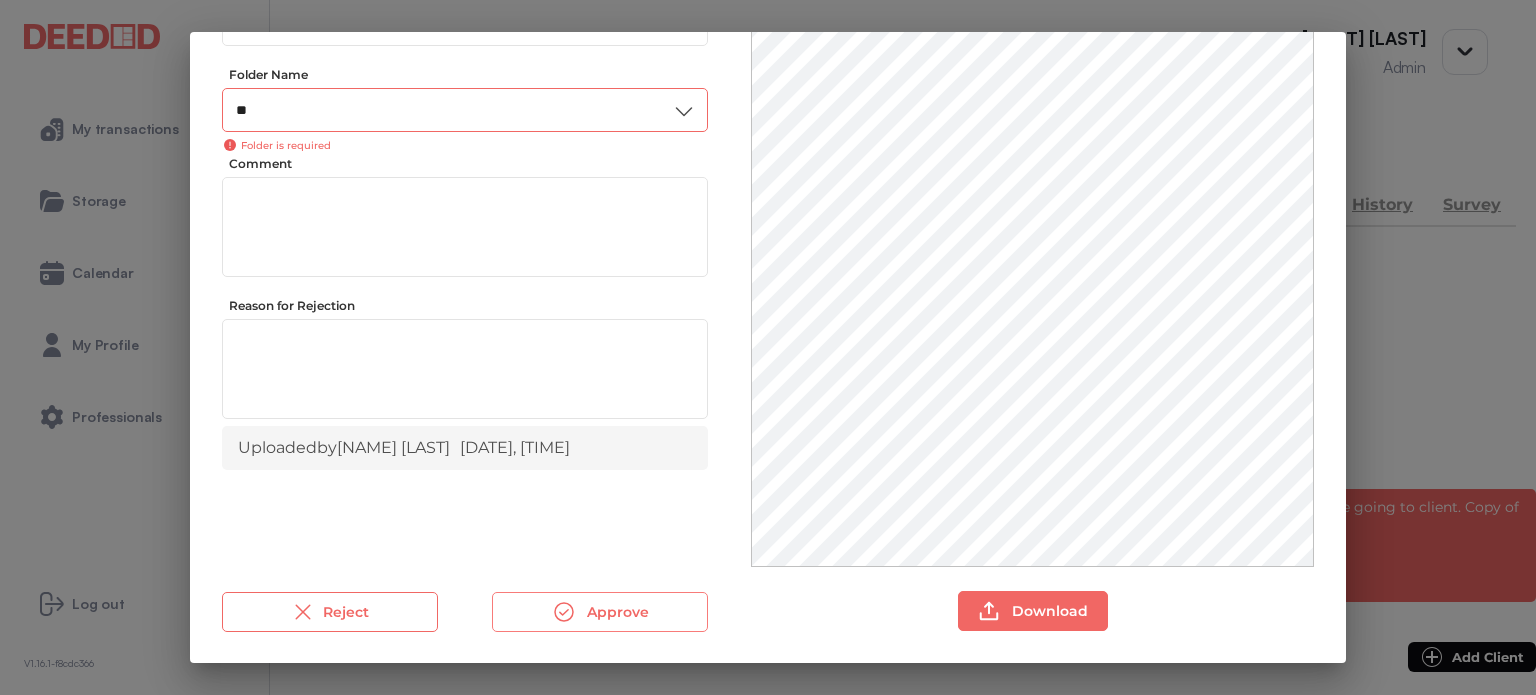 click on "Approve" at bounding box center [600, 612] 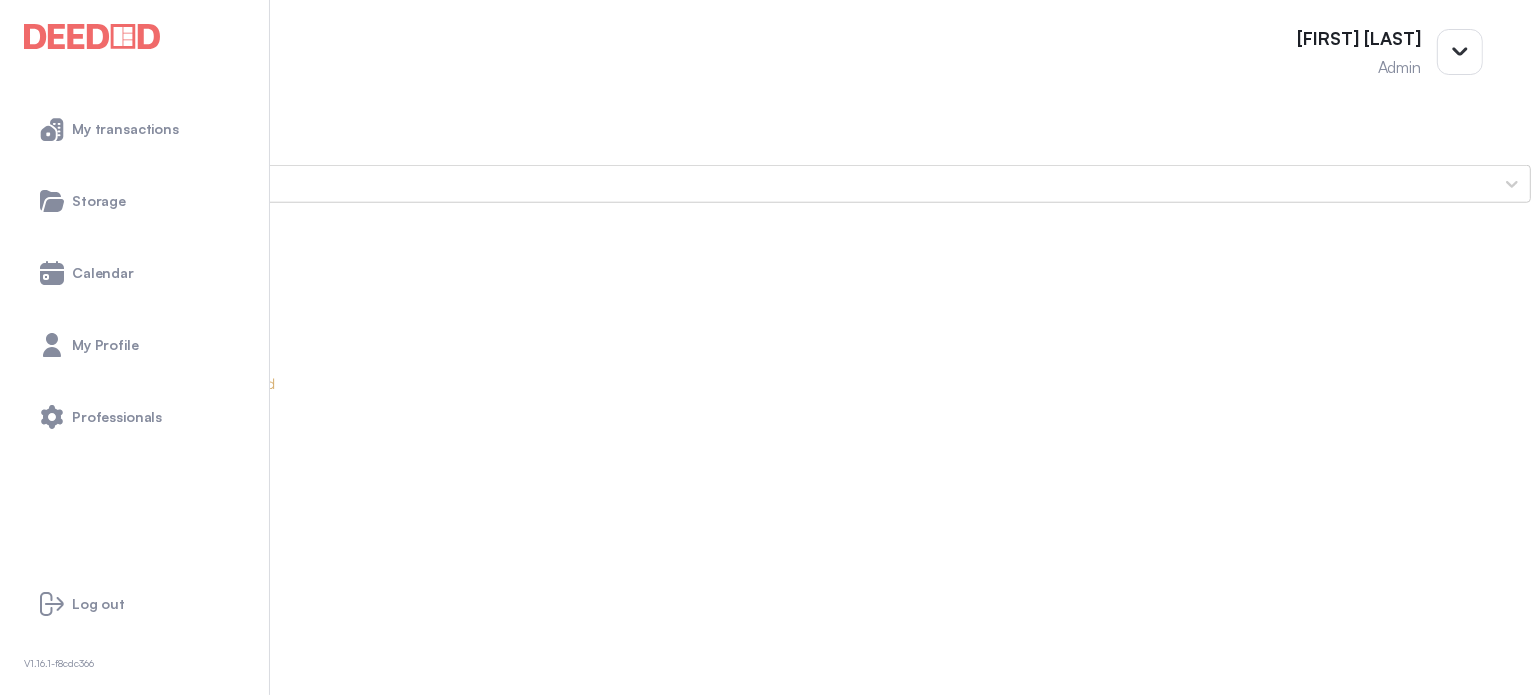 scroll, scrollTop: 1900, scrollLeft: 0, axis: vertical 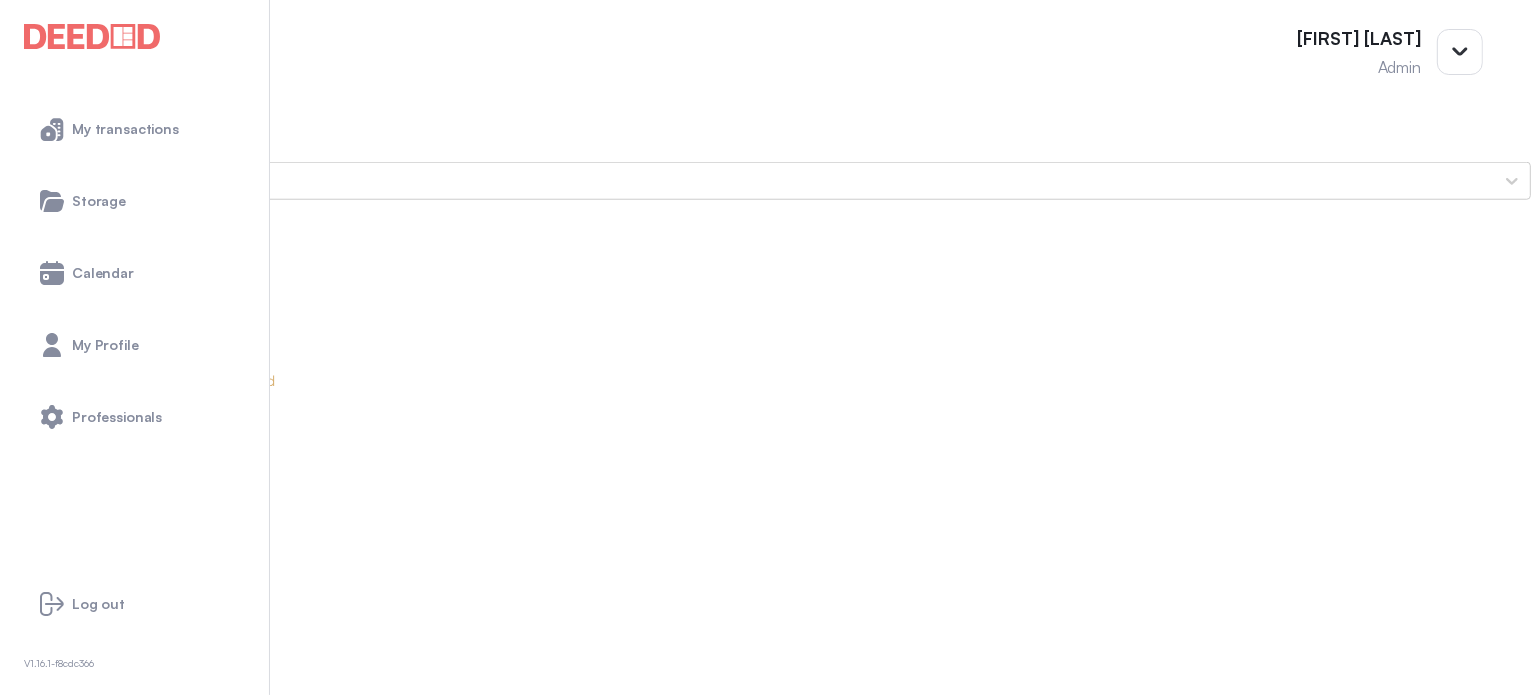click on "Dipu's Secondary ID (Back Side)" at bounding box center (765, 1989) 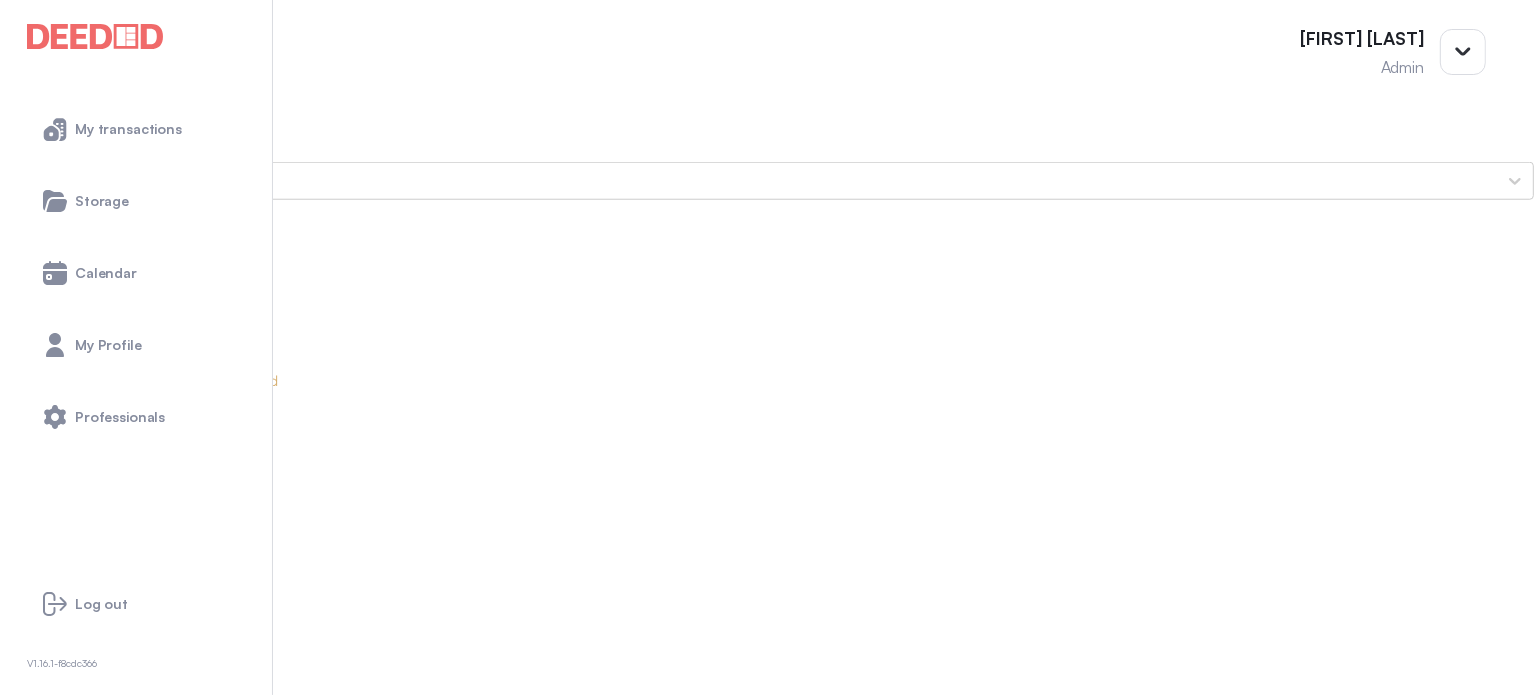 scroll, scrollTop: 0, scrollLeft: 0, axis: both 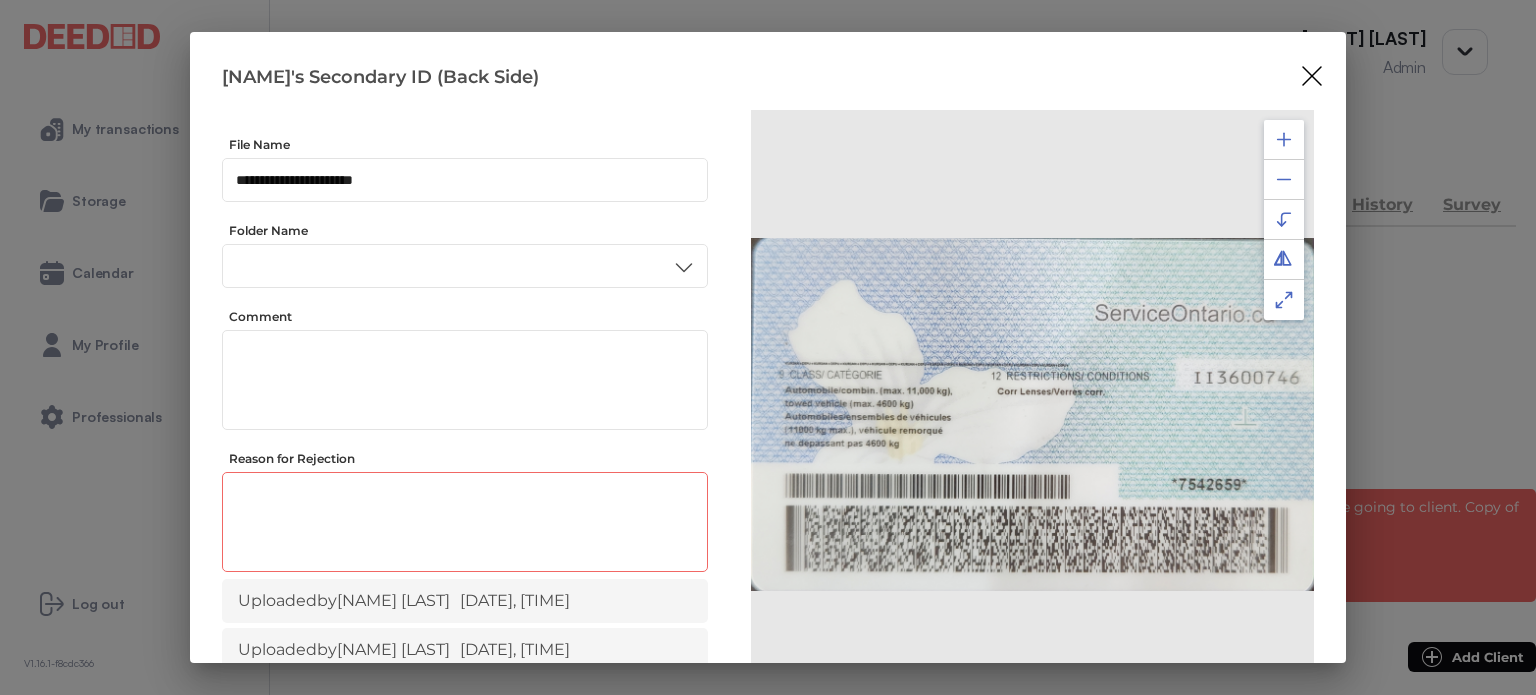 click at bounding box center [465, 525] 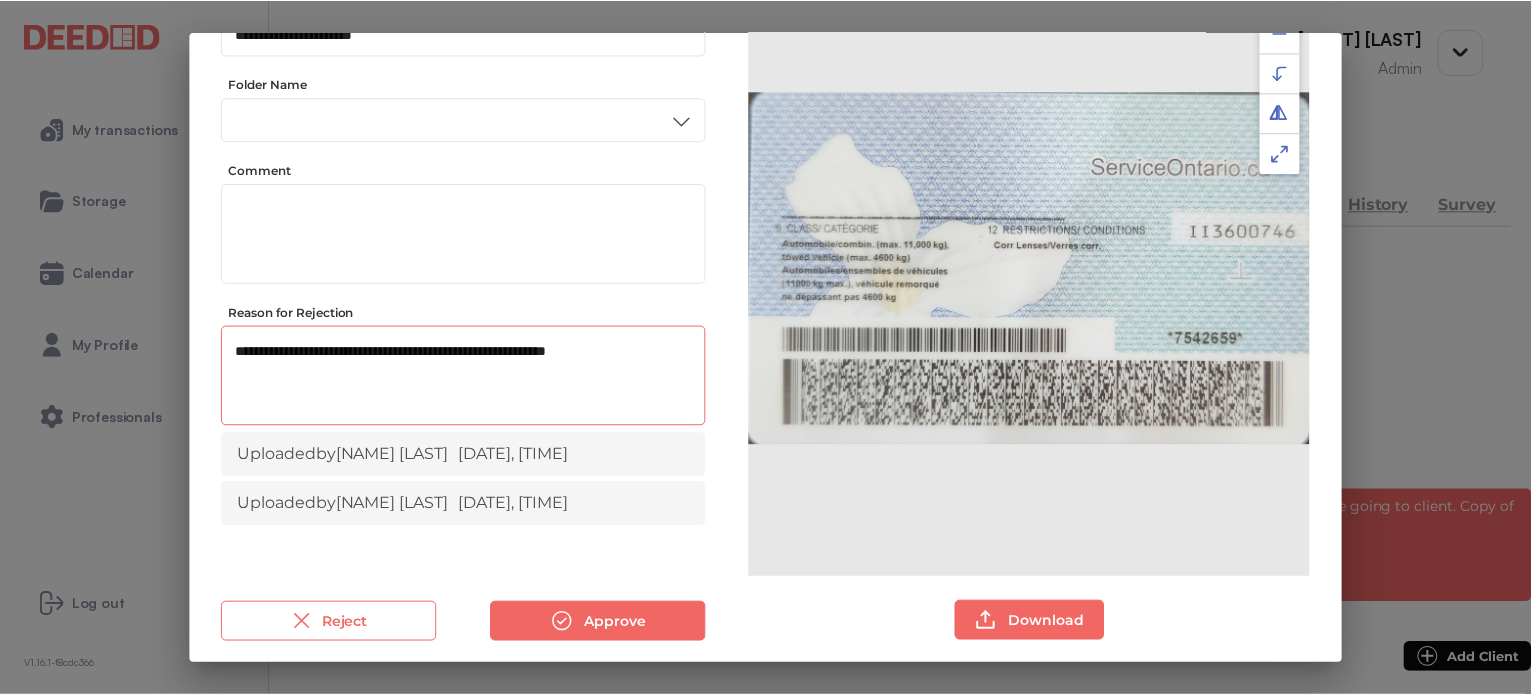 scroll, scrollTop: 156, scrollLeft: 0, axis: vertical 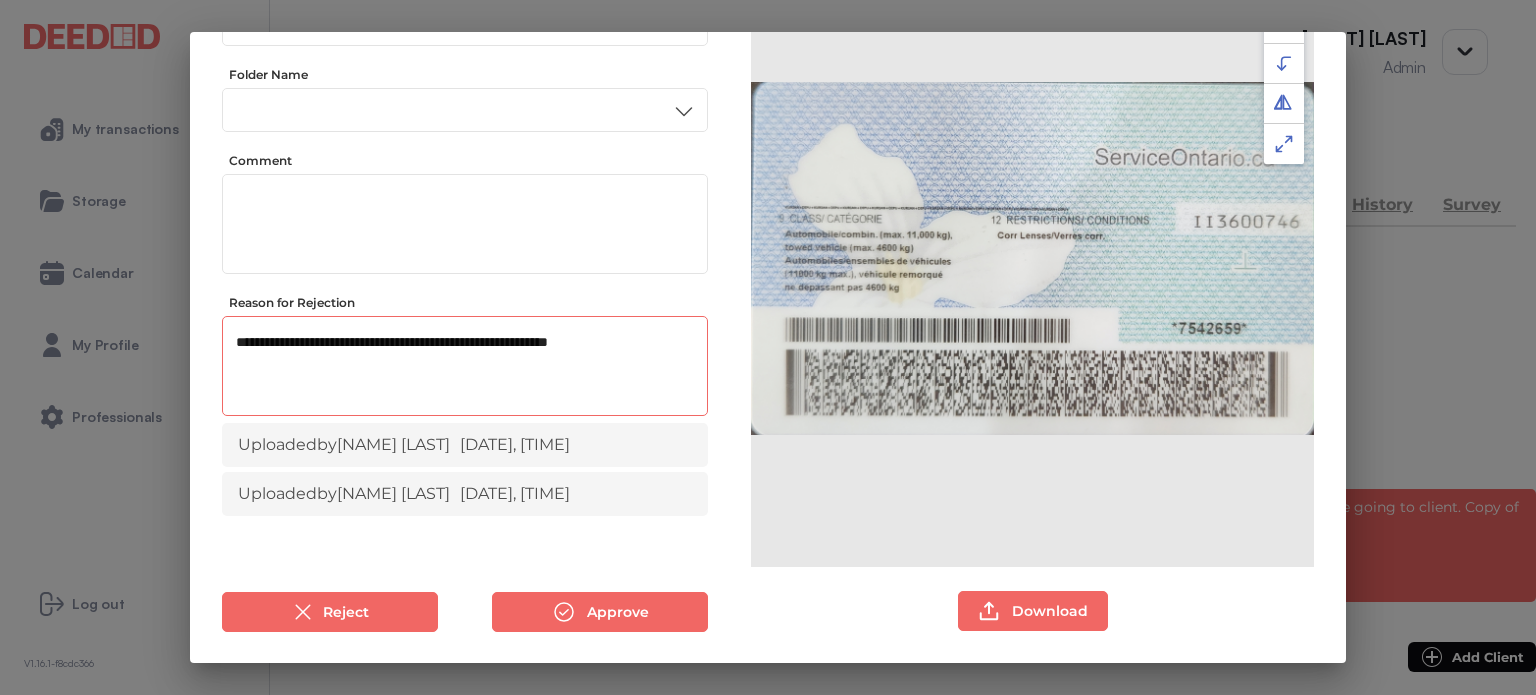type on "**********" 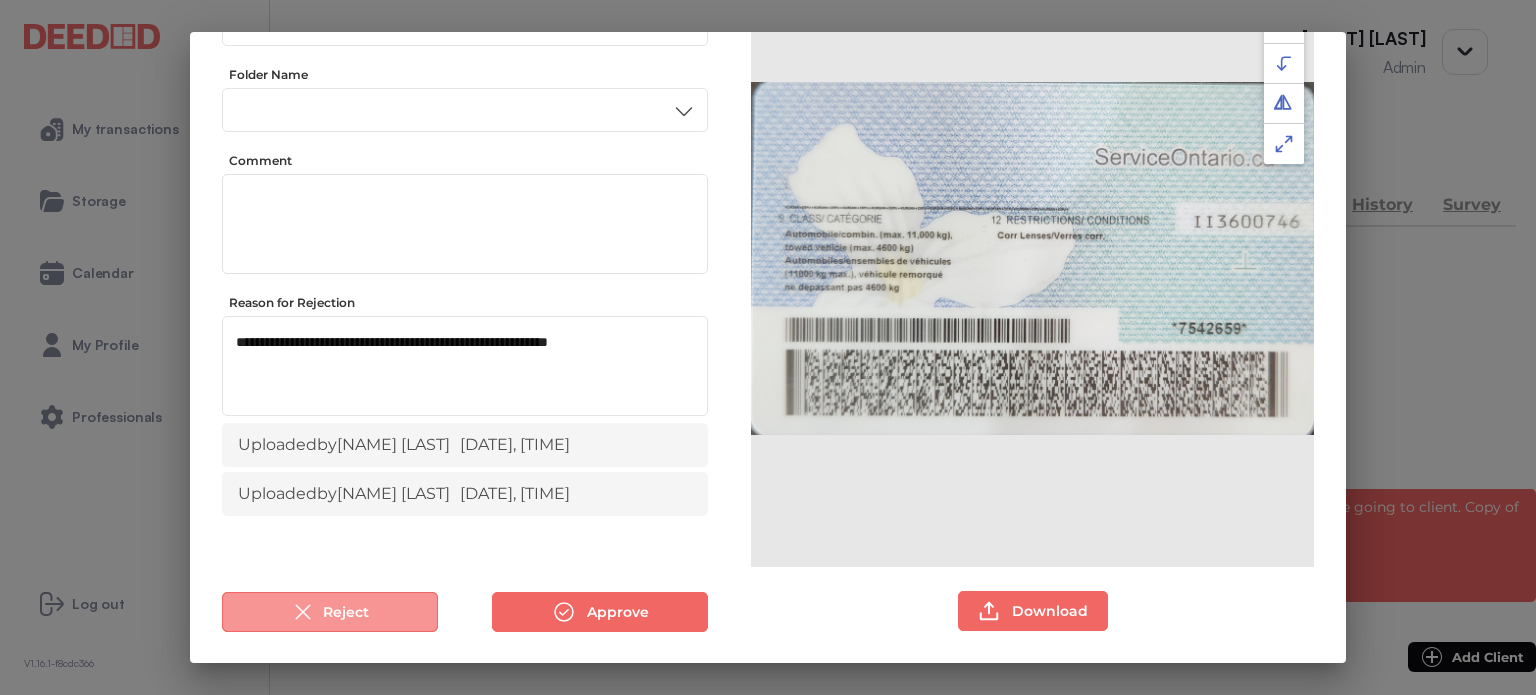 click on "Reject" at bounding box center (330, 612) 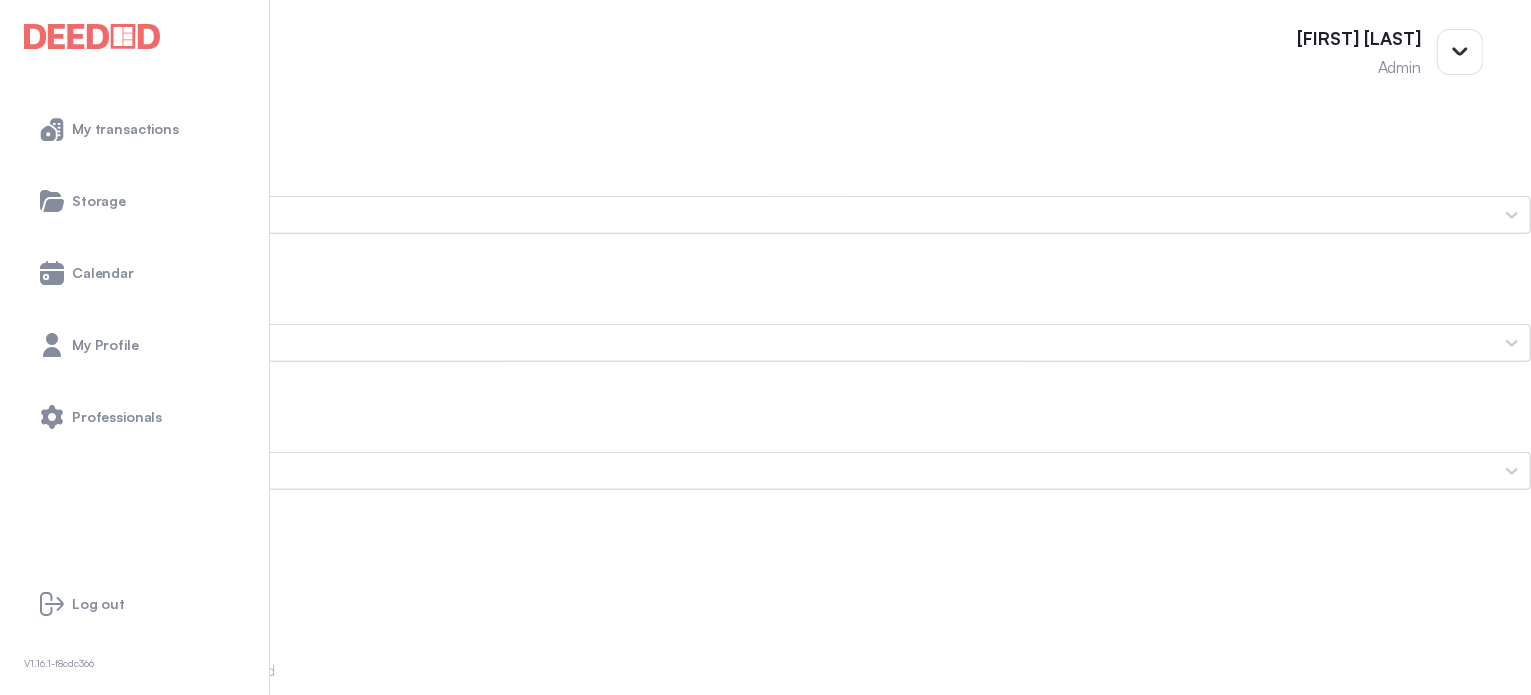 scroll, scrollTop: 1600, scrollLeft: 0, axis: vertical 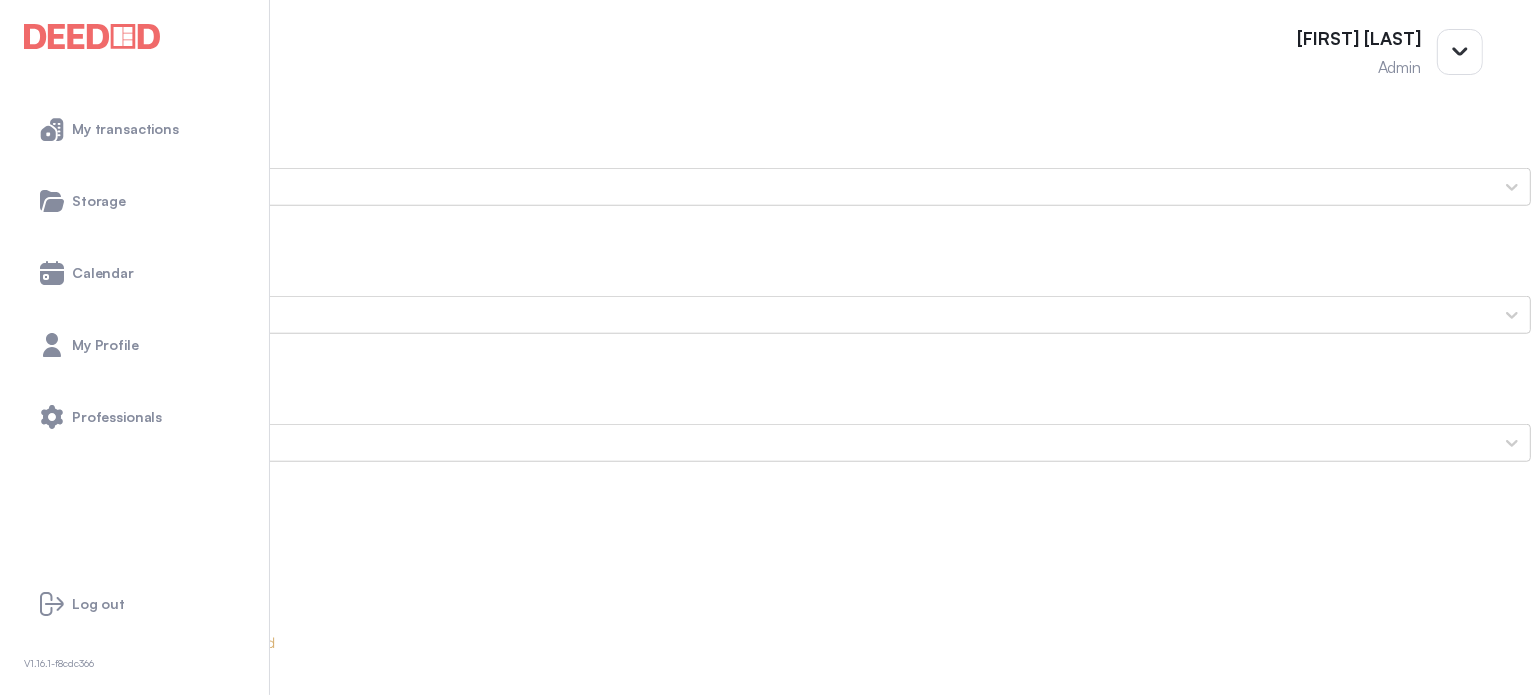 click on "Proof of Home Insurance" at bounding box center [765, 1627] 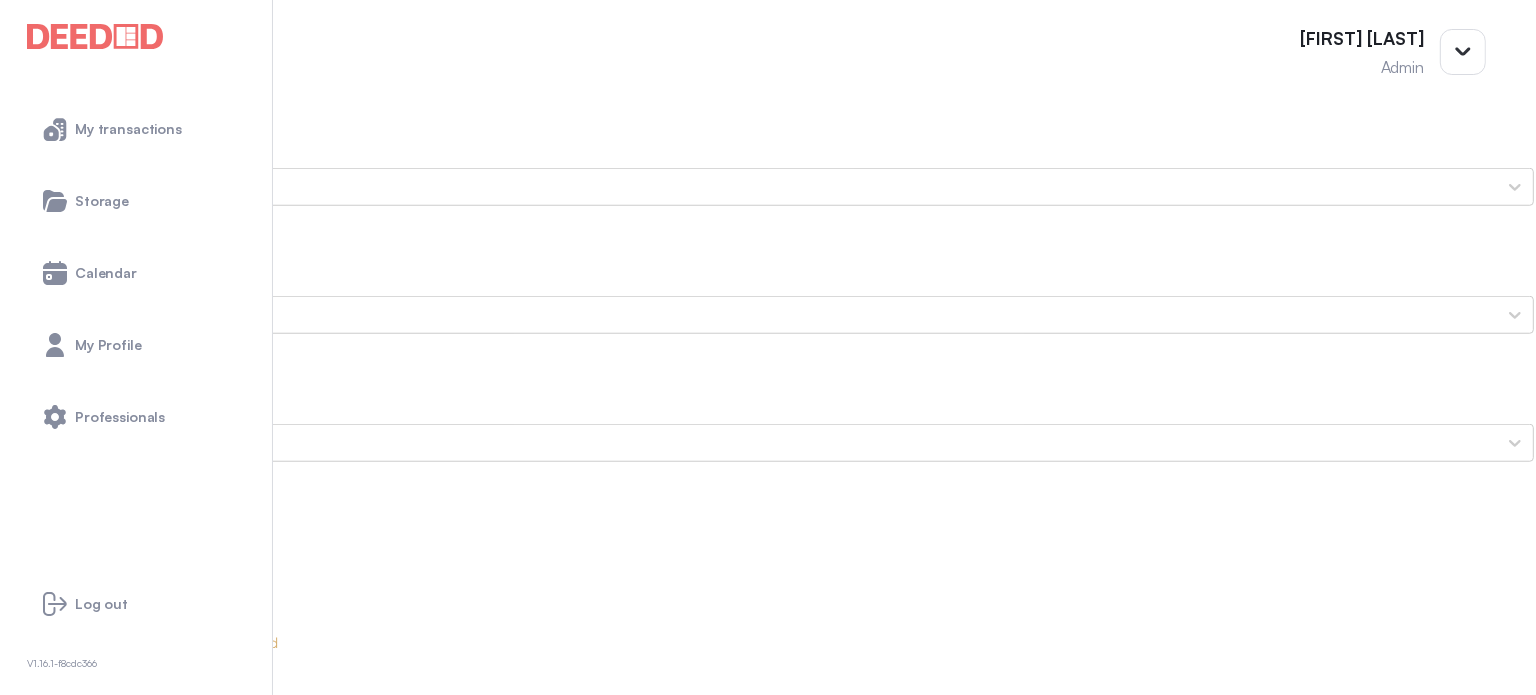 scroll, scrollTop: 0, scrollLeft: 0, axis: both 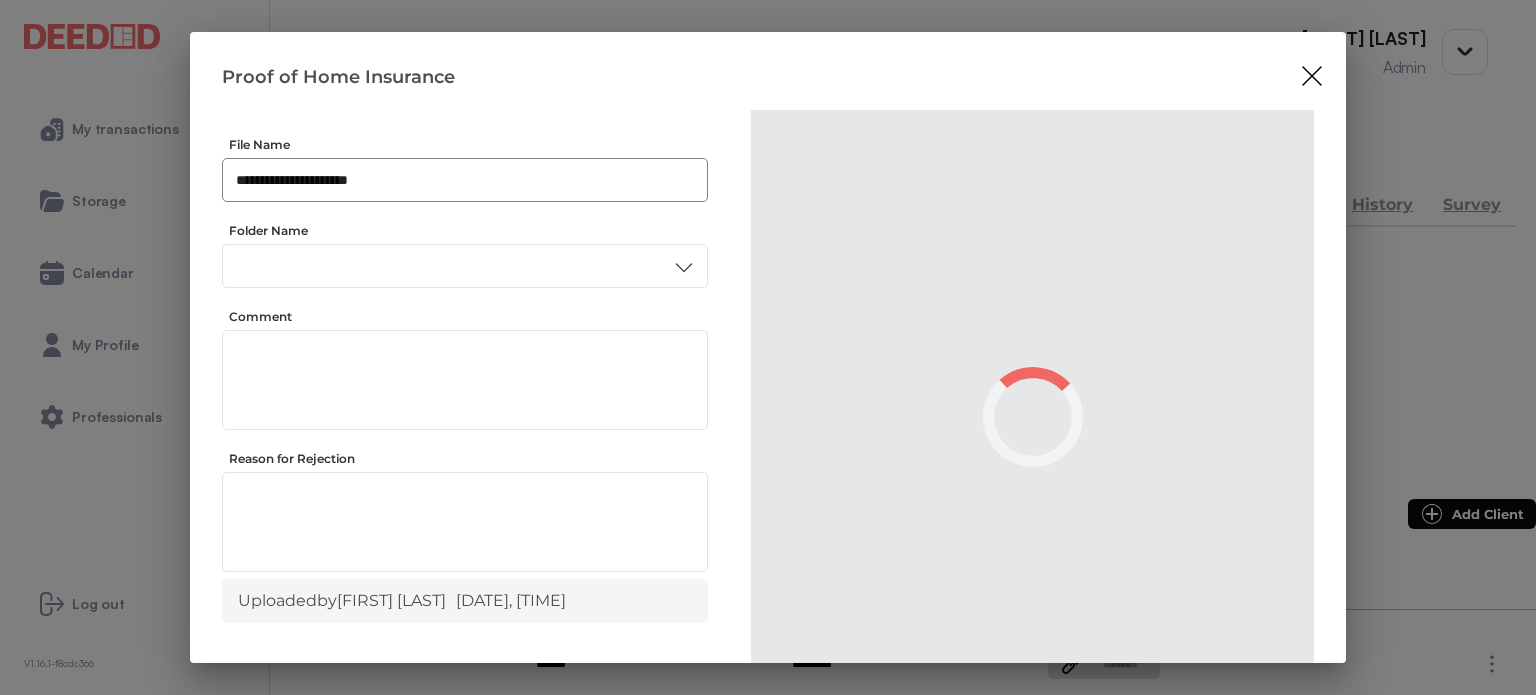 click on "**********" at bounding box center (465, 180) 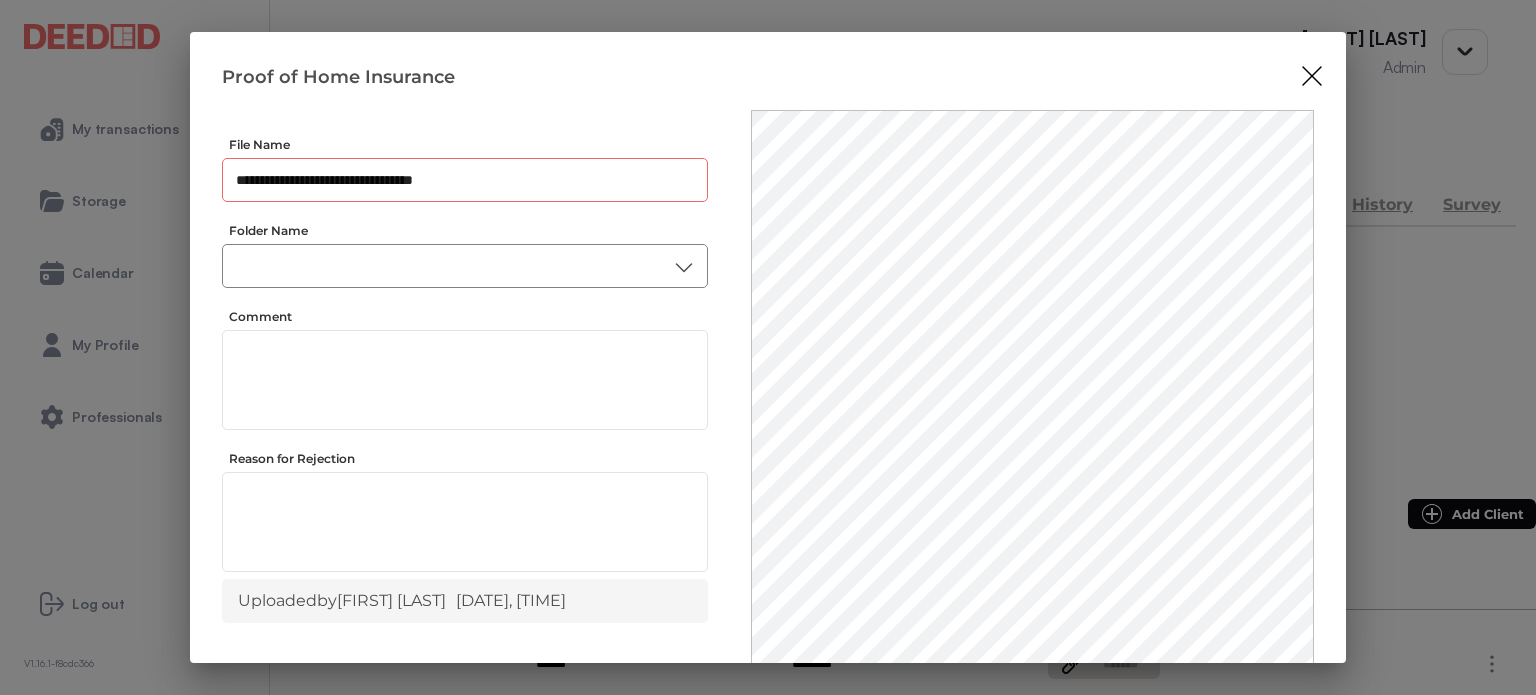 type on "**********" 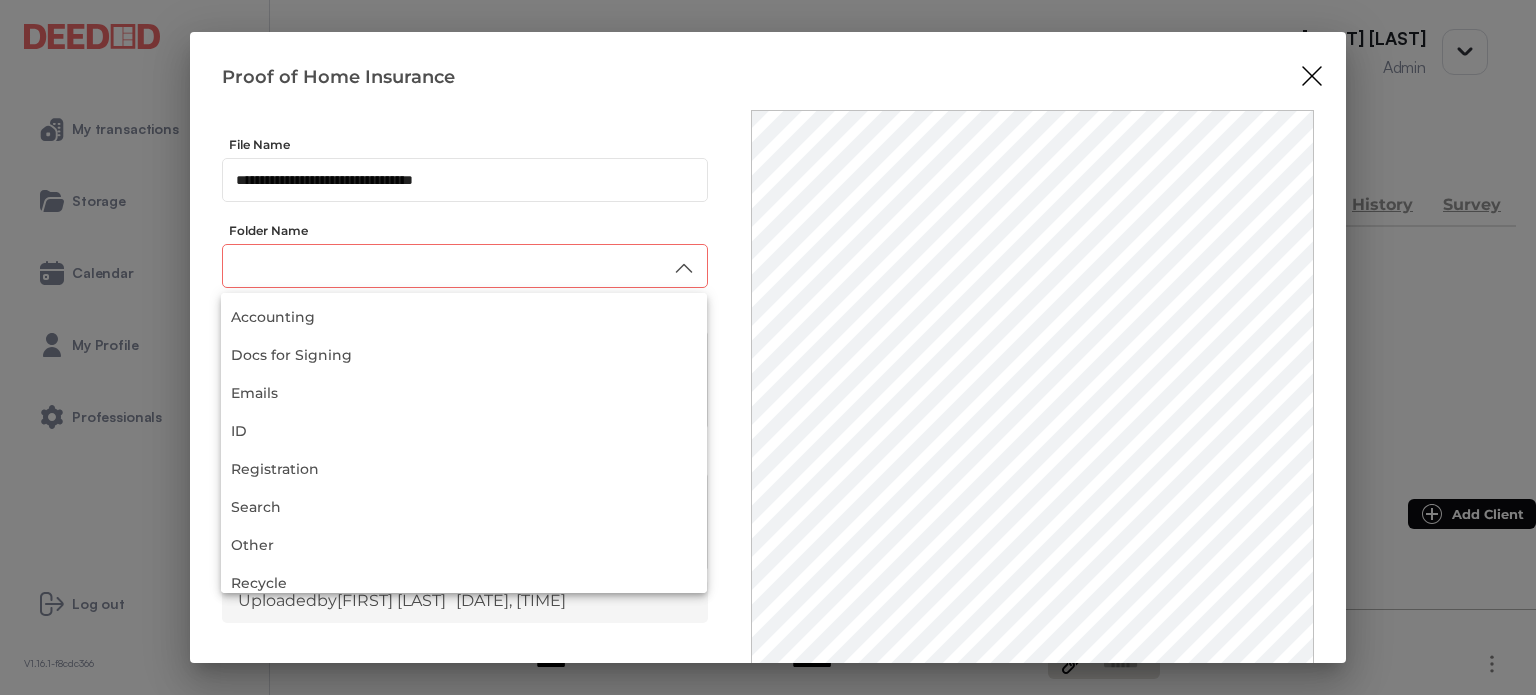 click at bounding box center [465, 266] 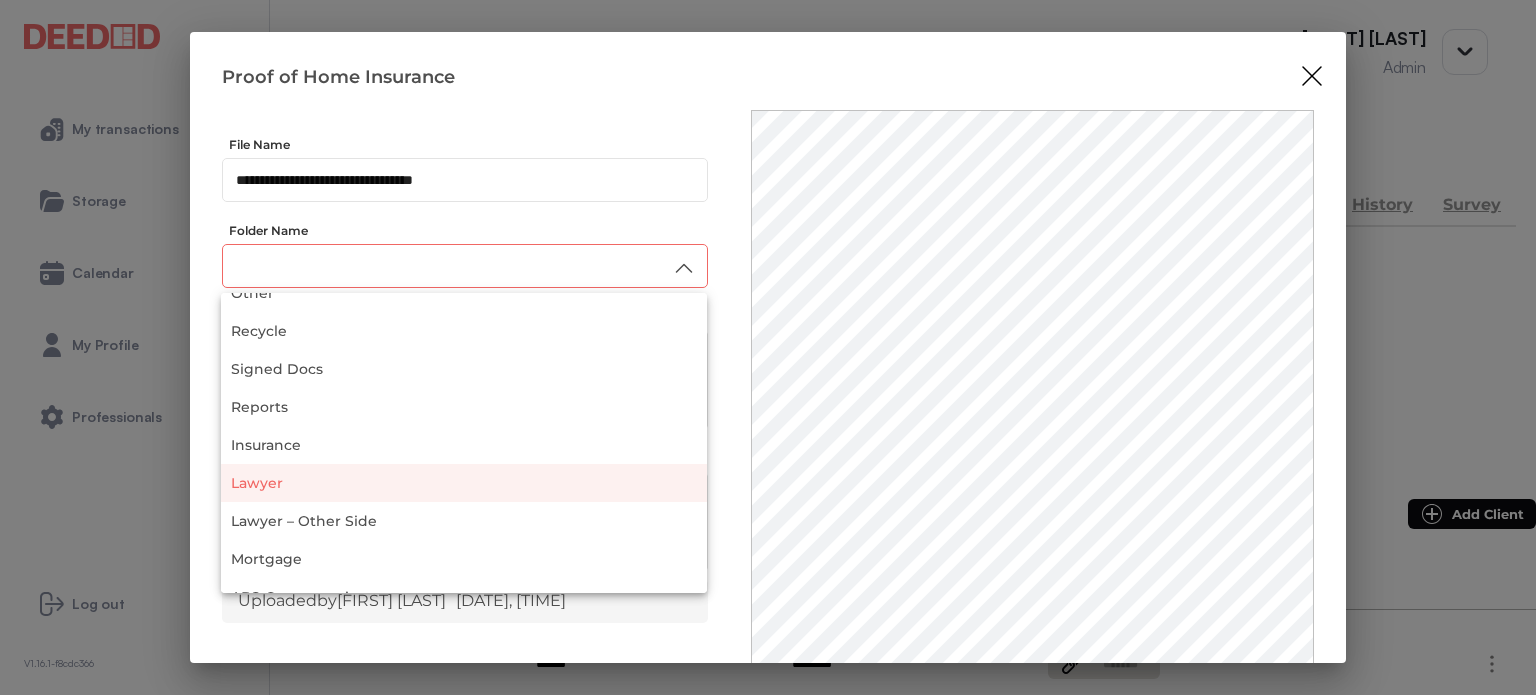 scroll, scrollTop: 262, scrollLeft: 0, axis: vertical 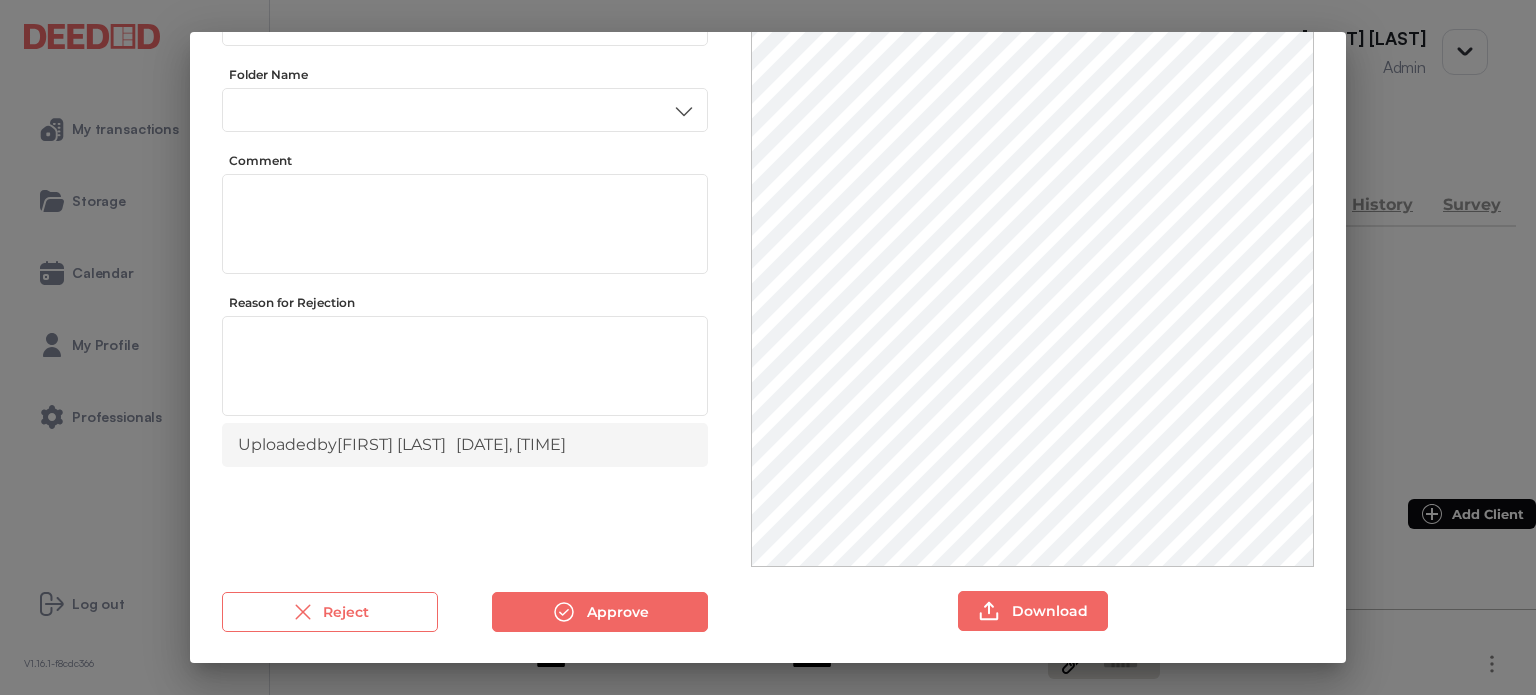 click on "Insurance" at bounding box center (464, 282) 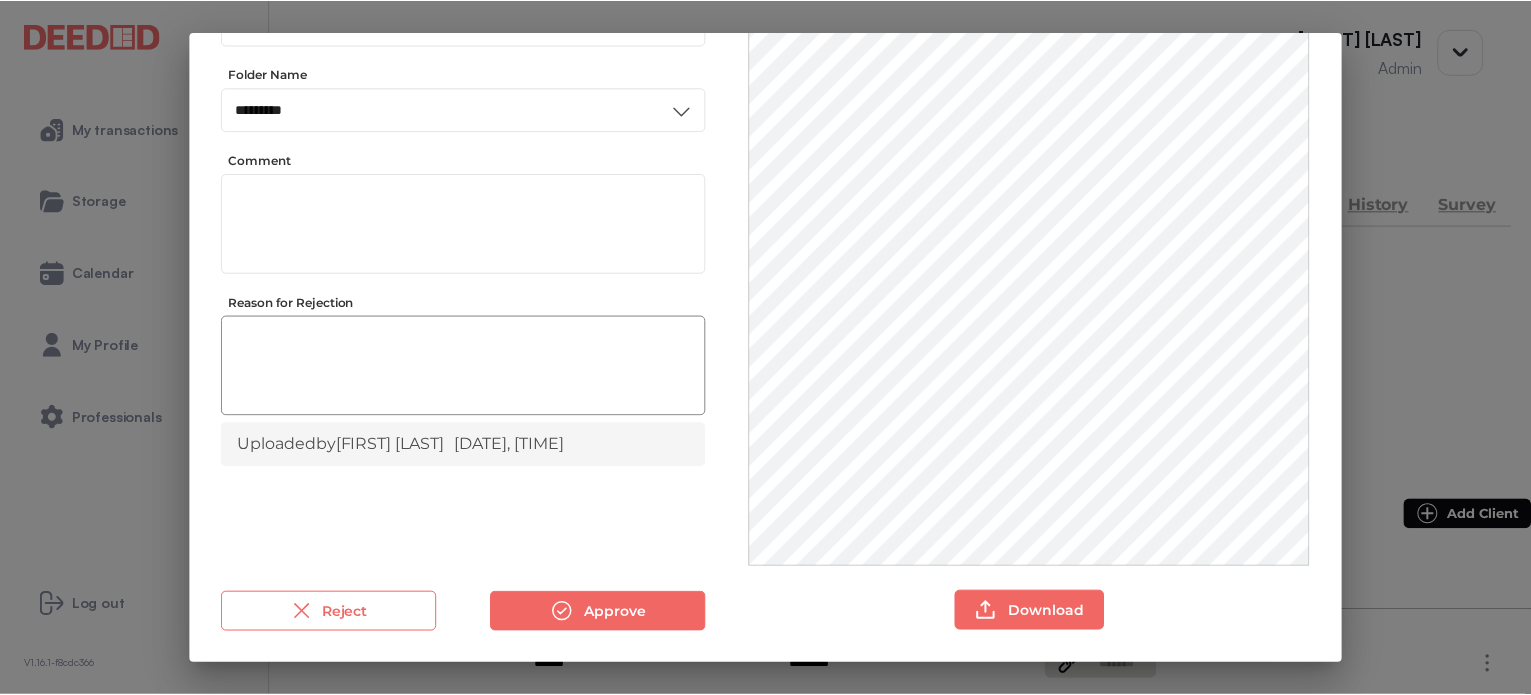 scroll, scrollTop: 0, scrollLeft: 0, axis: both 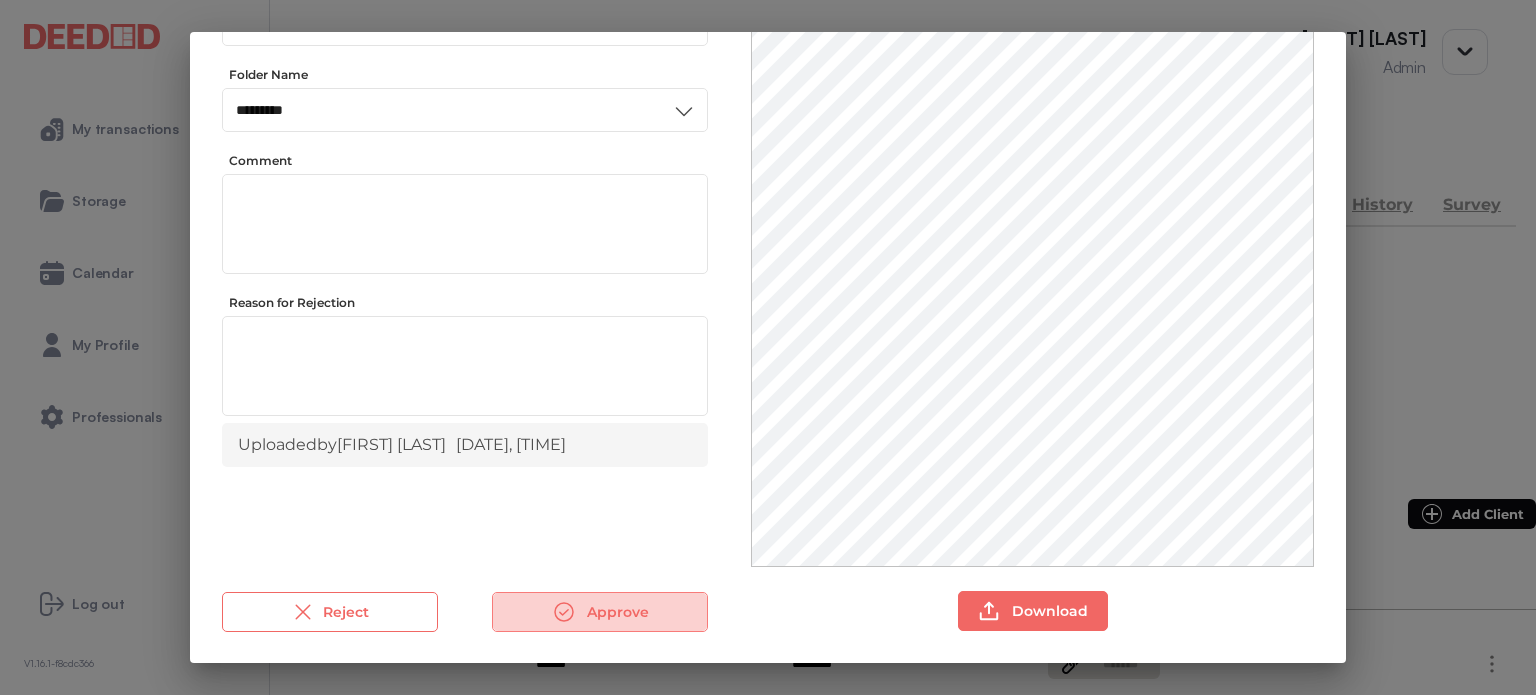 click on "Approve" at bounding box center [600, 612] 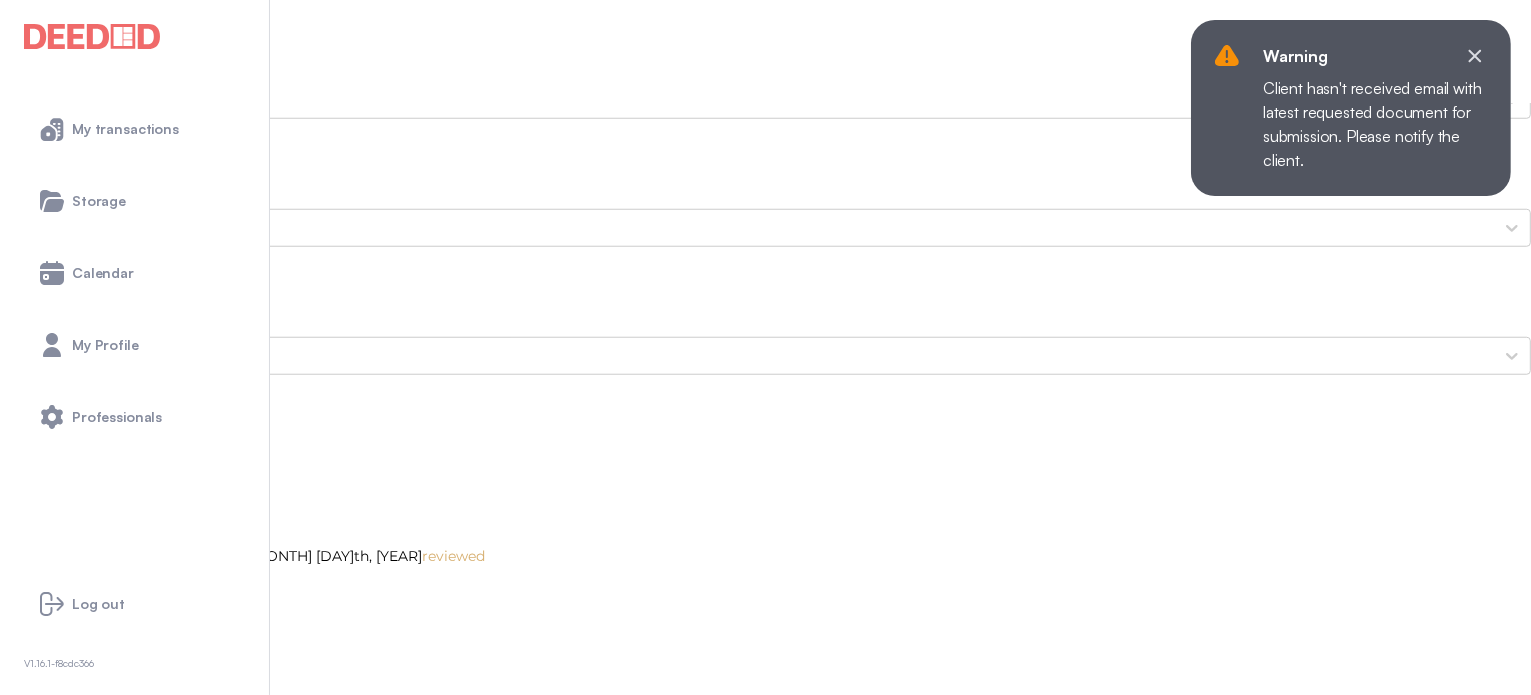 scroll, scrollTop: 1700, scrollLeft: 0, axis: vertical 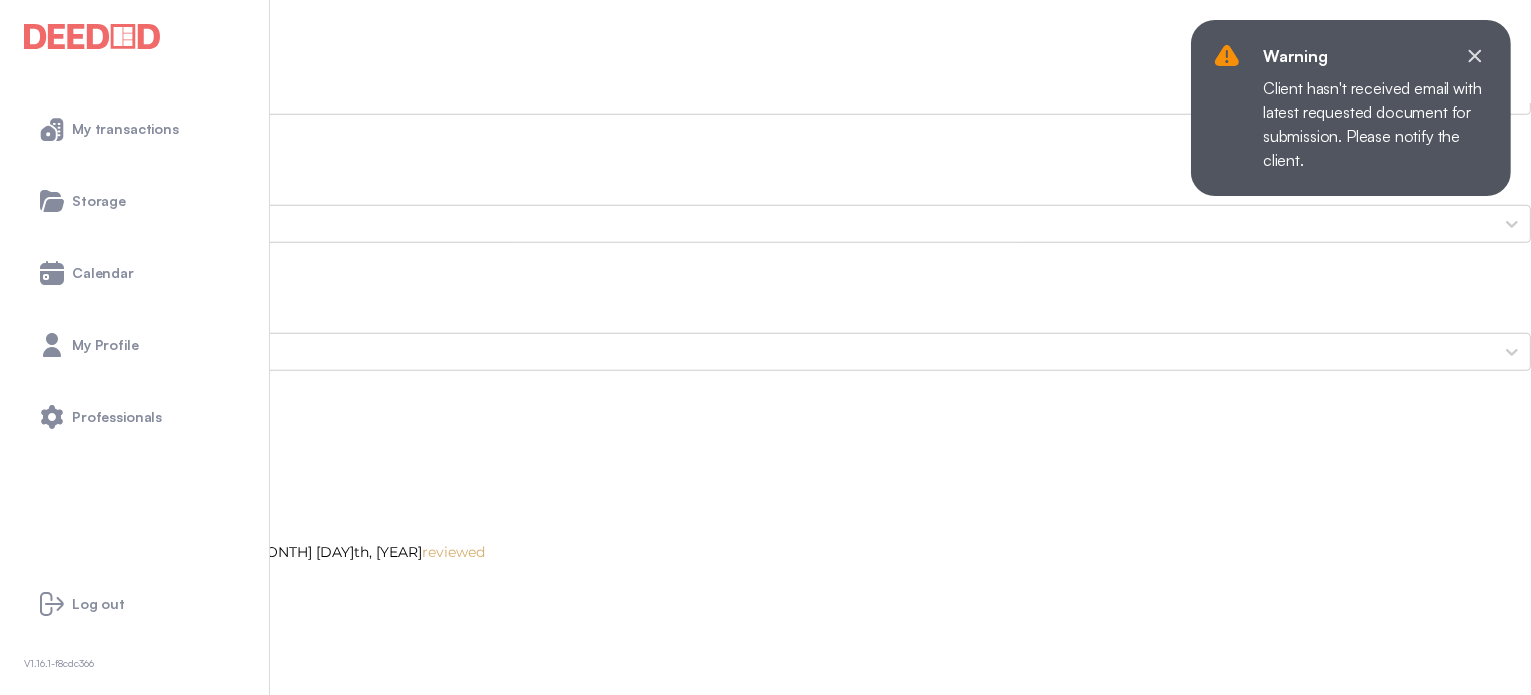 click on "[NAME]'s Photo ID (Back Side)" at bounding box center (765, 2801) 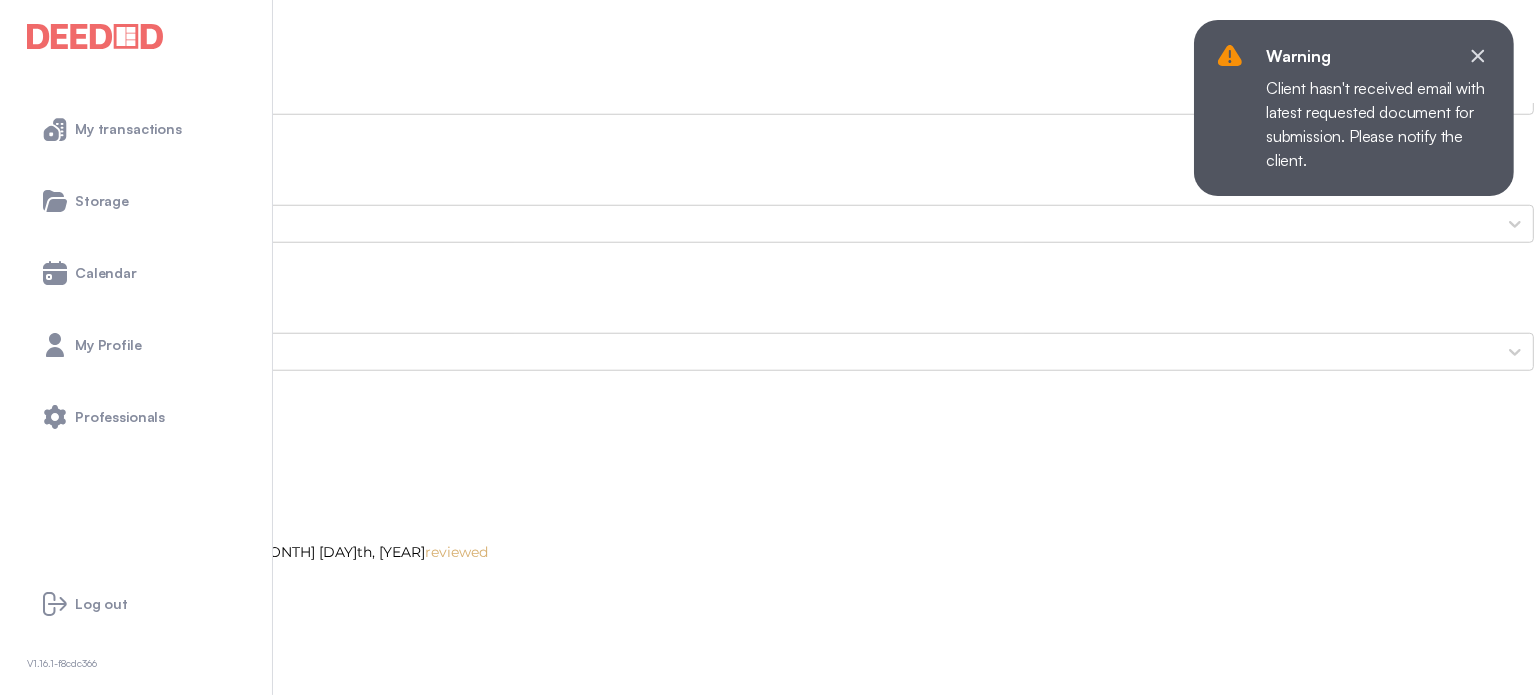 scroll, scrollTop: 0, scrollLeft: 0, axis: both 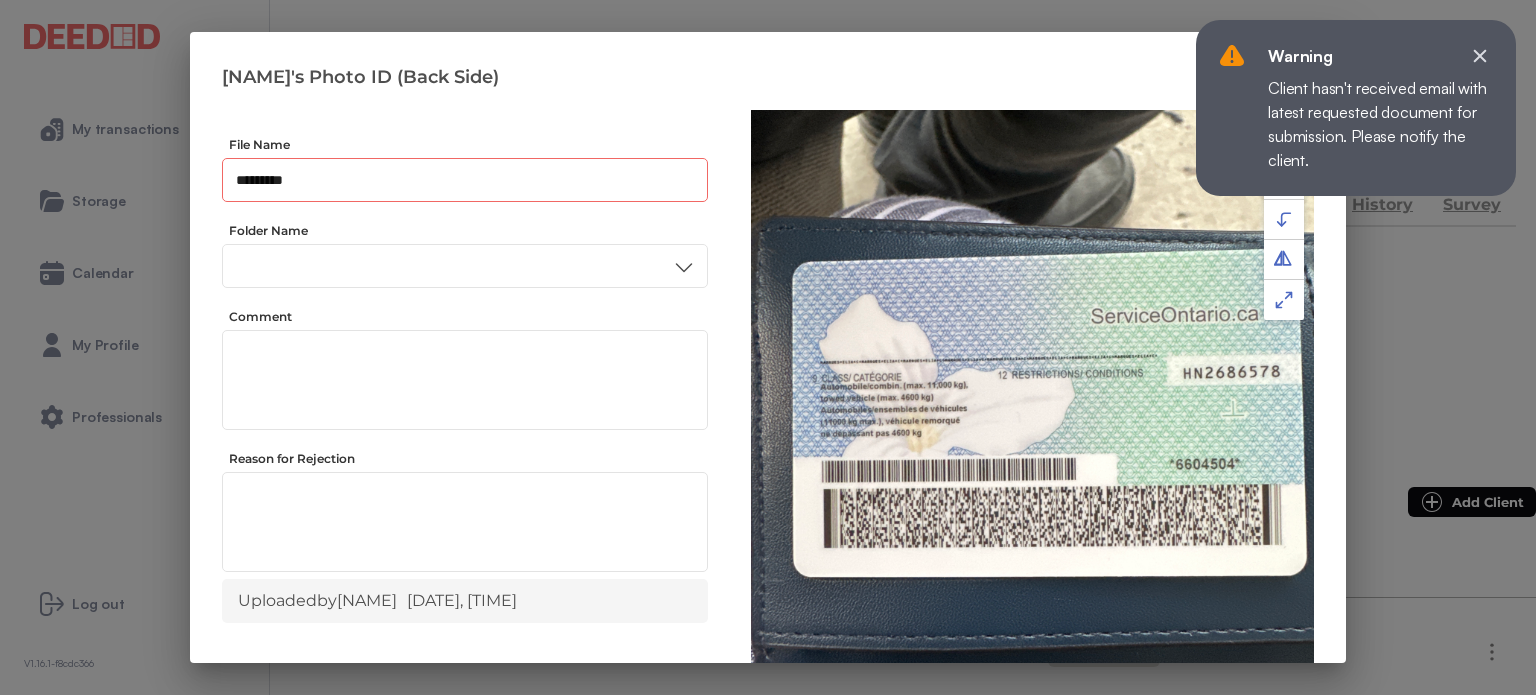drag, startPoint x: 278, startPoint y: 179, endPoint x: 336, endPoint y: 156, distance: 62.39391 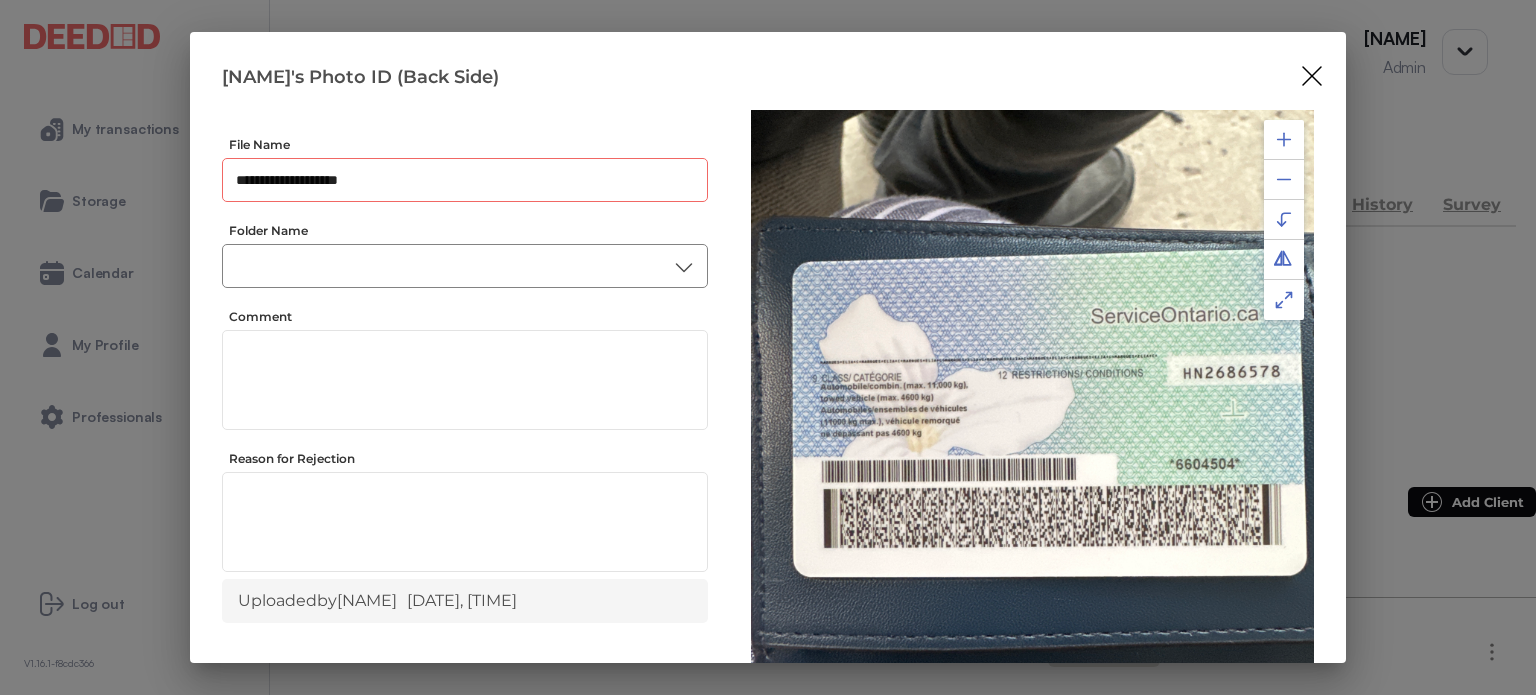 type on "**********" 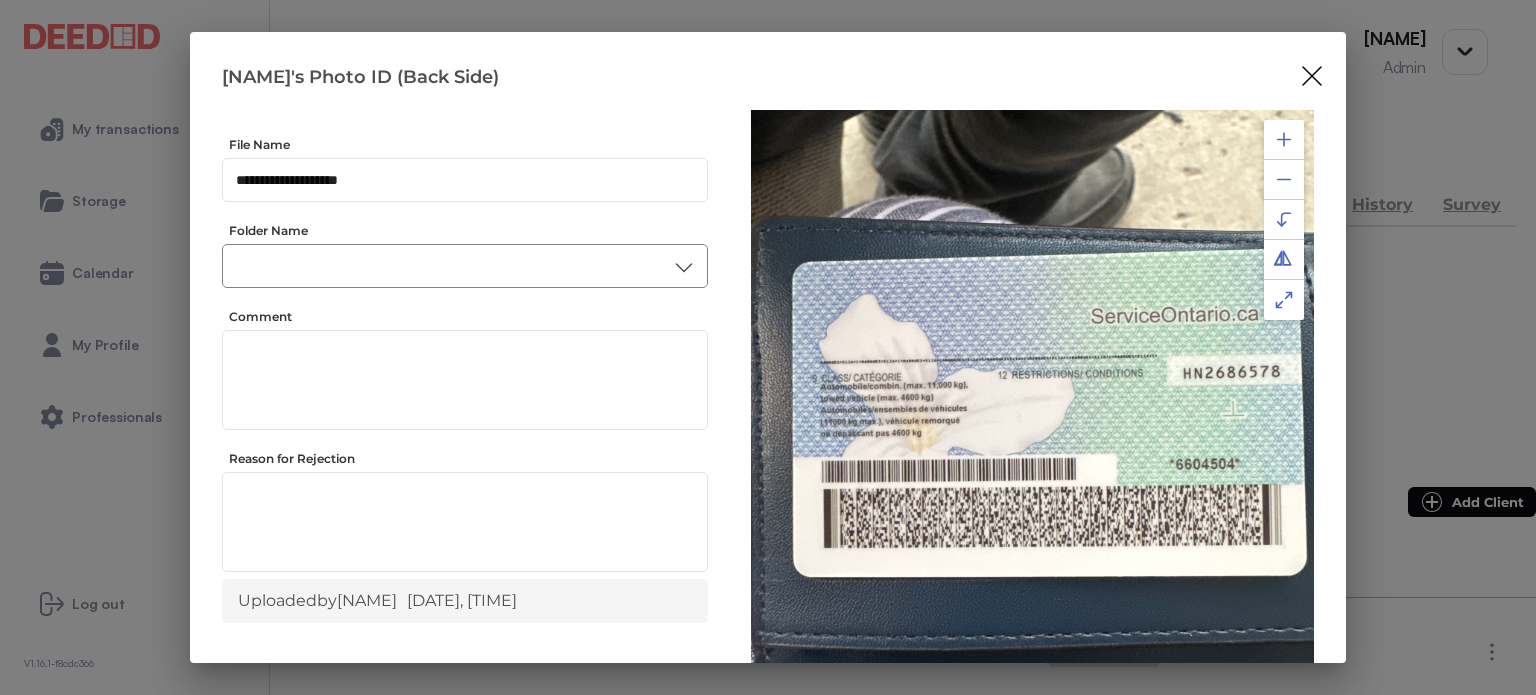 click on "​" at bounding box center [465, 266] 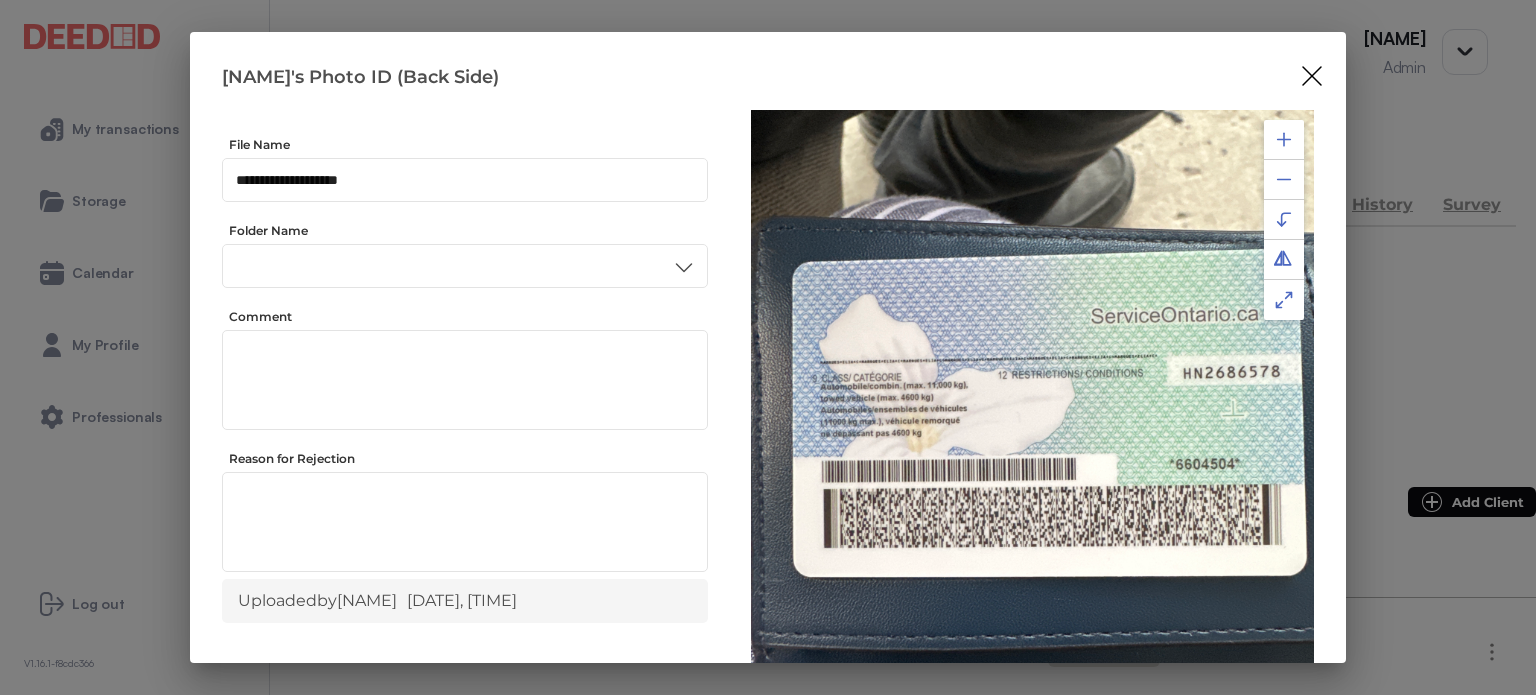 click on "ID" at bounding box center (464, 436) 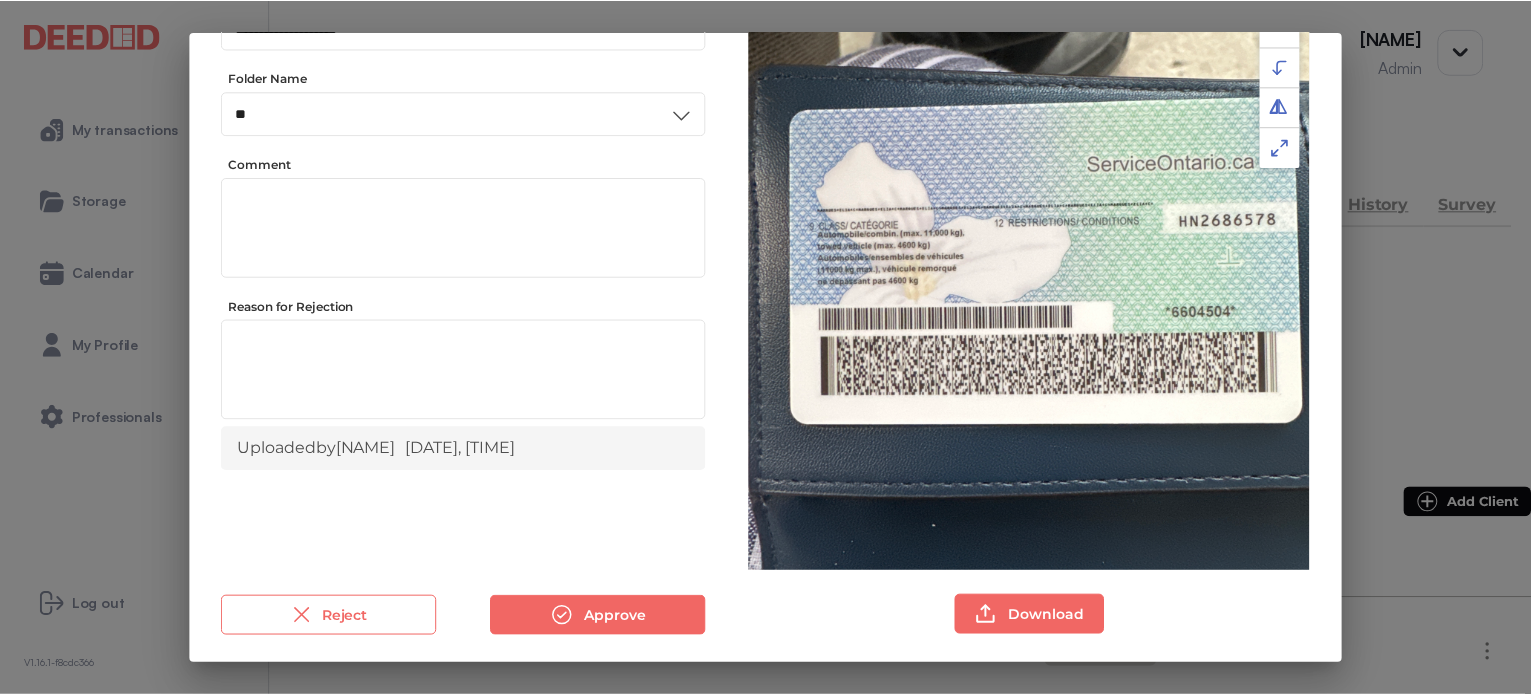 scroll, scrollTop: 156, scrollLeft: 0, axis: vertical 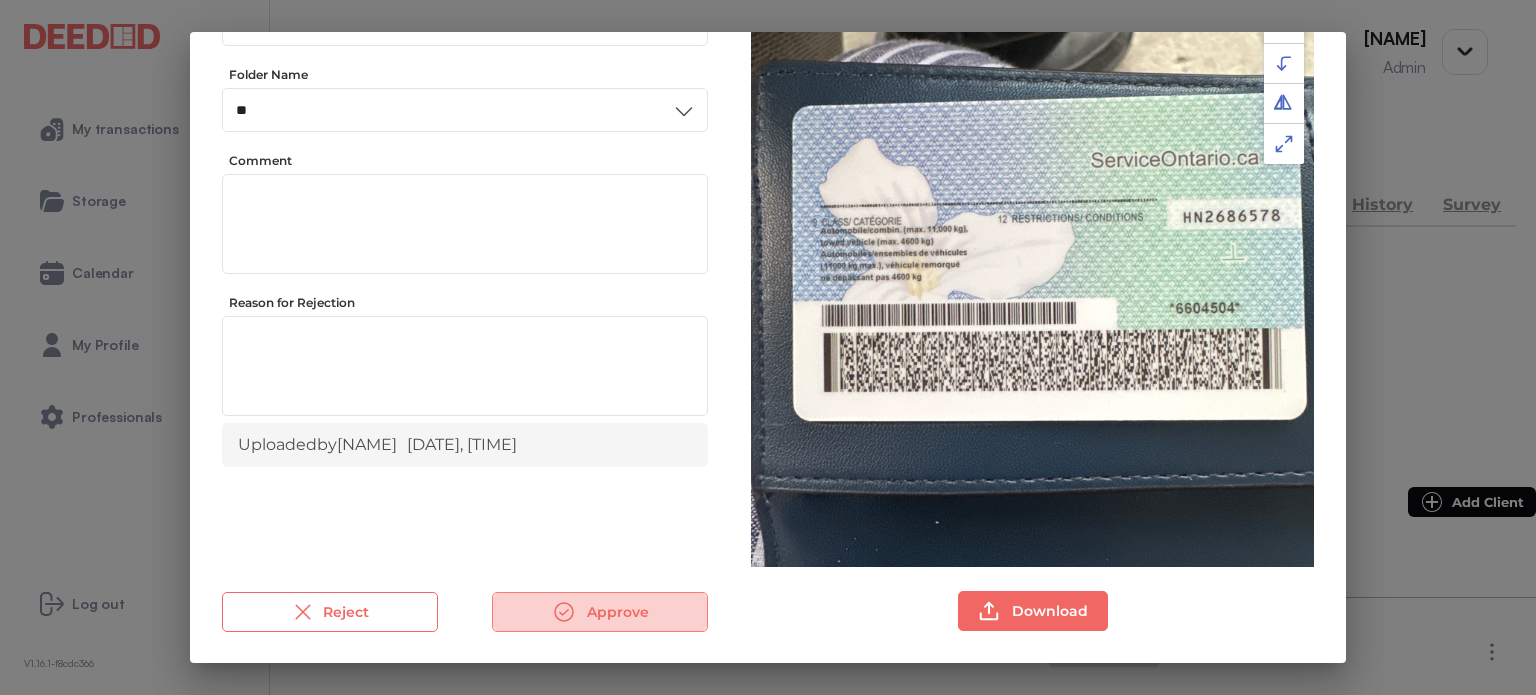 click on "Approve" at bounding box center [600, 612] 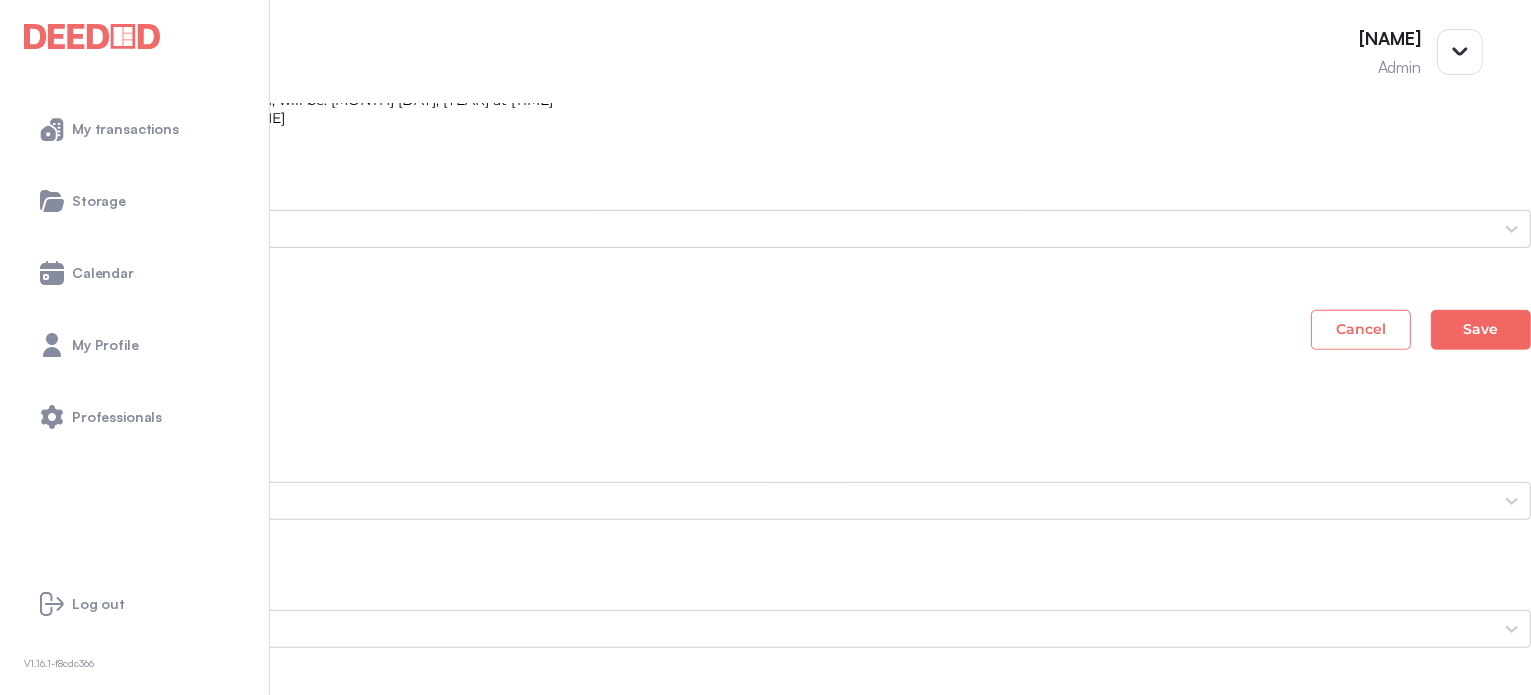 scroll, scrollTop: 1500, scrollLeft: 0, axis: vertical 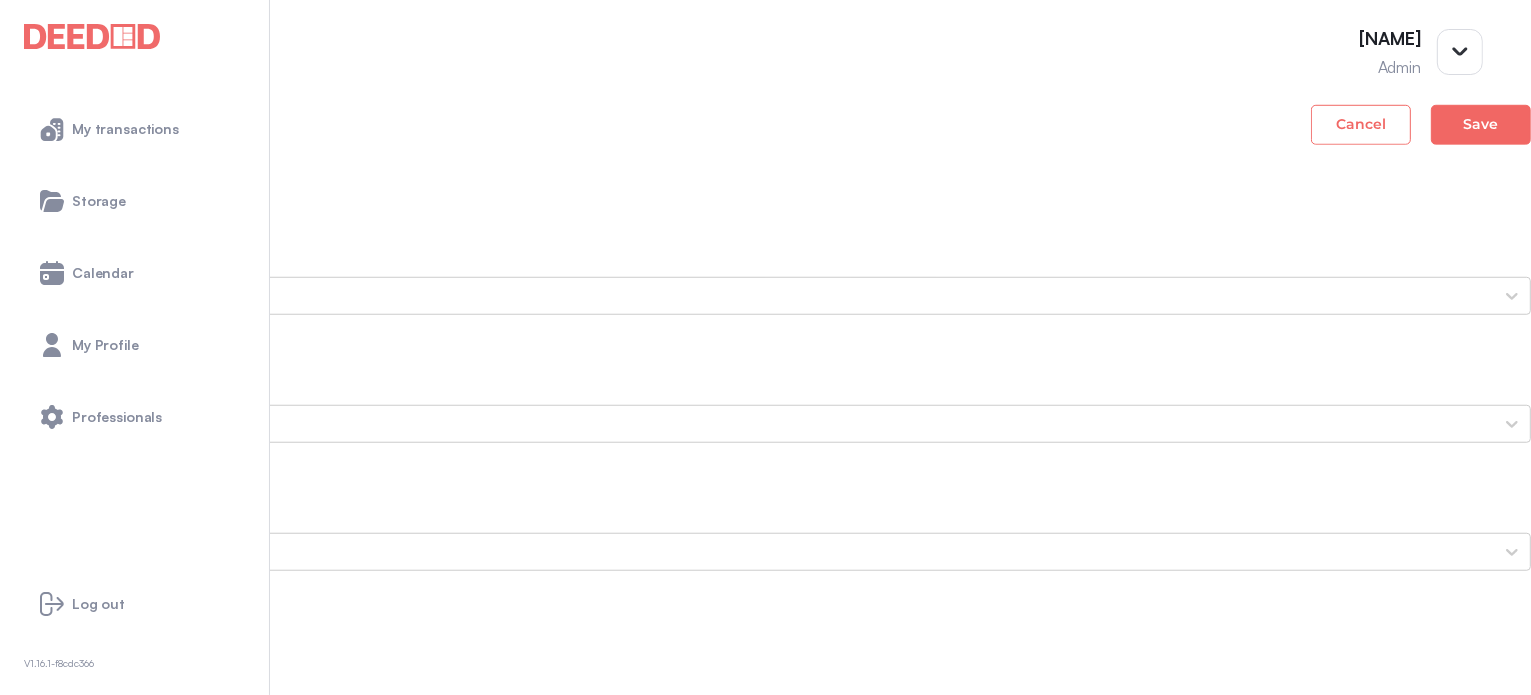 click on "[LAST NAME]'s Photo ID (Front Side)" at bounding box center (765, 3105) 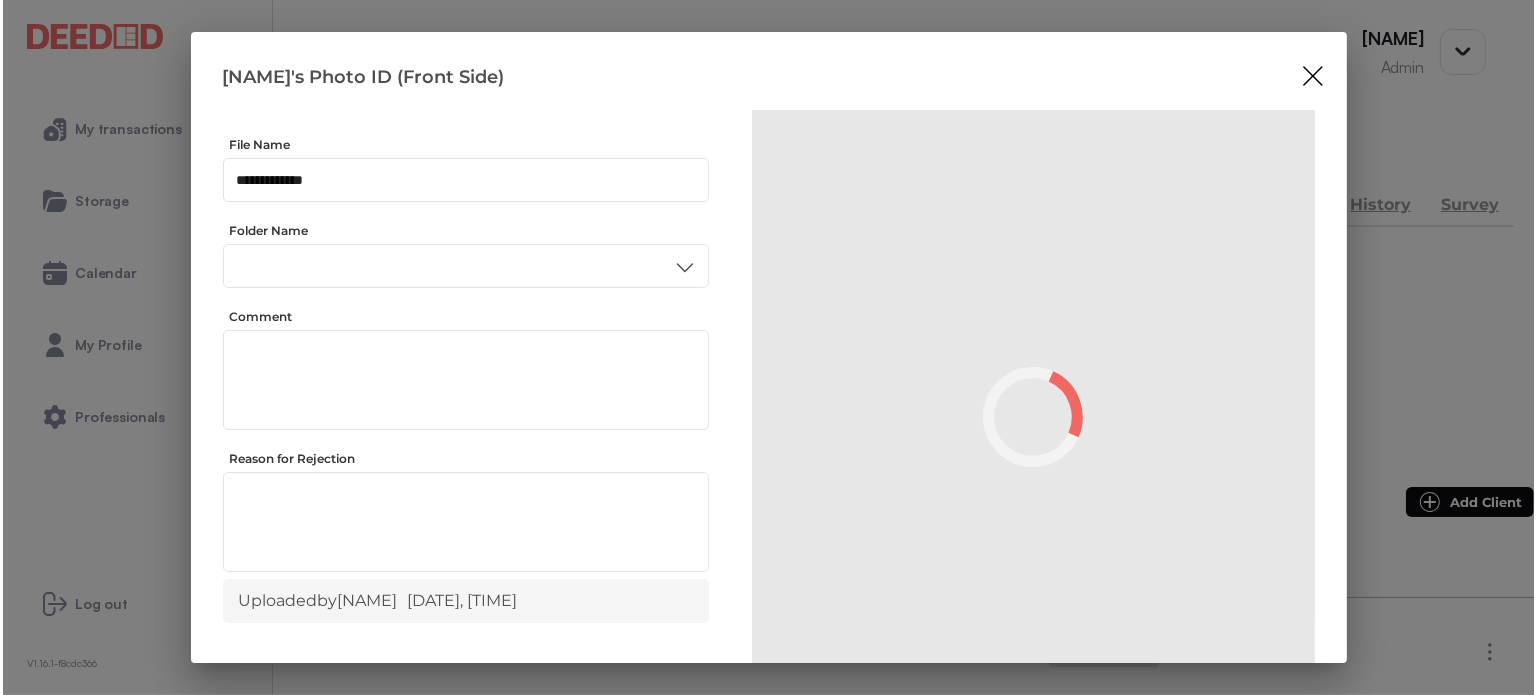 scroll, scrollTop: 0, scrollLeft: 0, axis: both 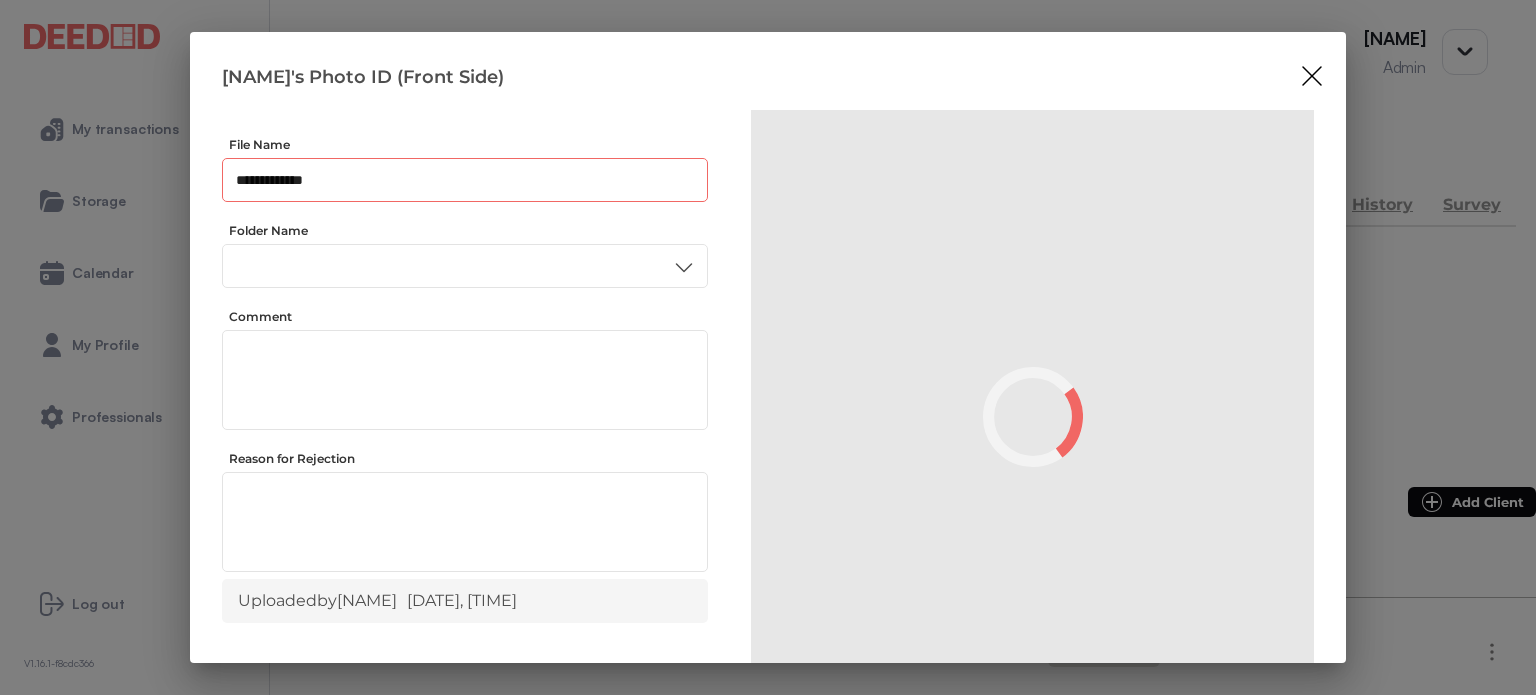 click on "**********" at bounding box center (465, 180) 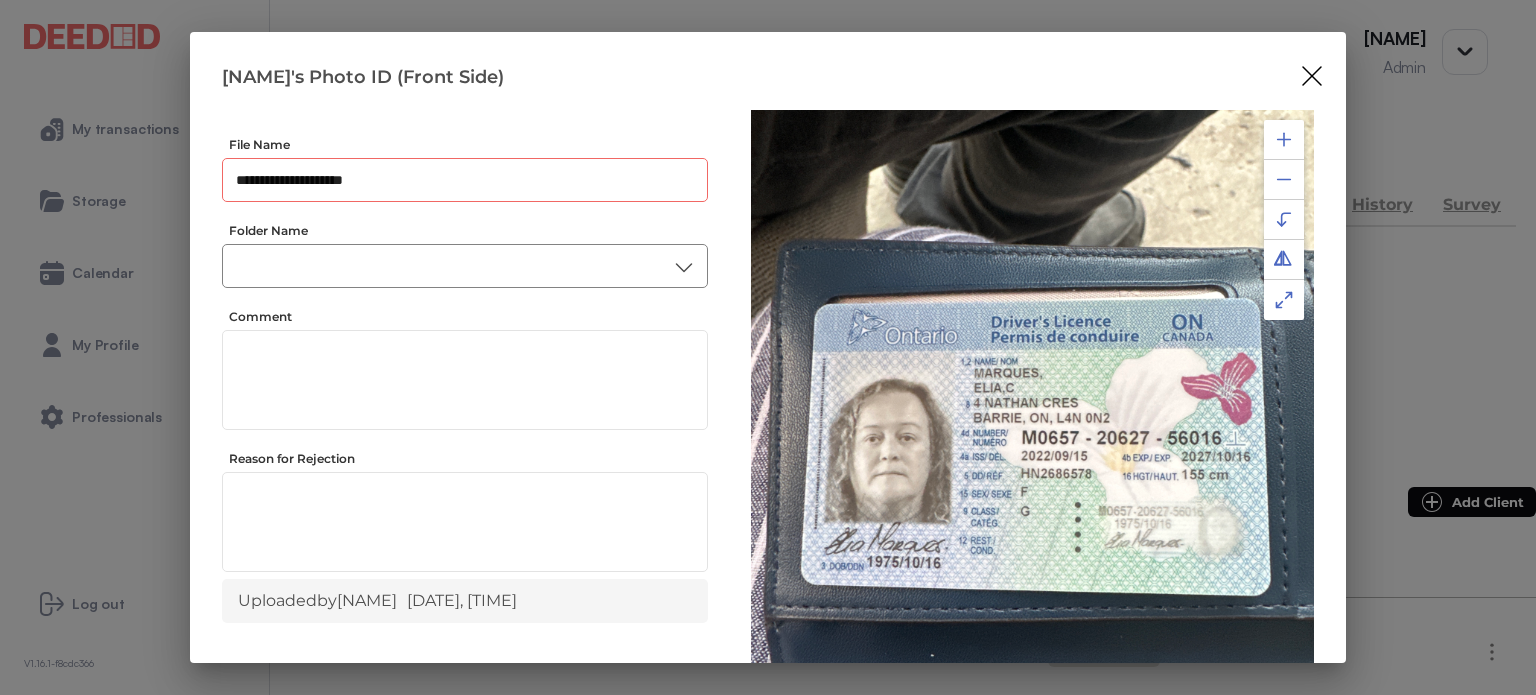 type on "**********" 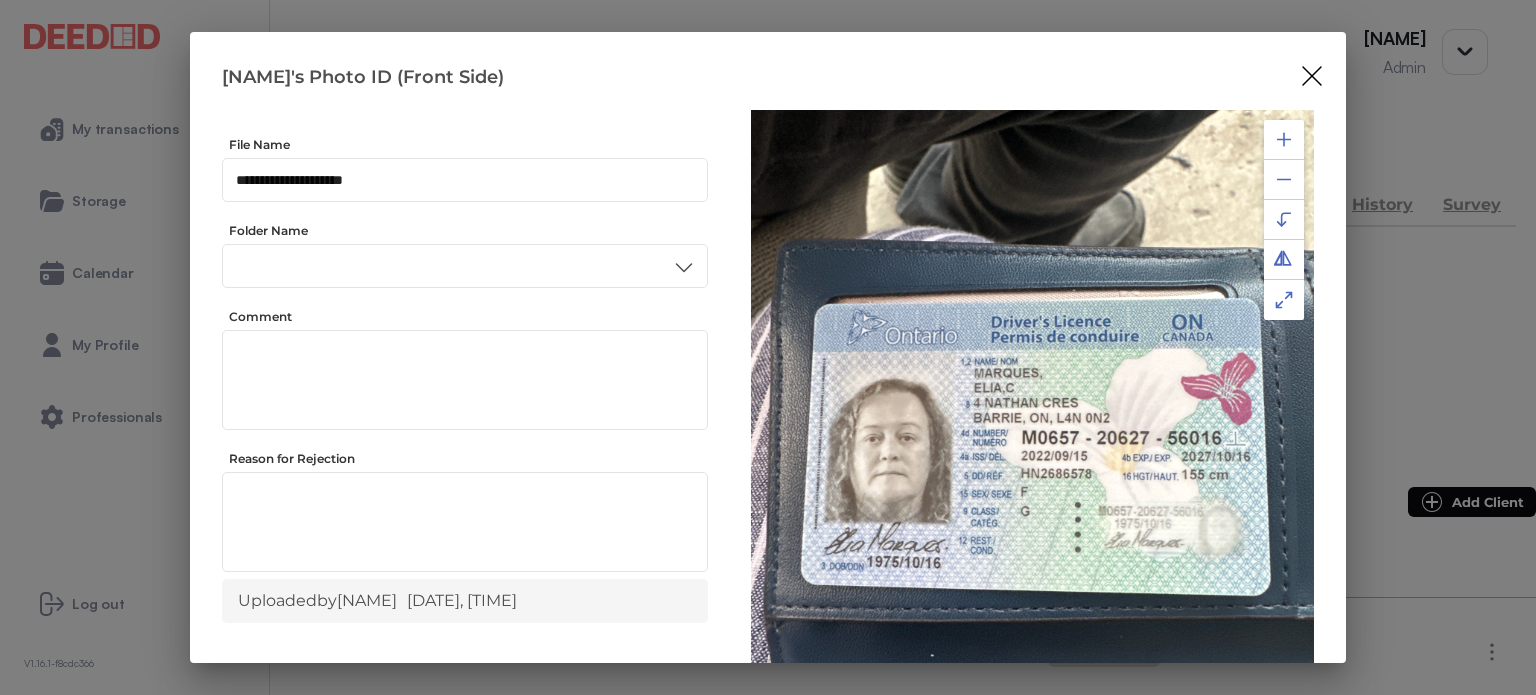 click on "ID" at bounding box center [464, 436] 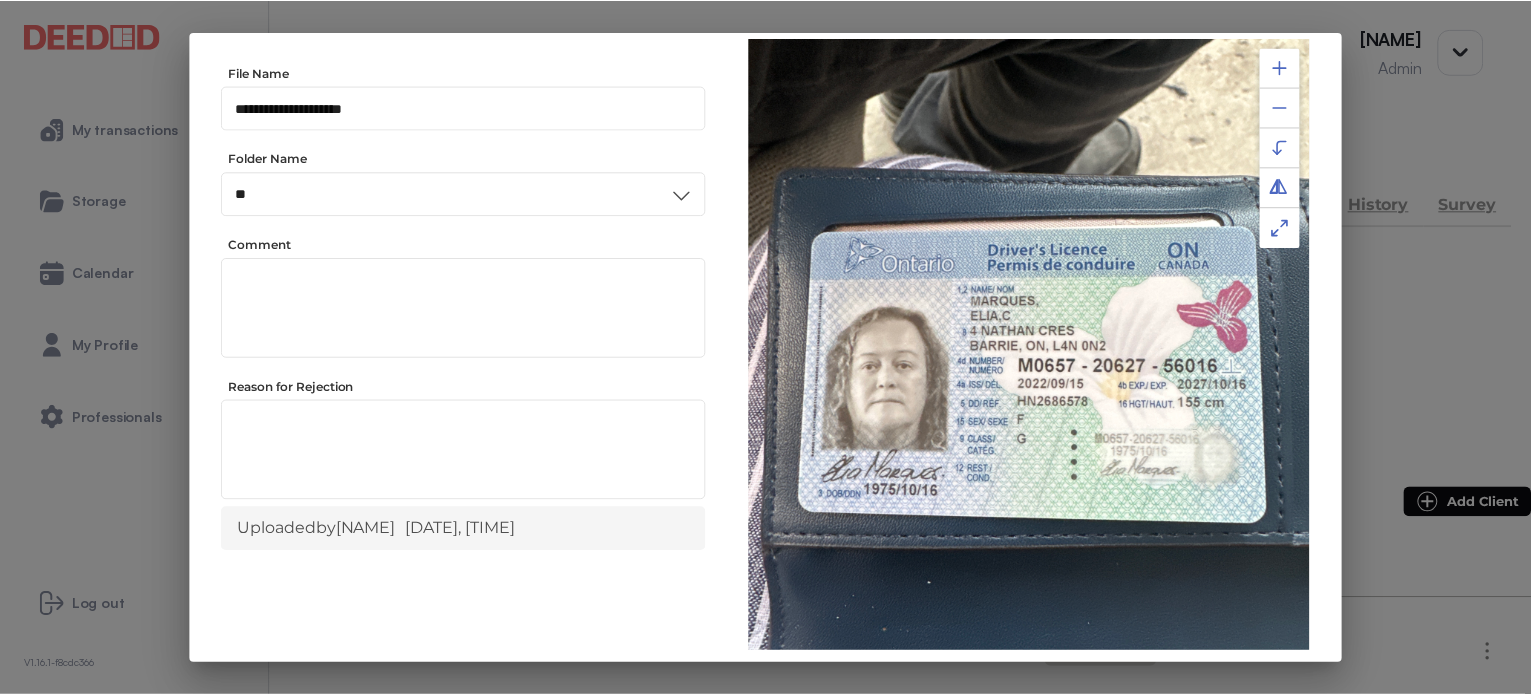 scroll, scrollTop: 156, scrollLeft: 0, axis: vertical 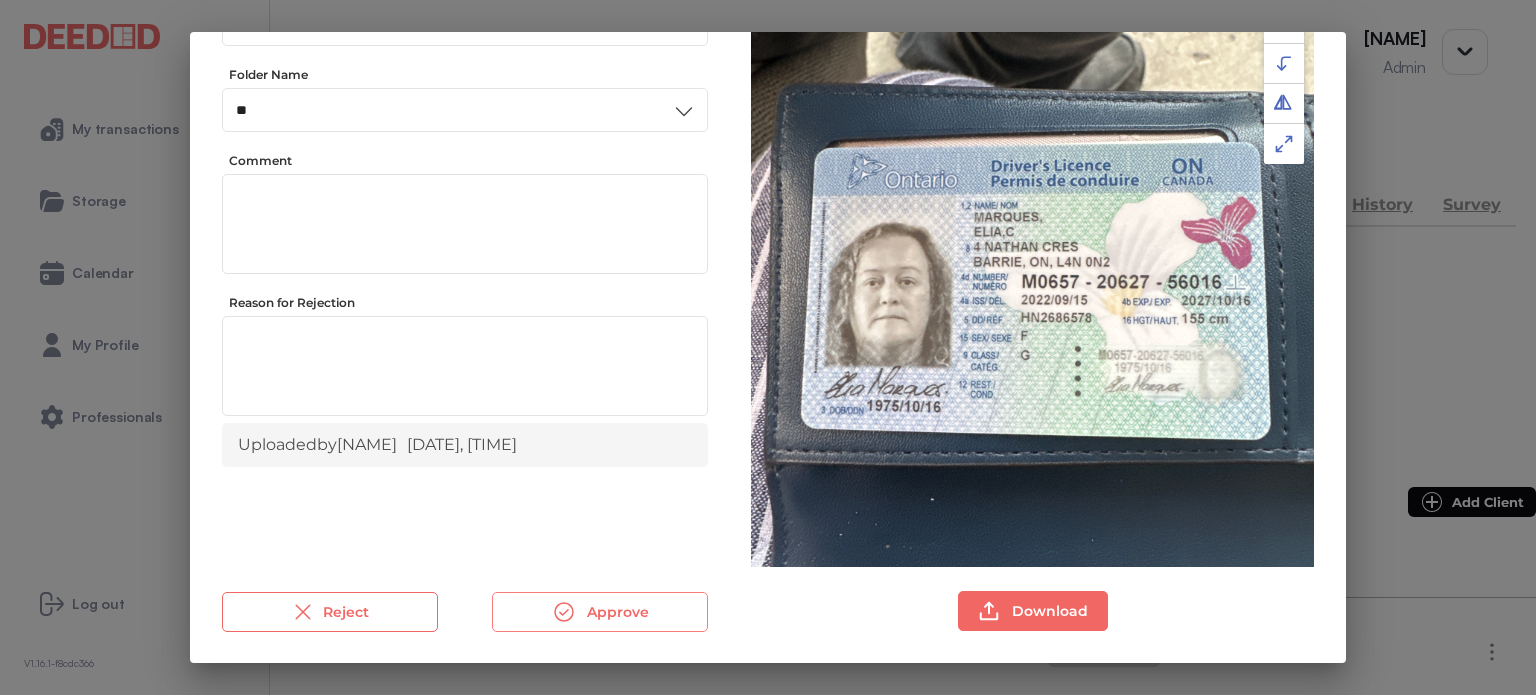 click on "Approve" at bounding box center [600, 612] 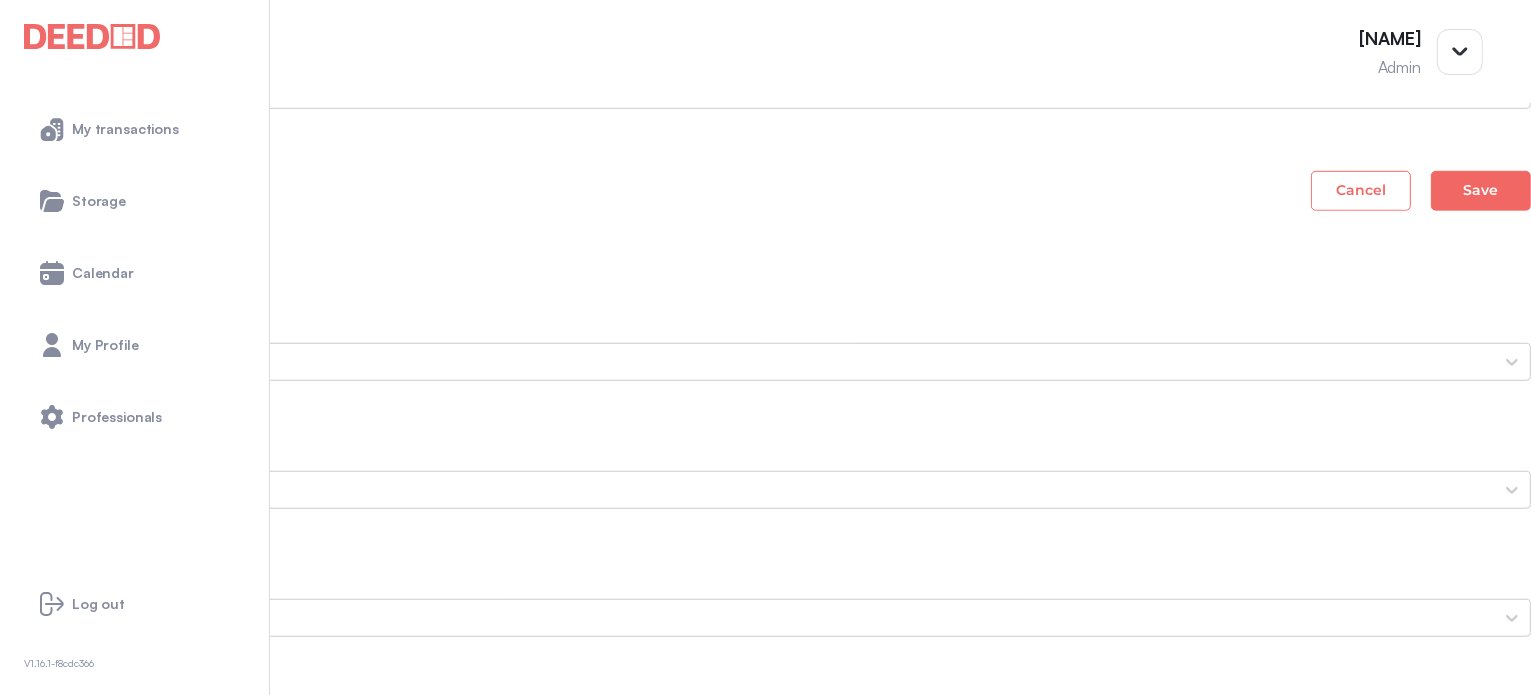 scroll, scrollTop: 1600, scrollLeft: 0, axis: vertical 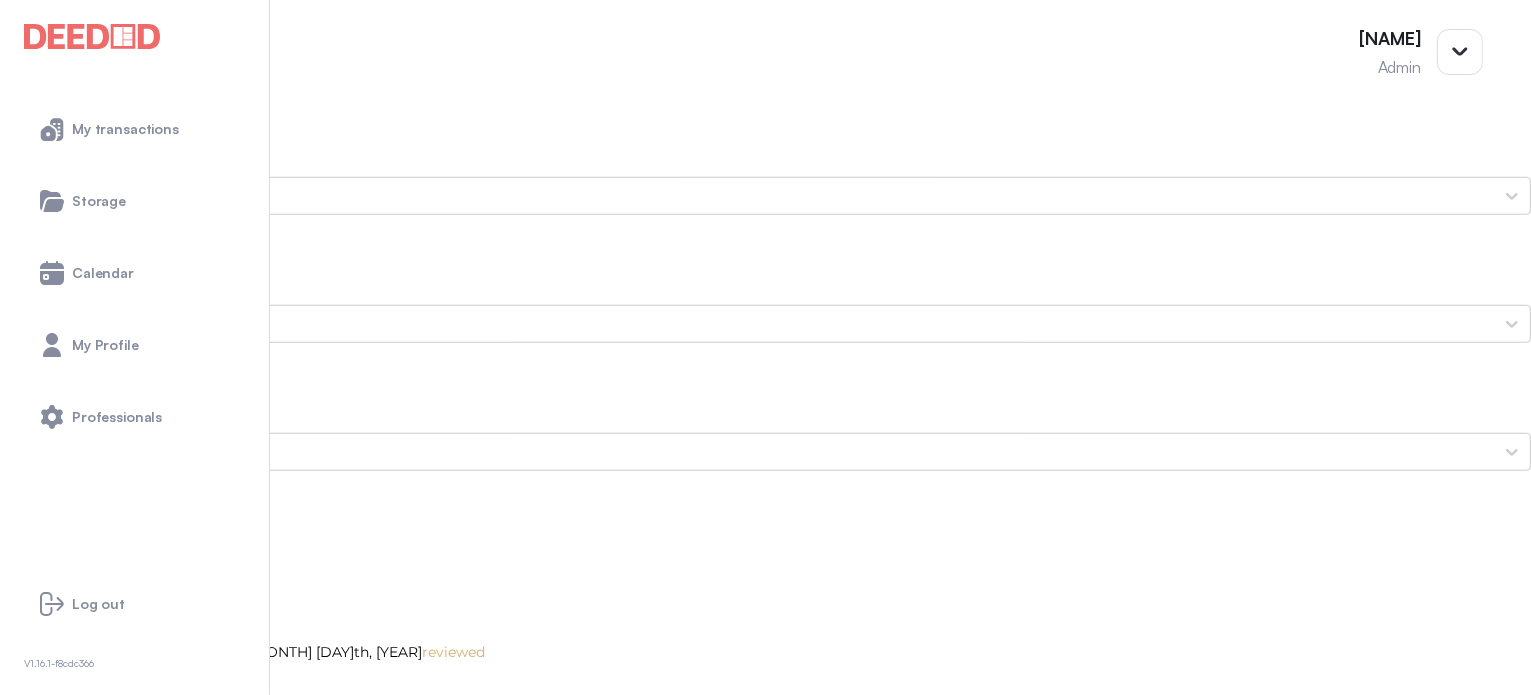 click on "Elia's Photo ID (Back Side) image (2).jpg" at bounding box center [765, 3118] 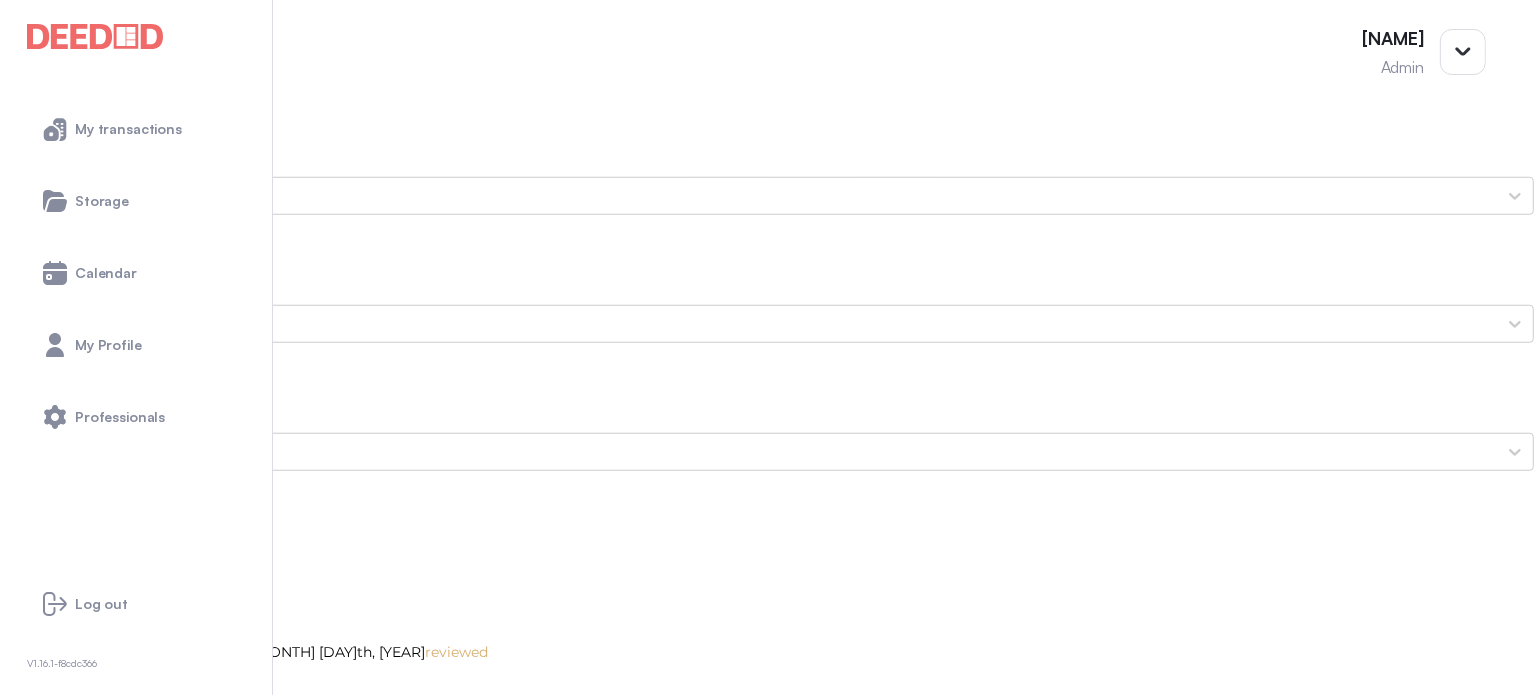 scroll, scrollTop: 0, scrollLeft: 0, axis: both 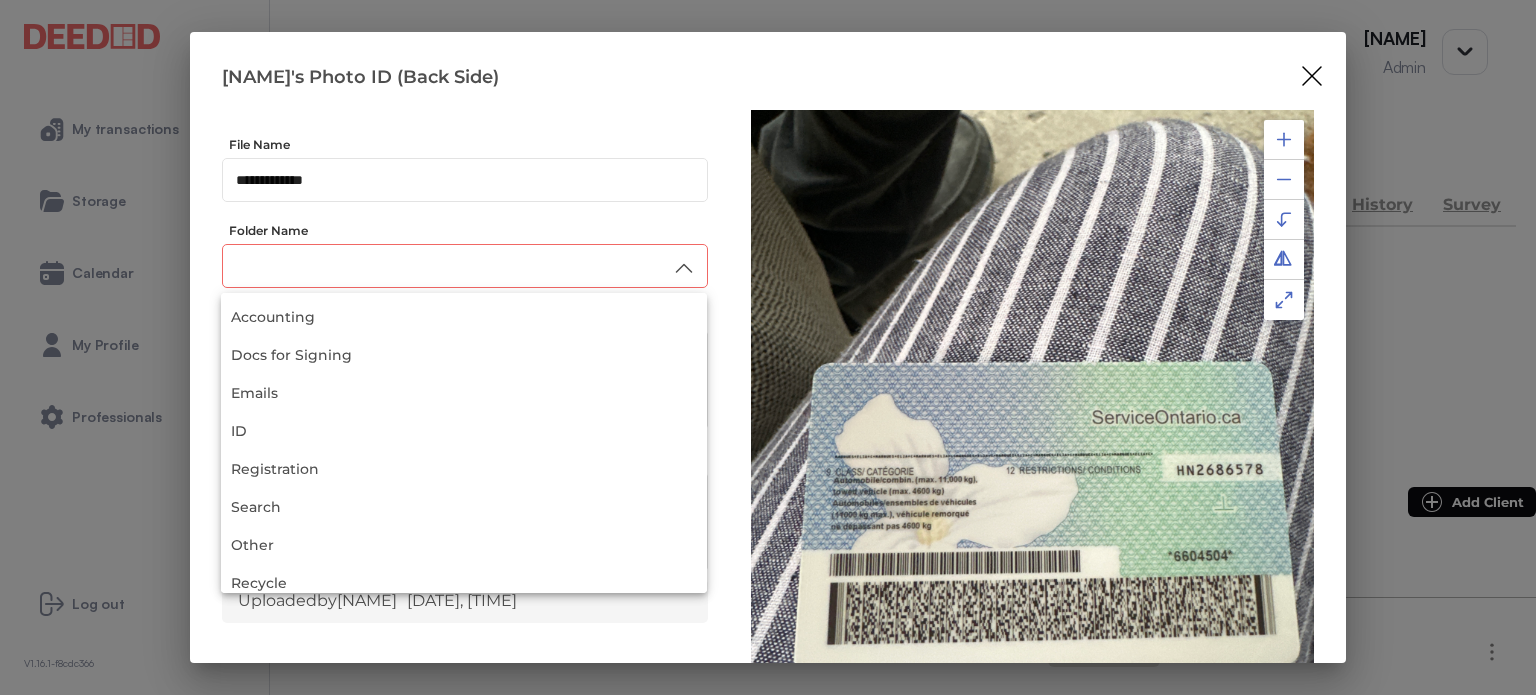 click at bounding box center [465, 266] 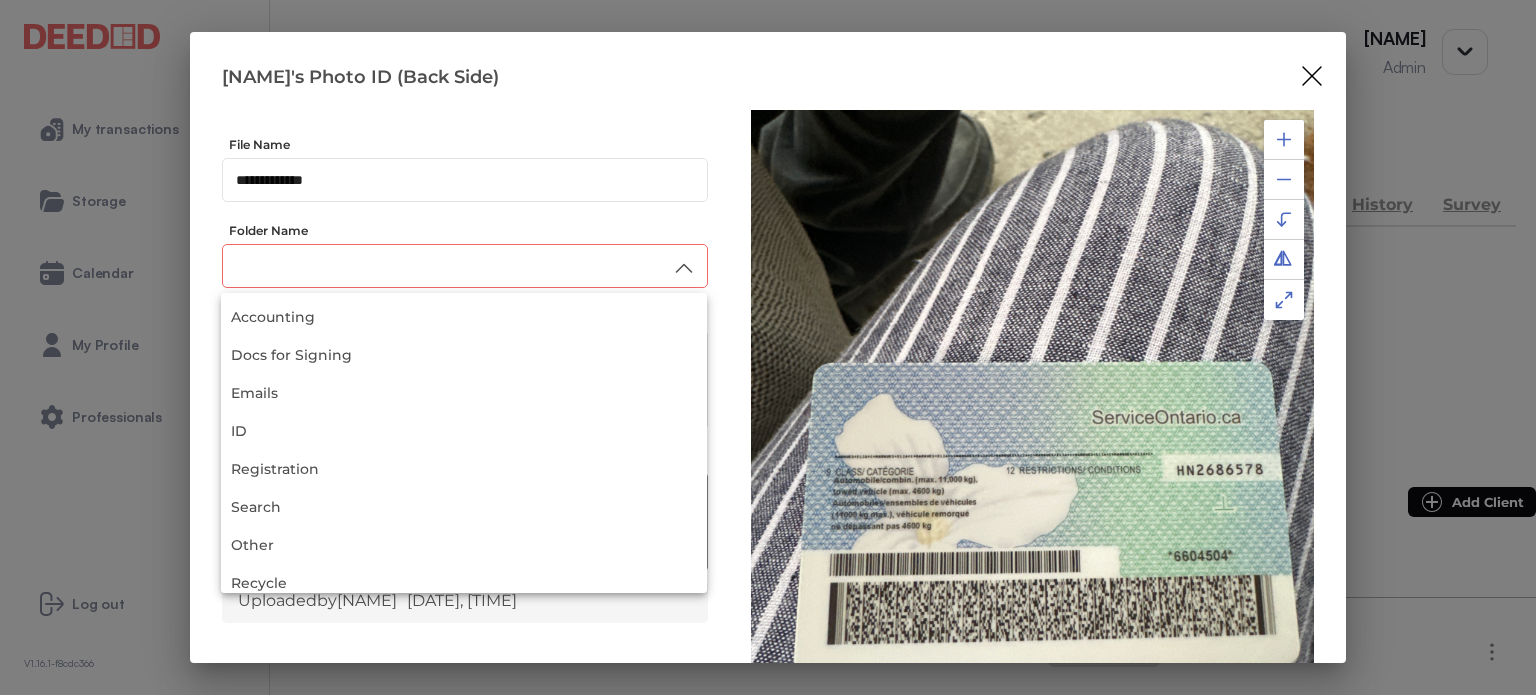 click on "Recycle" at bounding box center [464, 583] 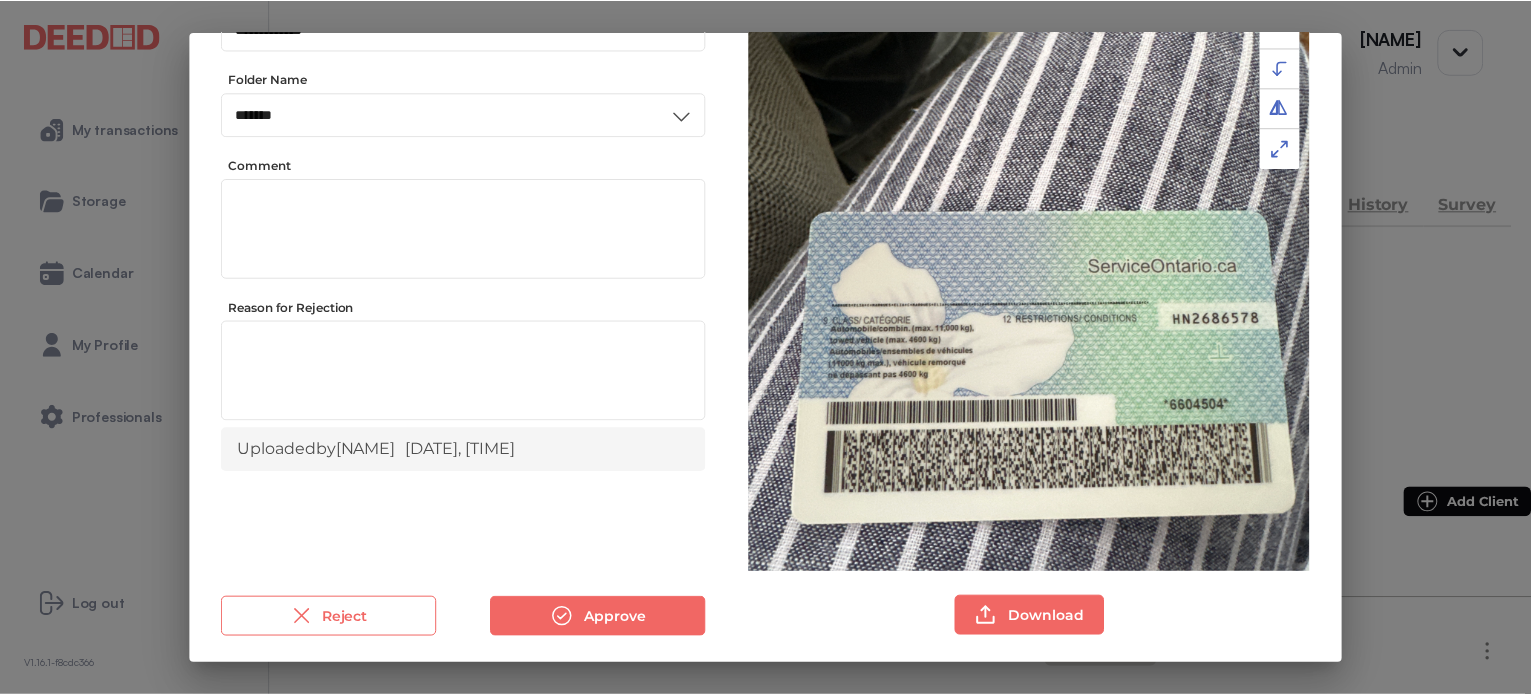 scroll, scrollTop: 156, scrollLeft: 0, axis: vertical 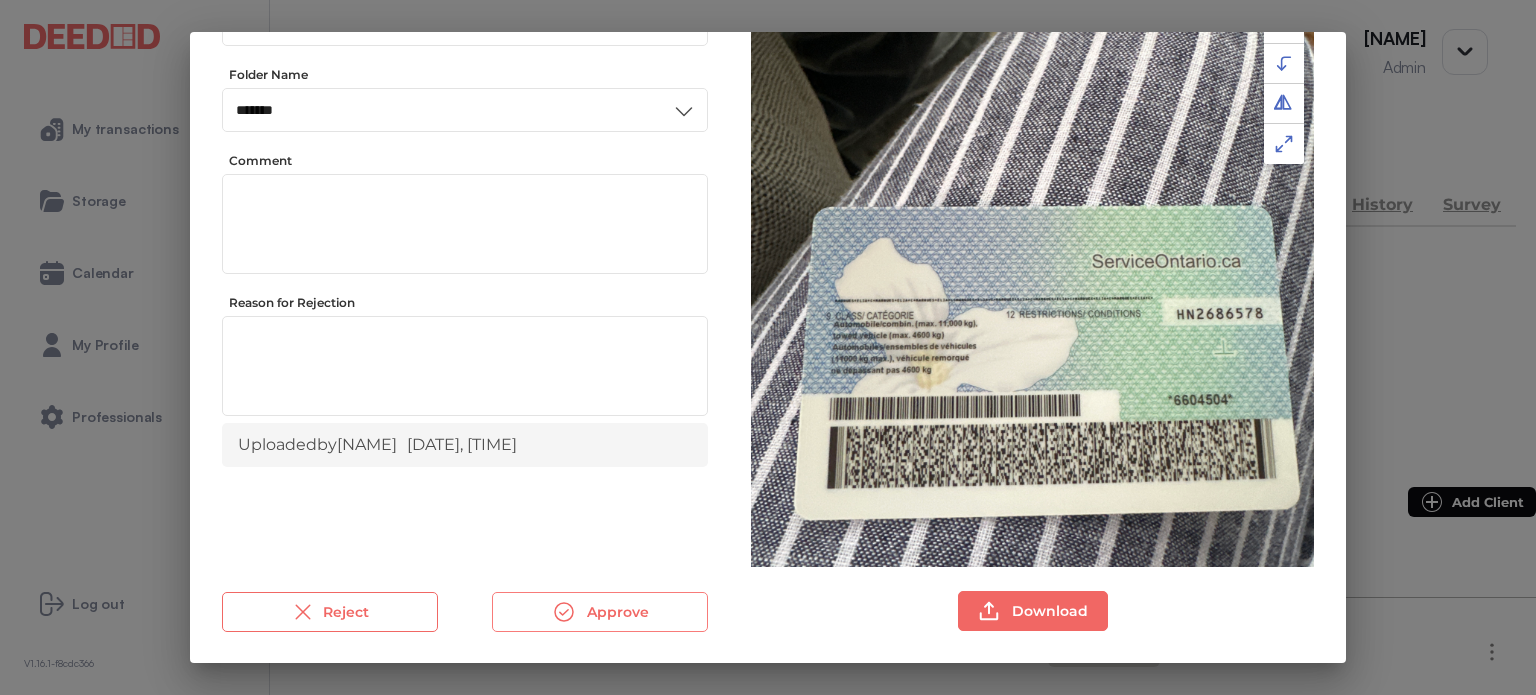 click on "Approve" at bounding box center (600, 612) 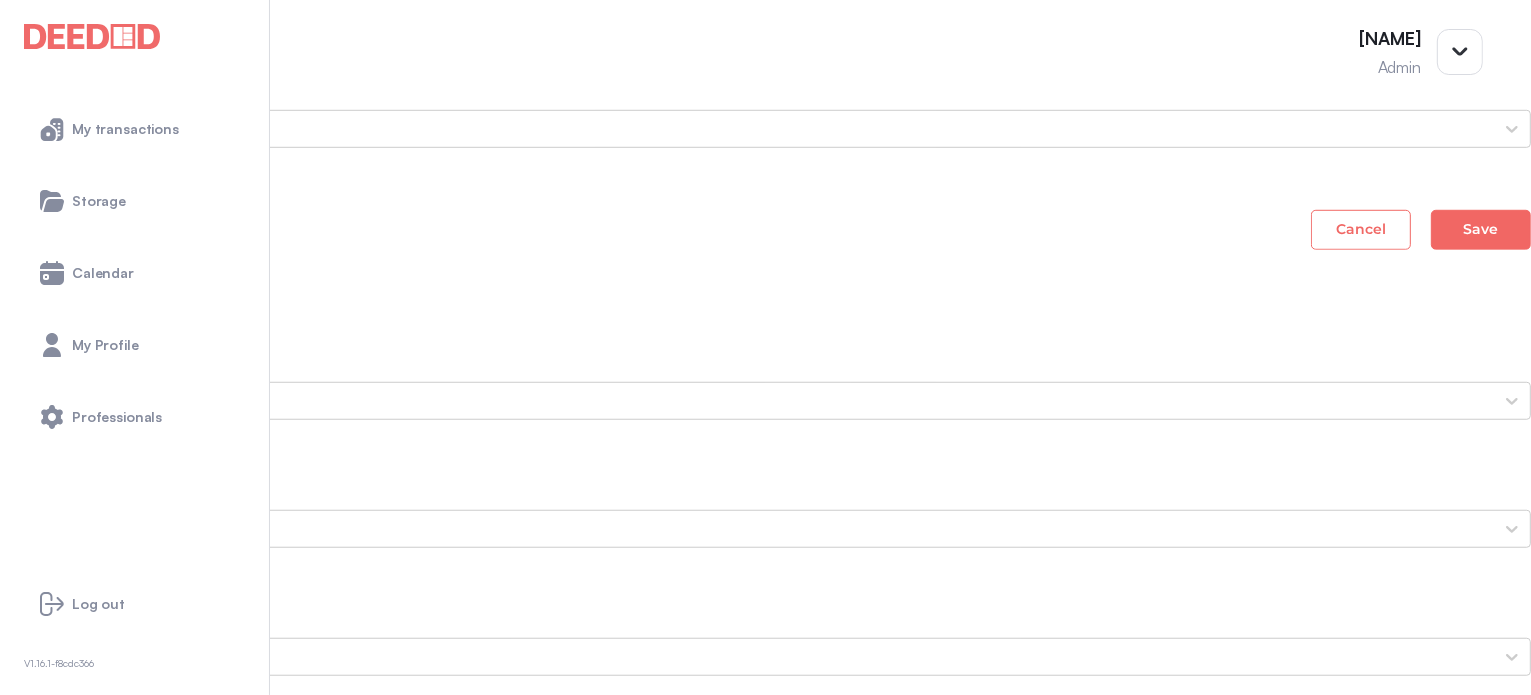 scroll, scrollTop: 1600, scrollLeft: 0, axis: vertical 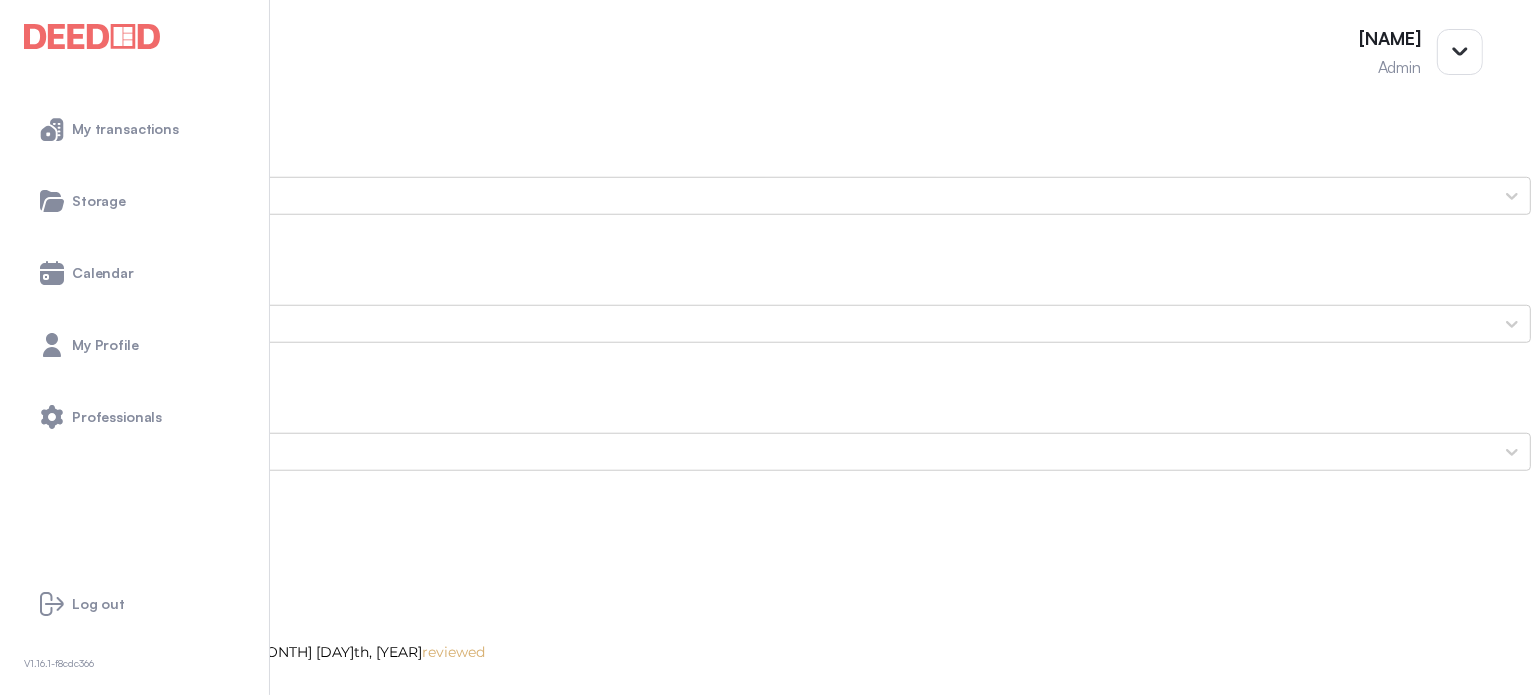 click on "Elia's Photo ID (Front Side) image (5).jpg" at bounding box center [765, 3222] 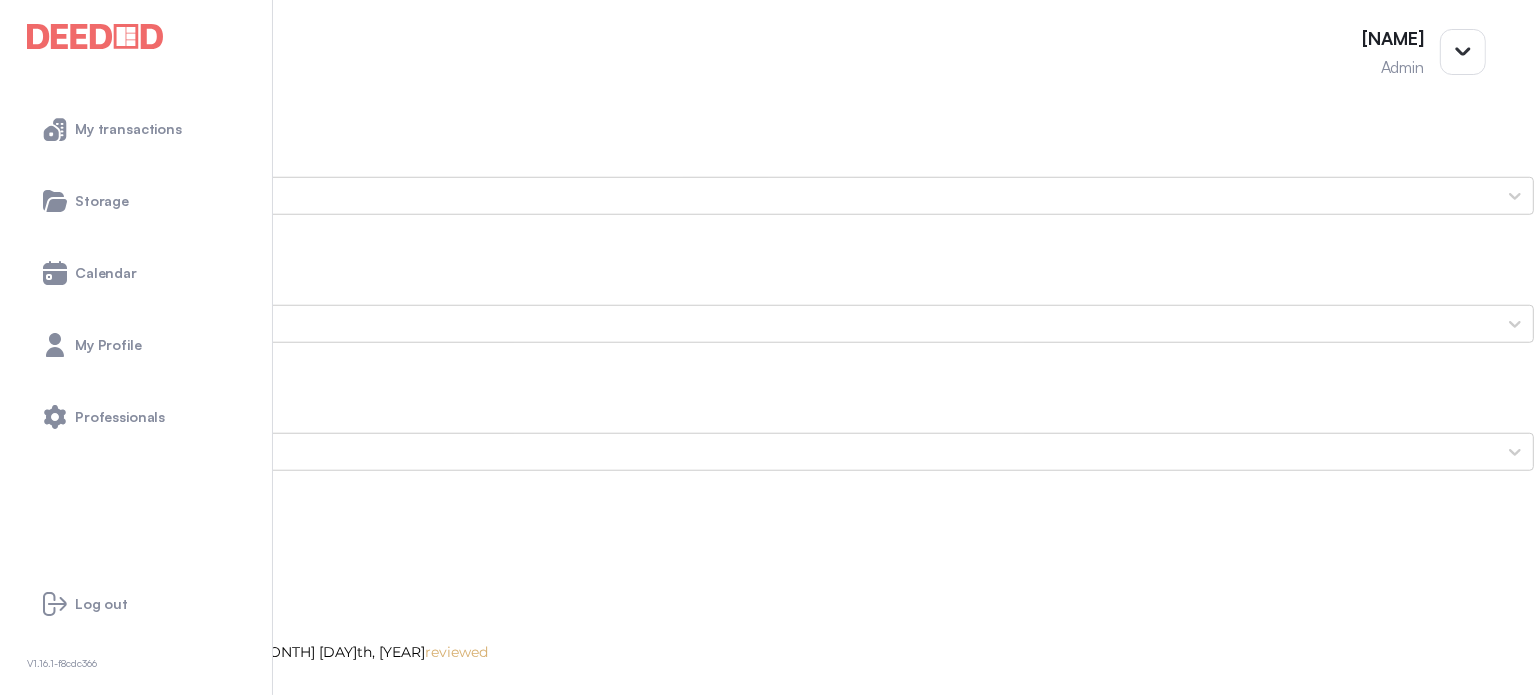 scroll, scrollTop: 0, scrollLeft: 0, axis: both 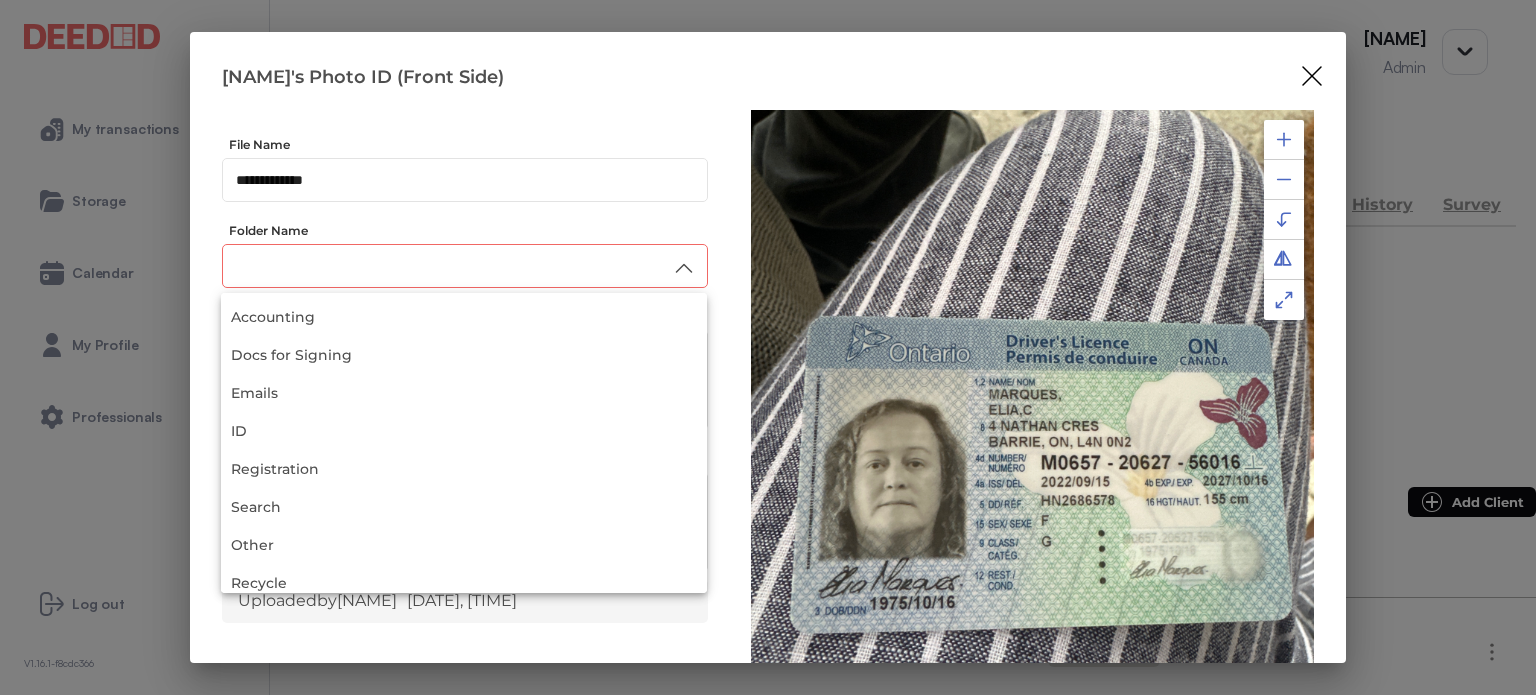 click at bounding box center (465, 266) 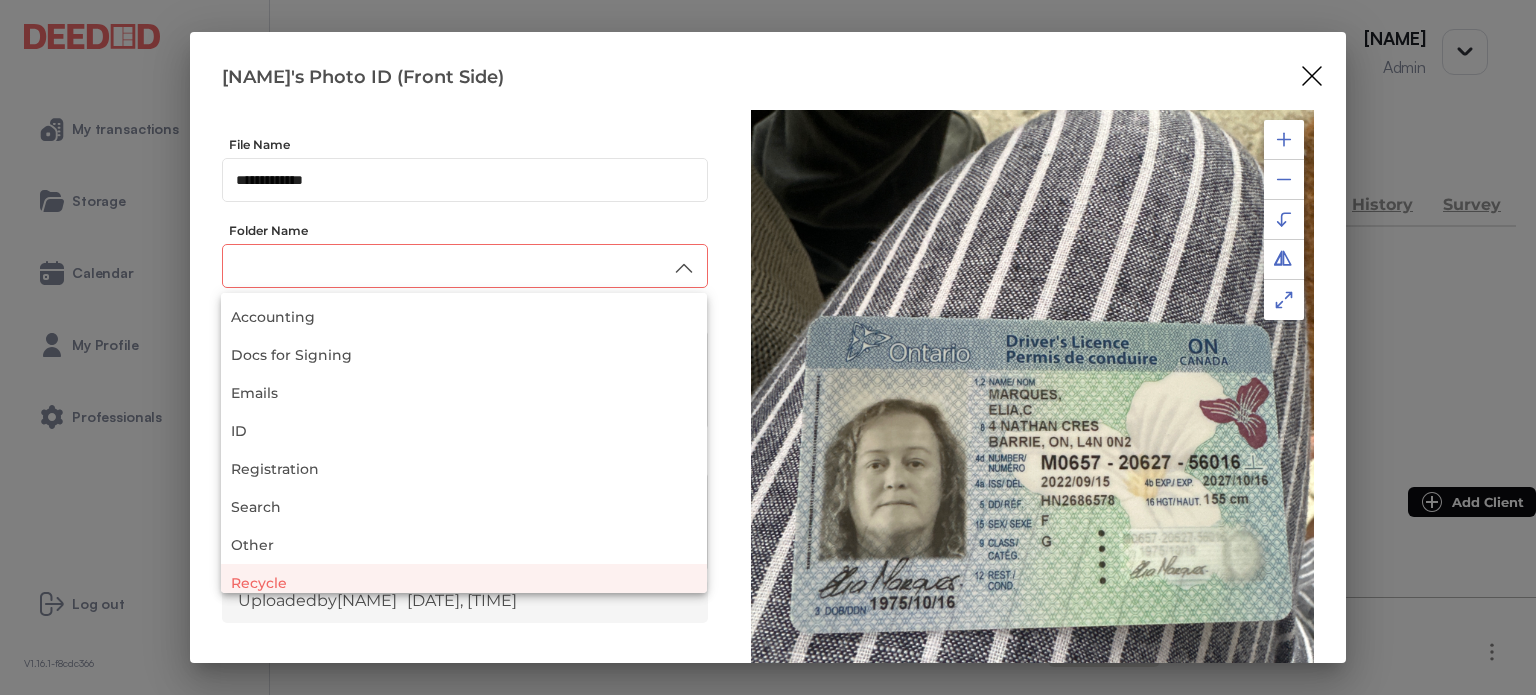 click on "Recycle" at bounding box center [464, 583] 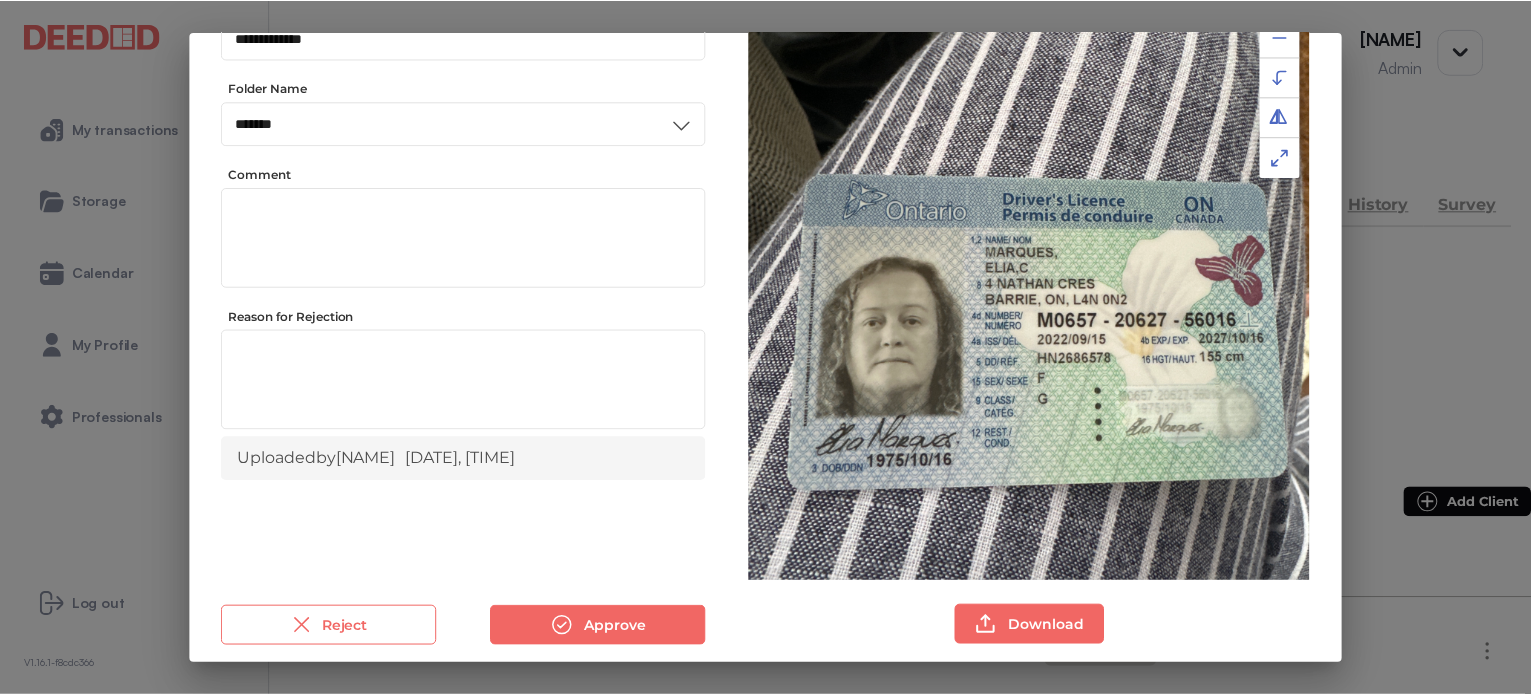 scroll, scrollTop: 156, scrollLeft: 0, axis: vertical 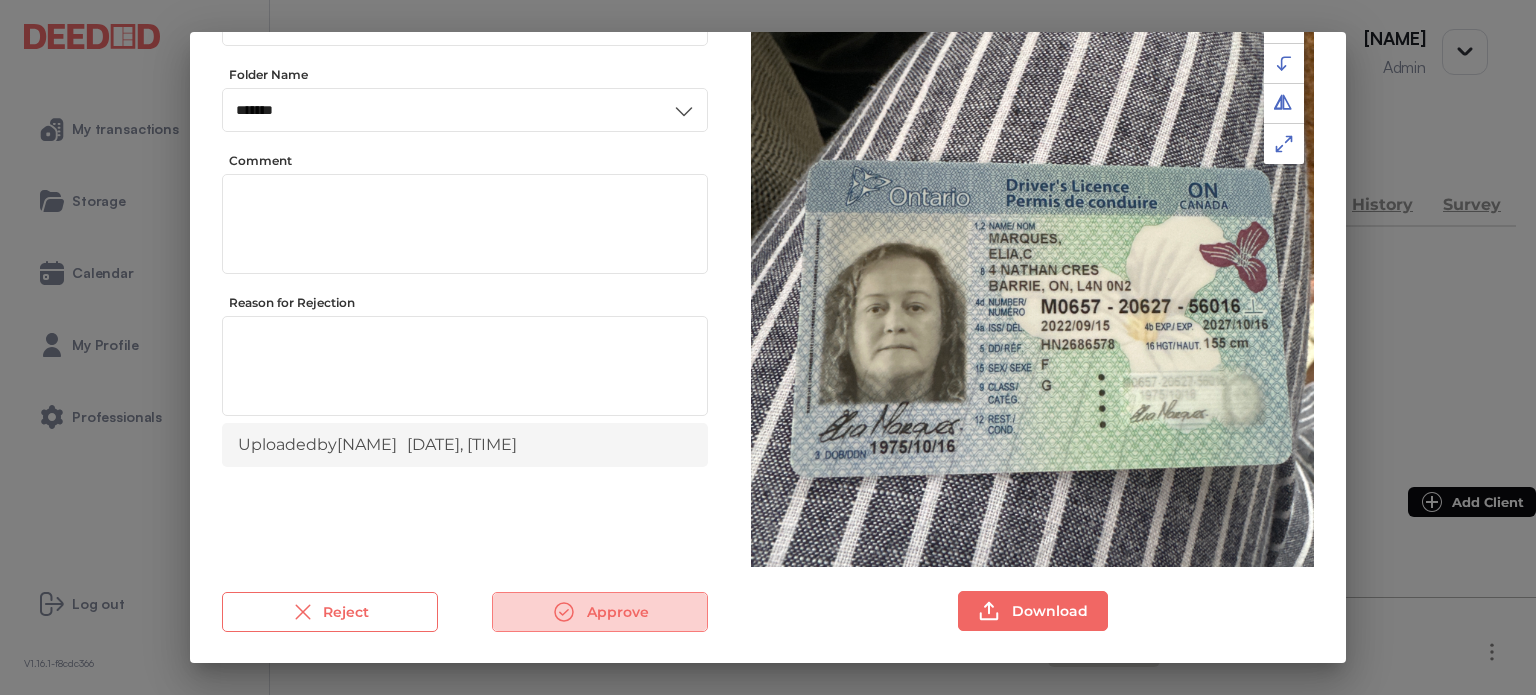 click on "Approve" at bounding box center [600, 612] 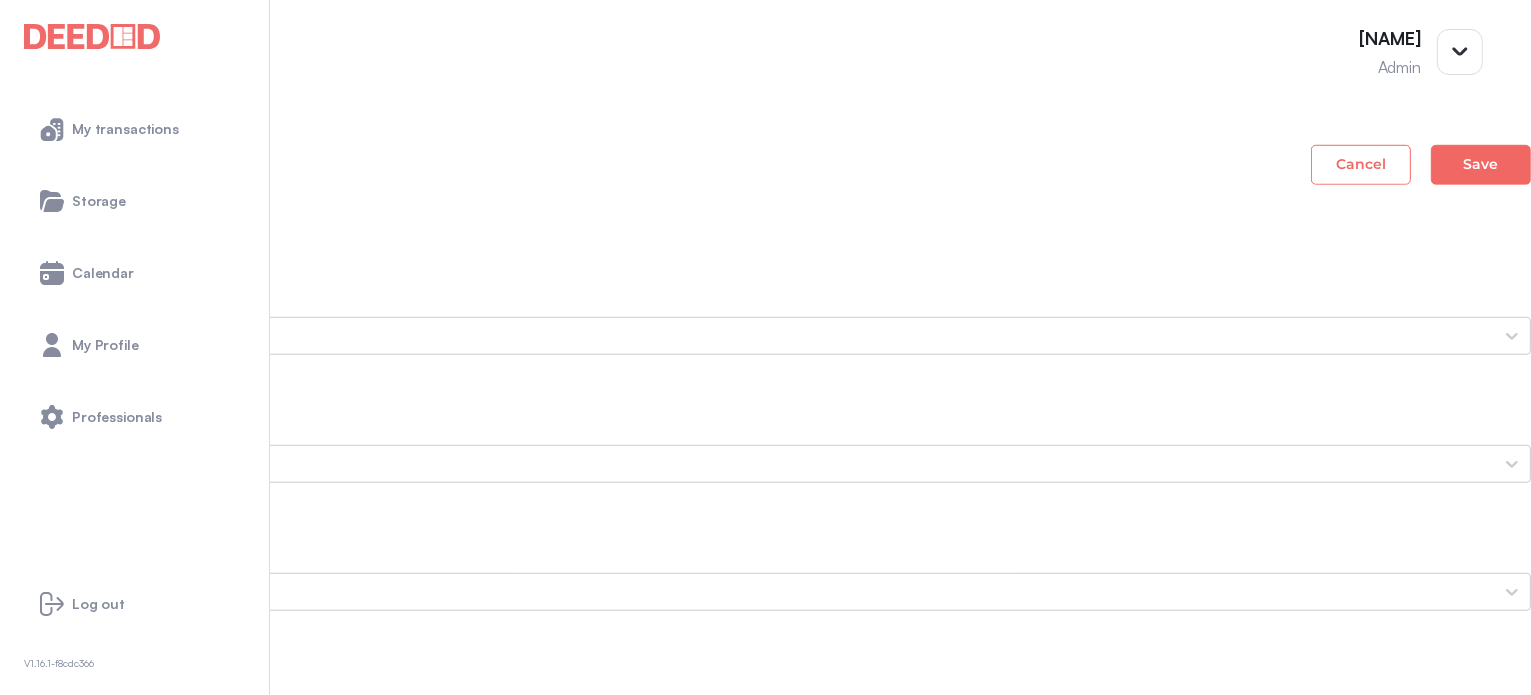 scroll, scrollTop: 1500, scrollLeft: 0, axis: vertical 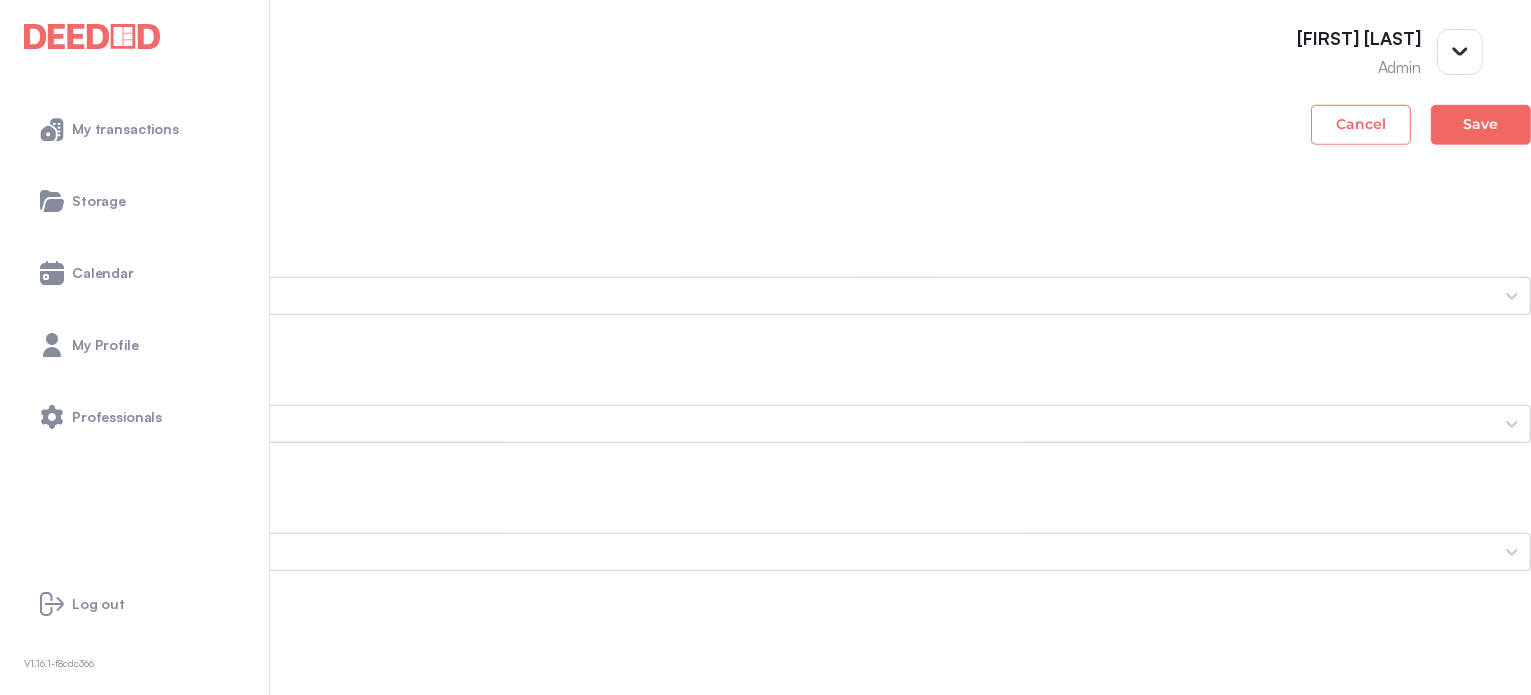 click on "[LAST NAME]'s Photo ID (Back Side)" at bounding box center [765, 3417] 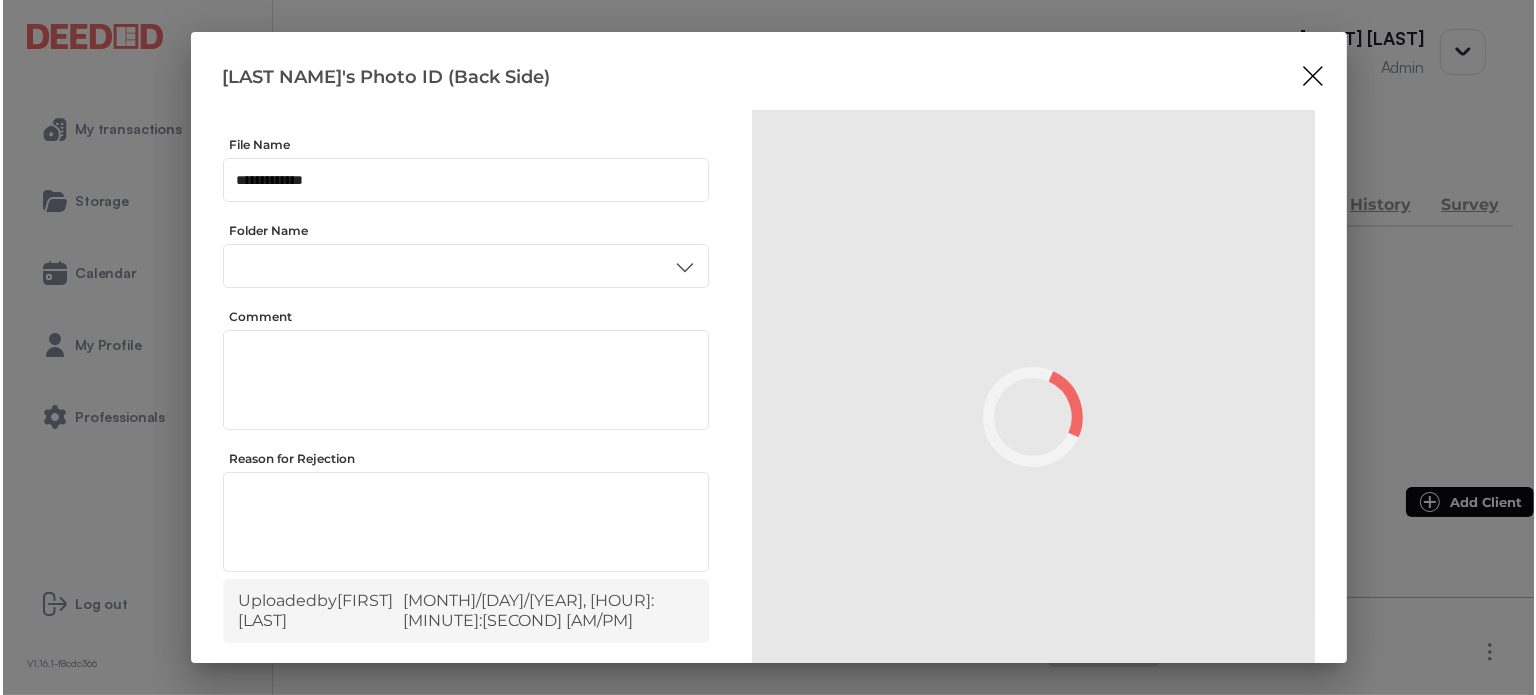 scroll, scrollTop: 0, scrollLeft: 0, axis: both 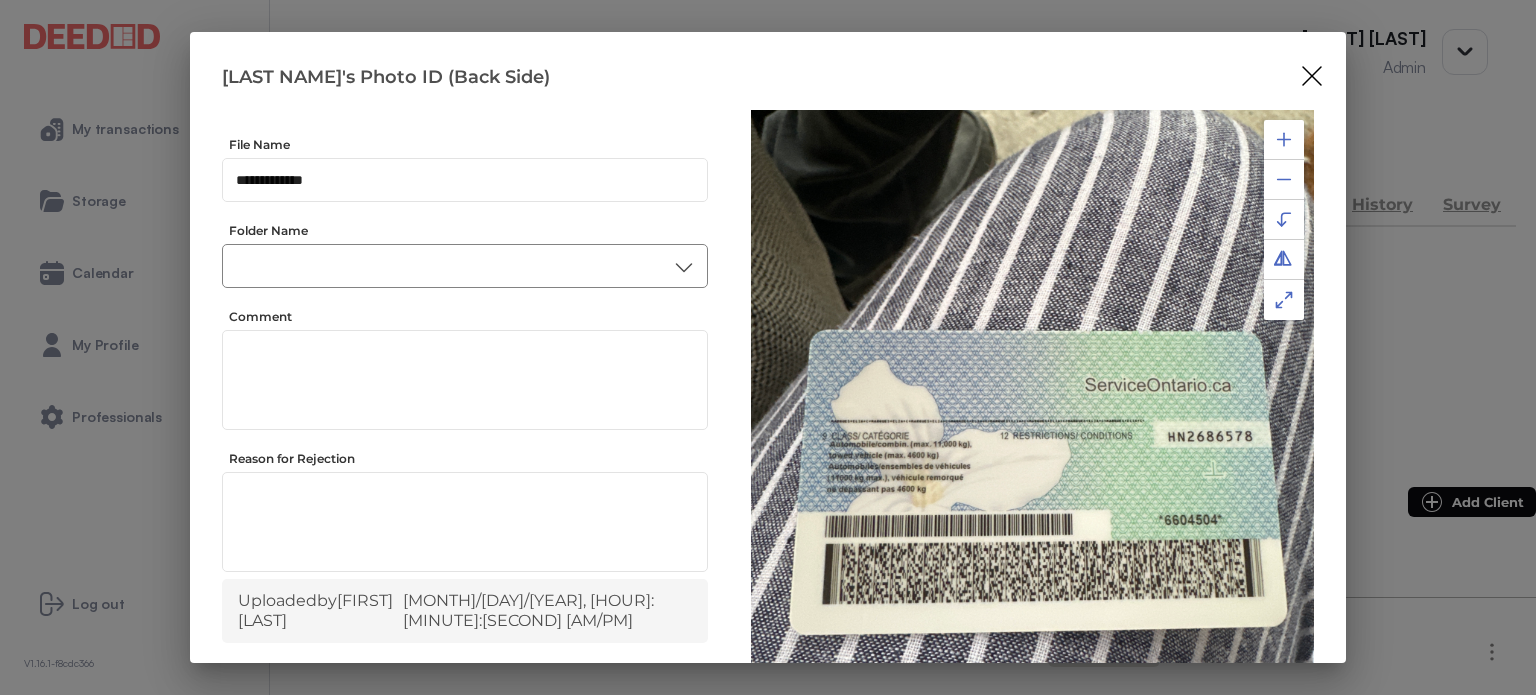 click at bounding box center [465, 266] 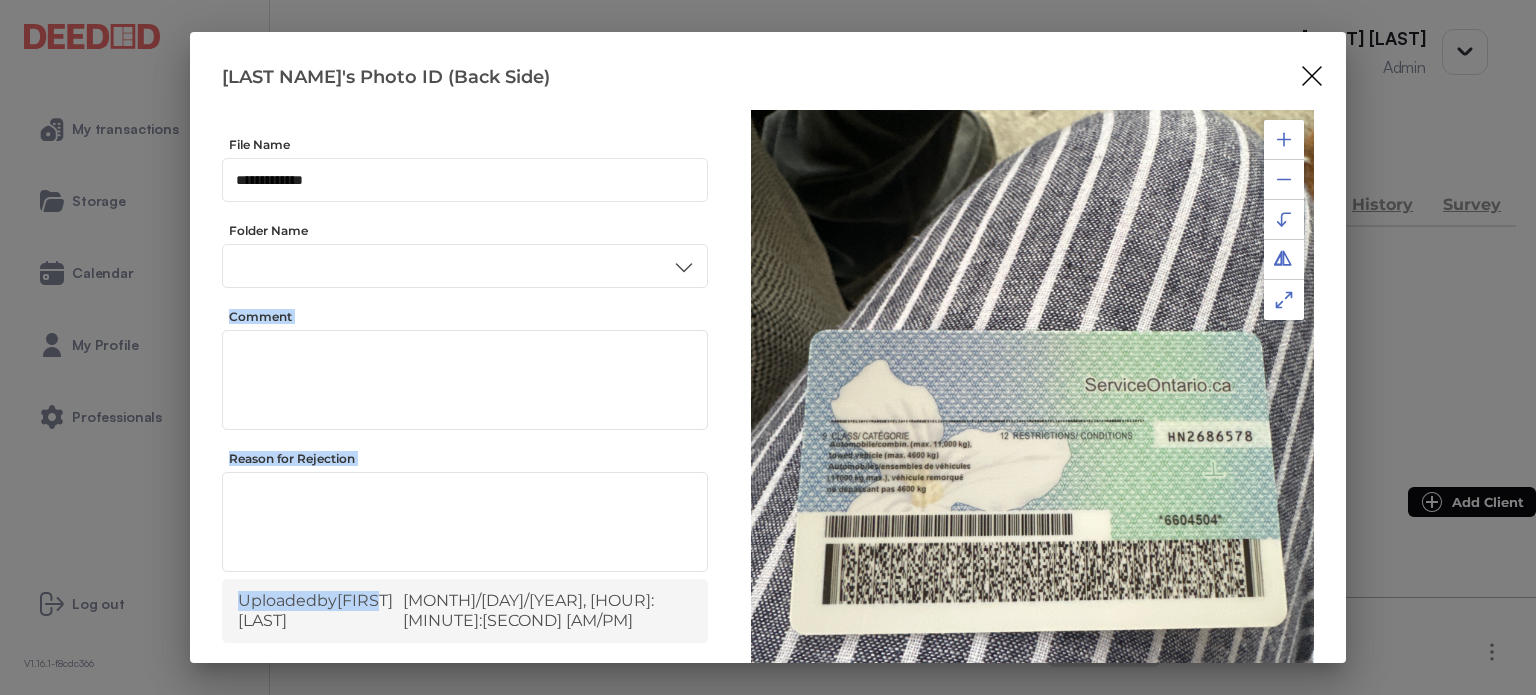click on "**********" at bounding box center [465, 429] 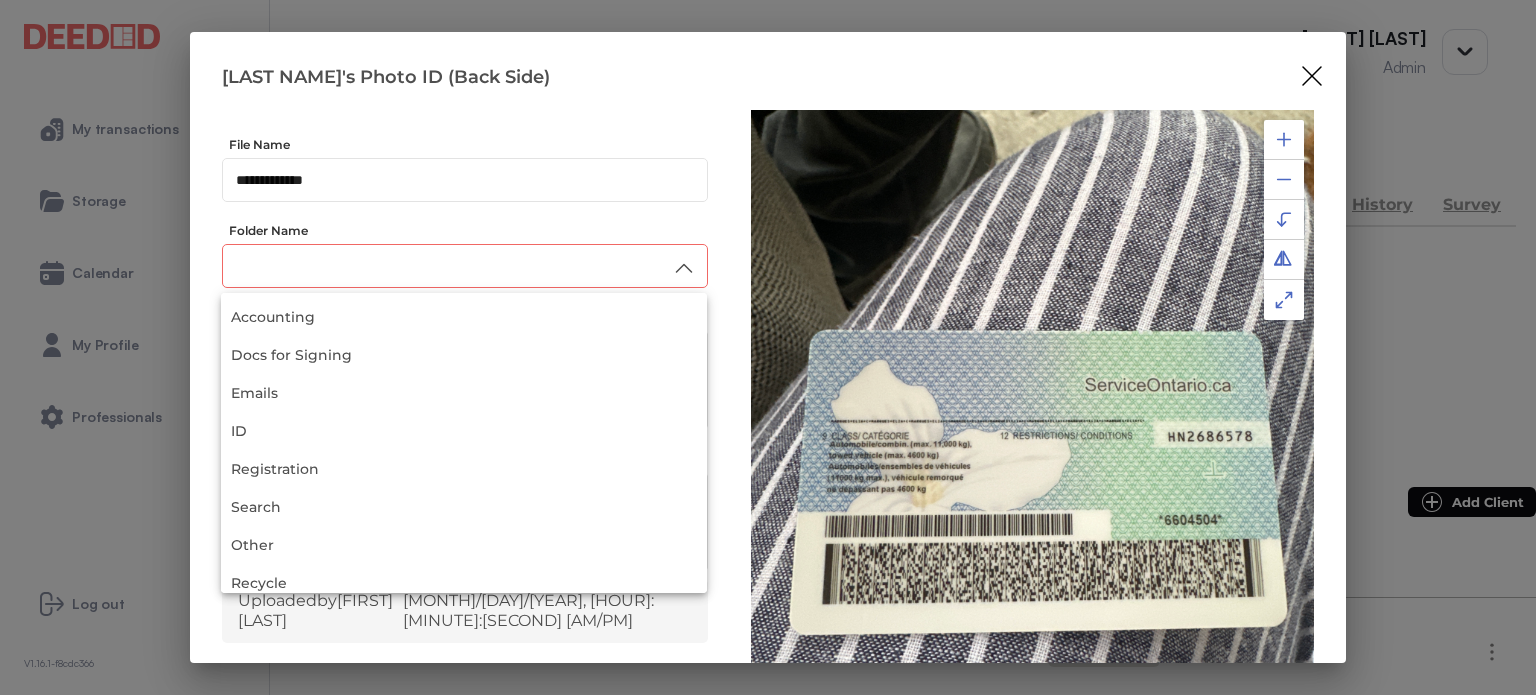 click at bounding box center (465, 266) 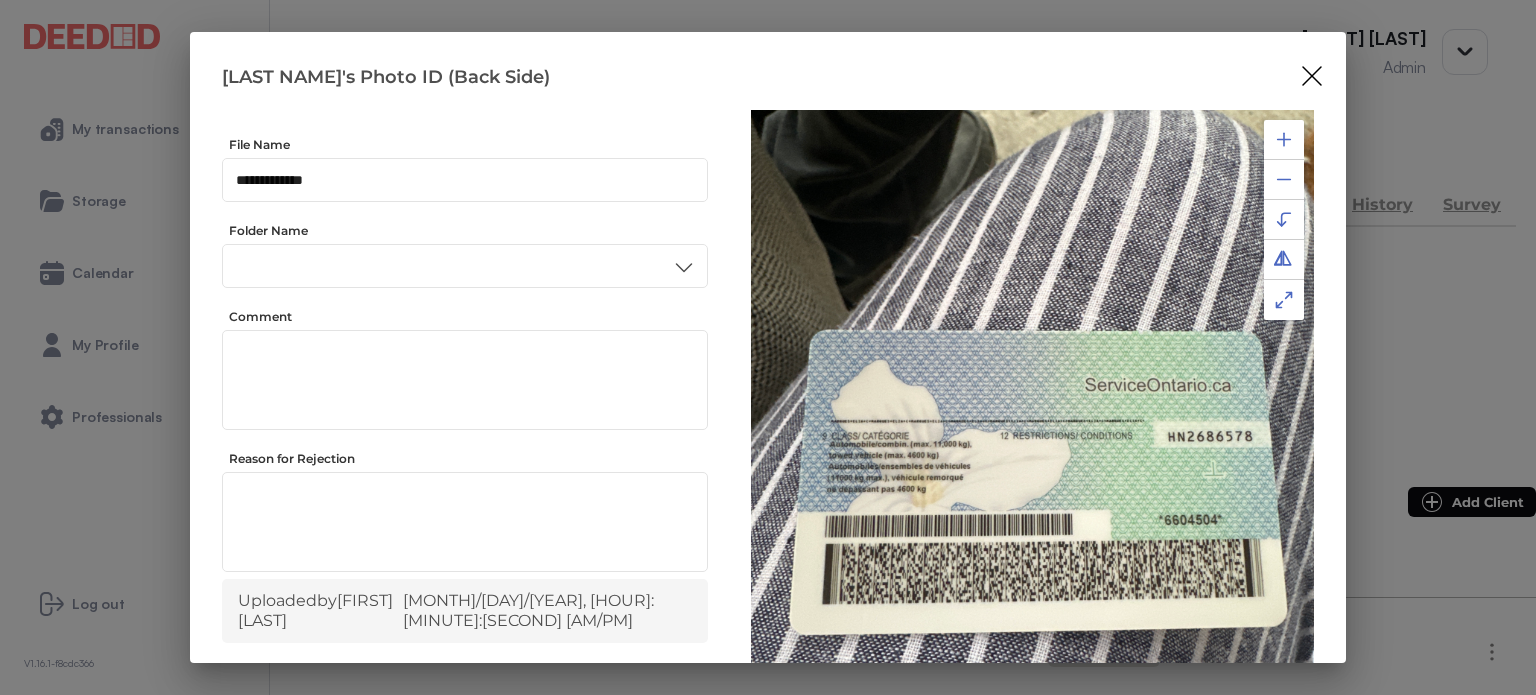 click on "Recycle" at bounding box center (464, 521) 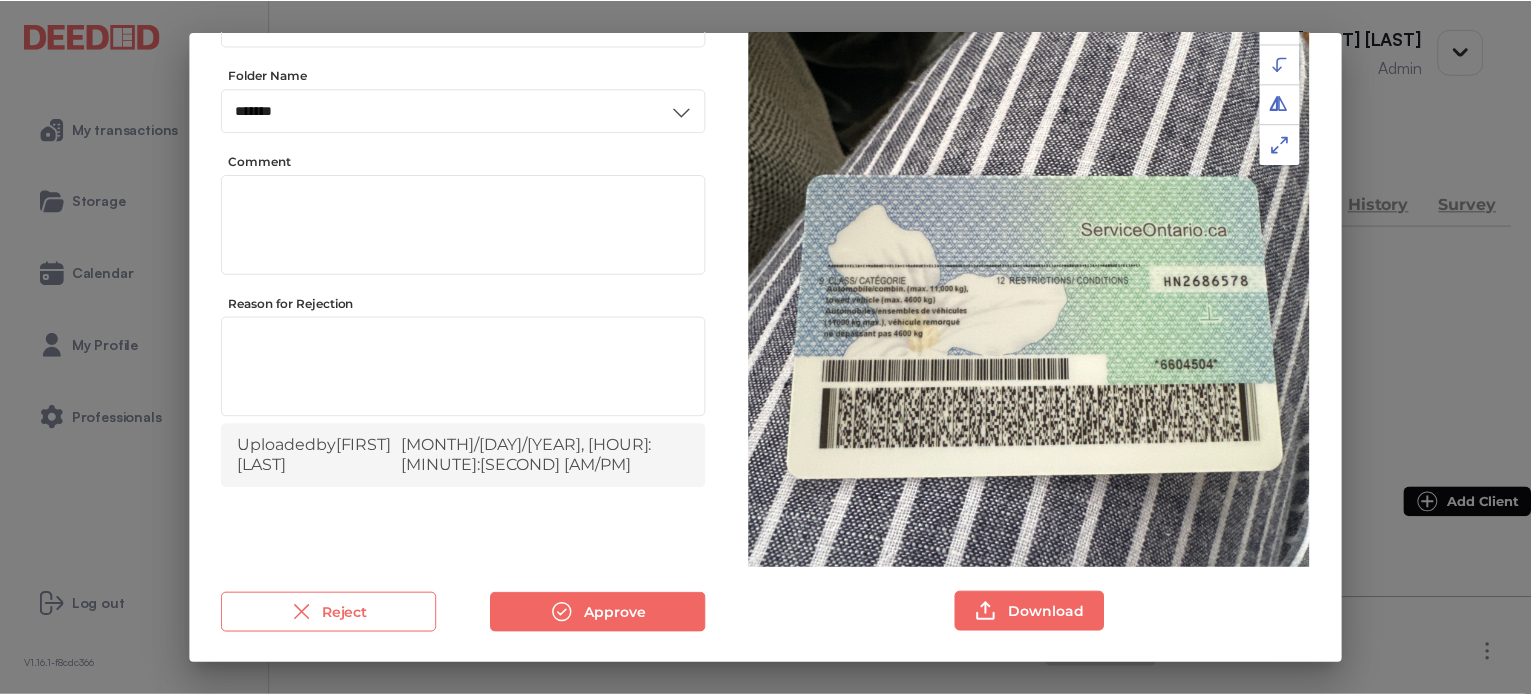 scroll, scrollTop: 156, scrollLeft: 0, axis: vertical 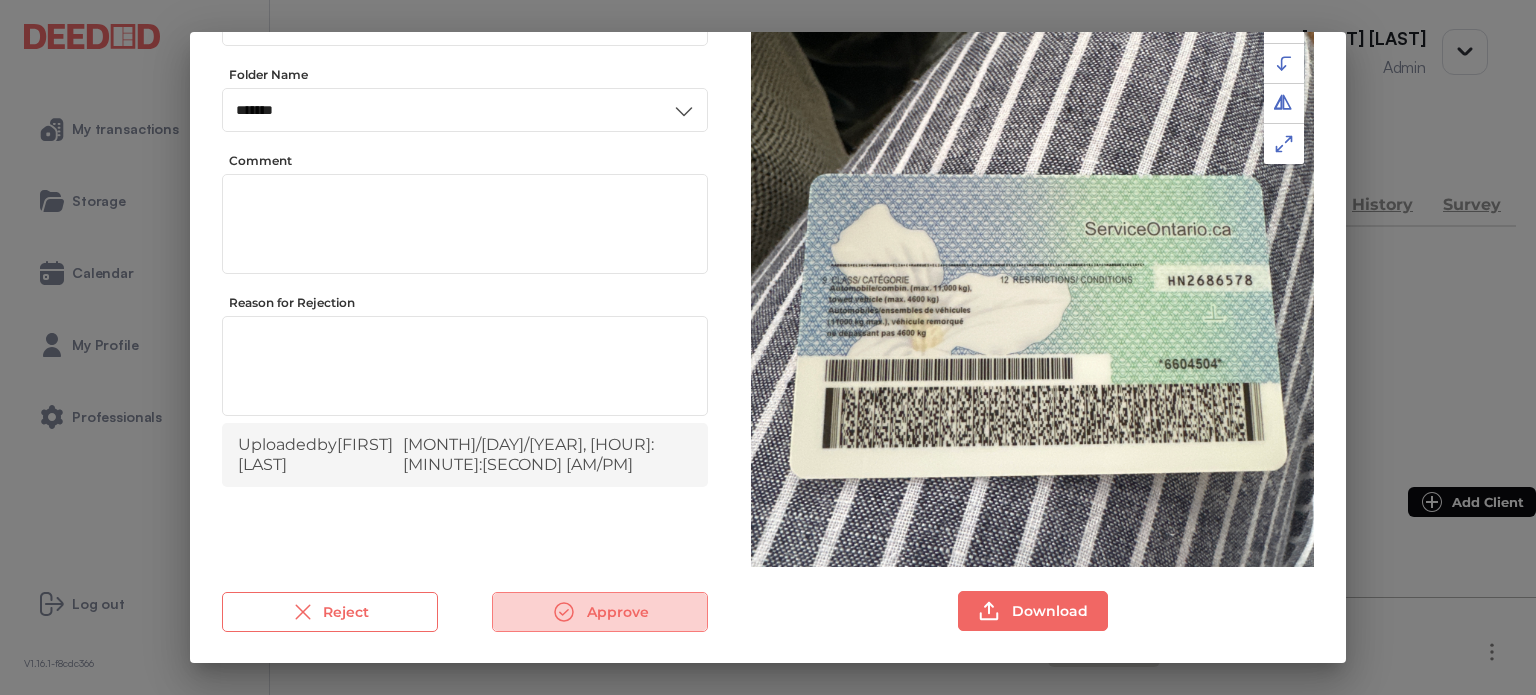 click on "Approve" at bounding box center [600, 612] 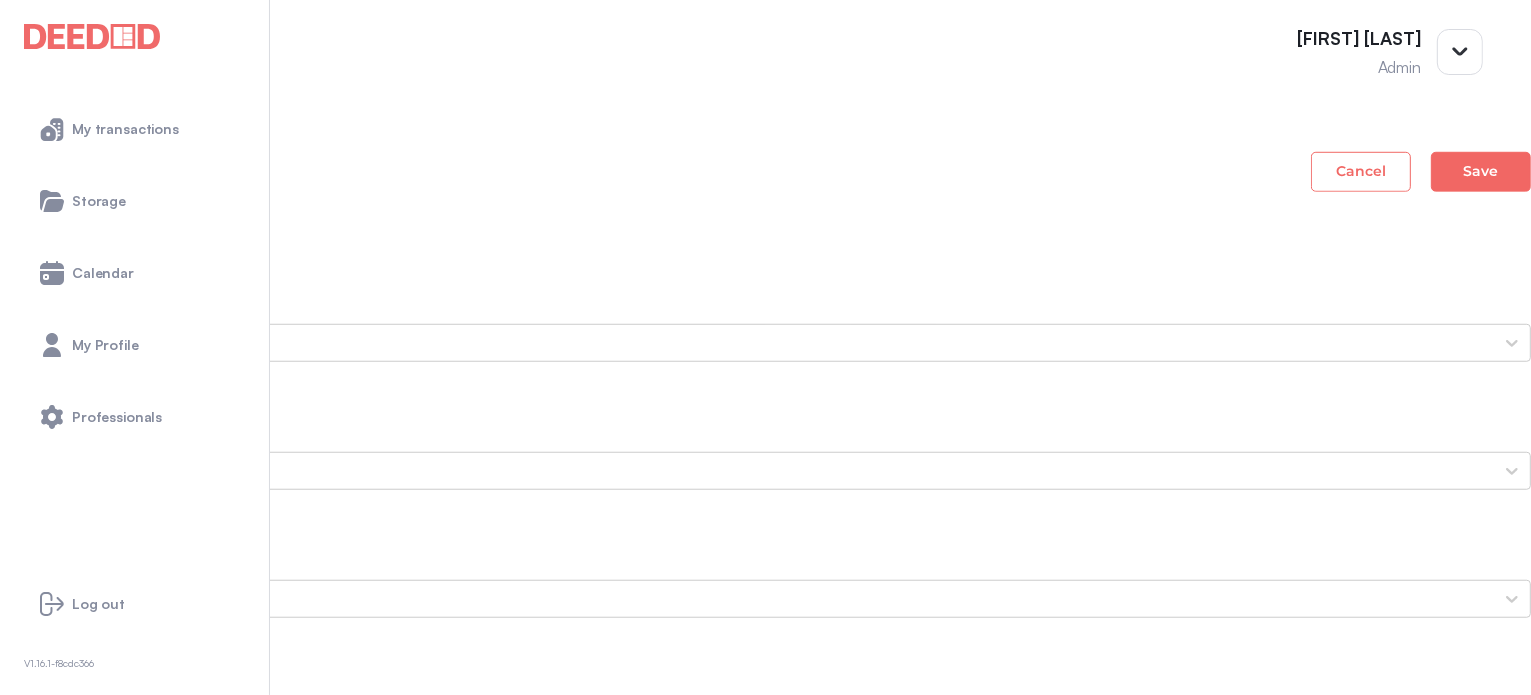 scroll, scrollTop: 1500, scrollLeft: 0, axis: vertical 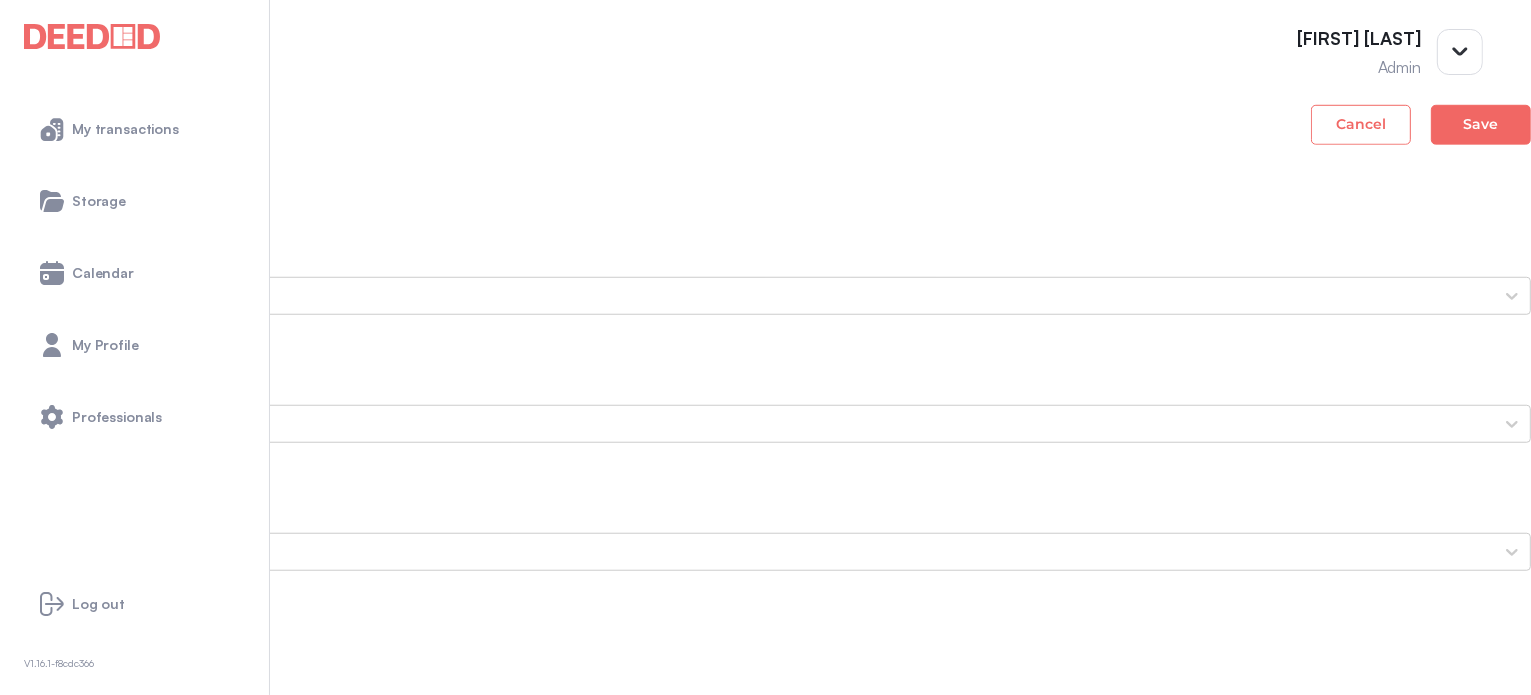 click on "image (6).jpg" at bounding box center [765, 3539] 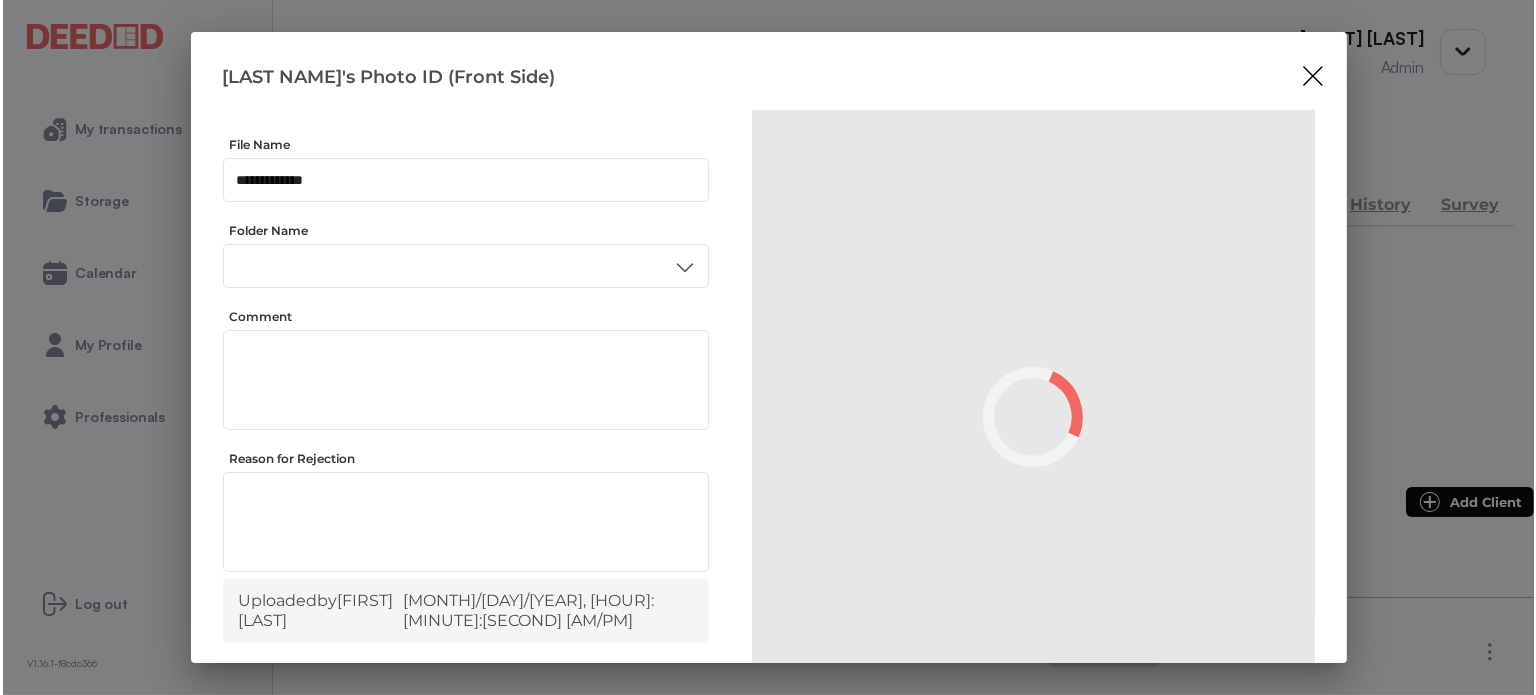 scroll, scrollTop: 0, scrollLeft: 0, axis: both 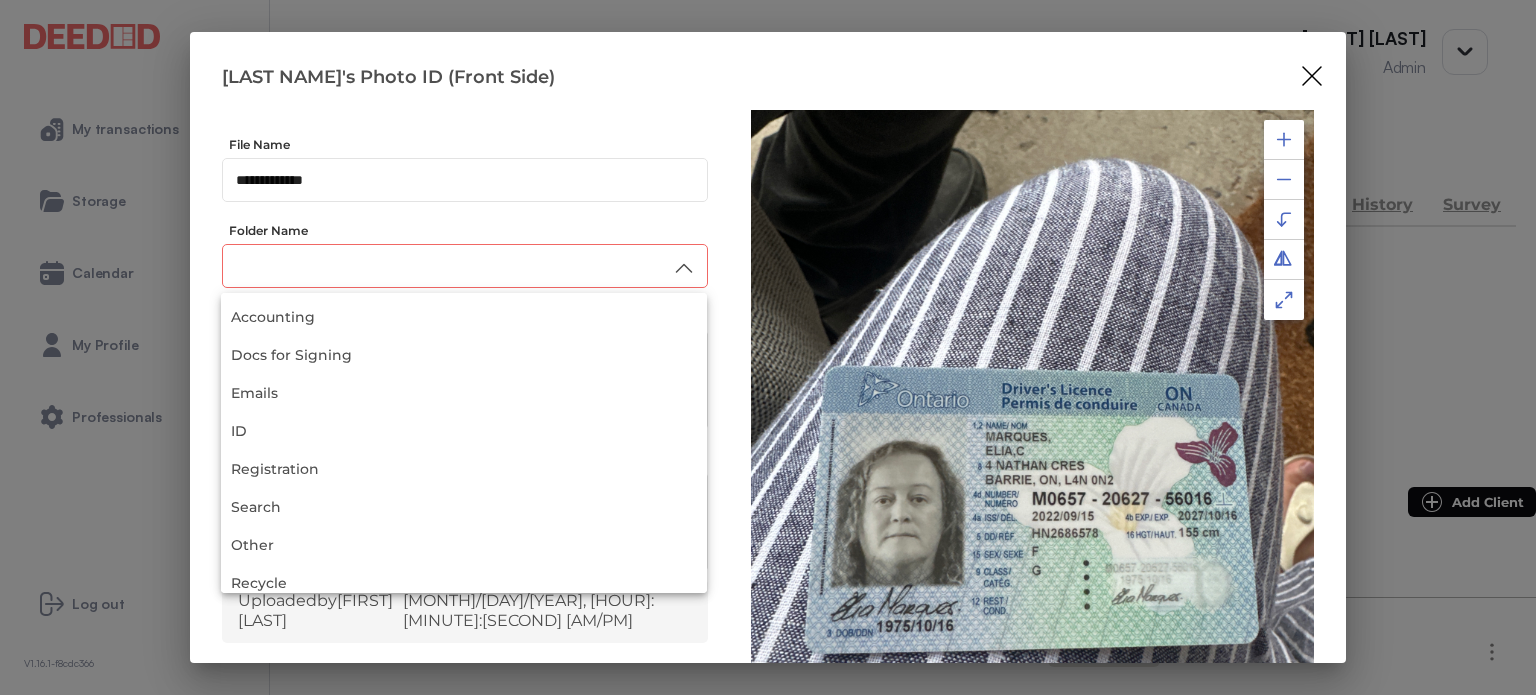 click at bounding box center [465, 266] 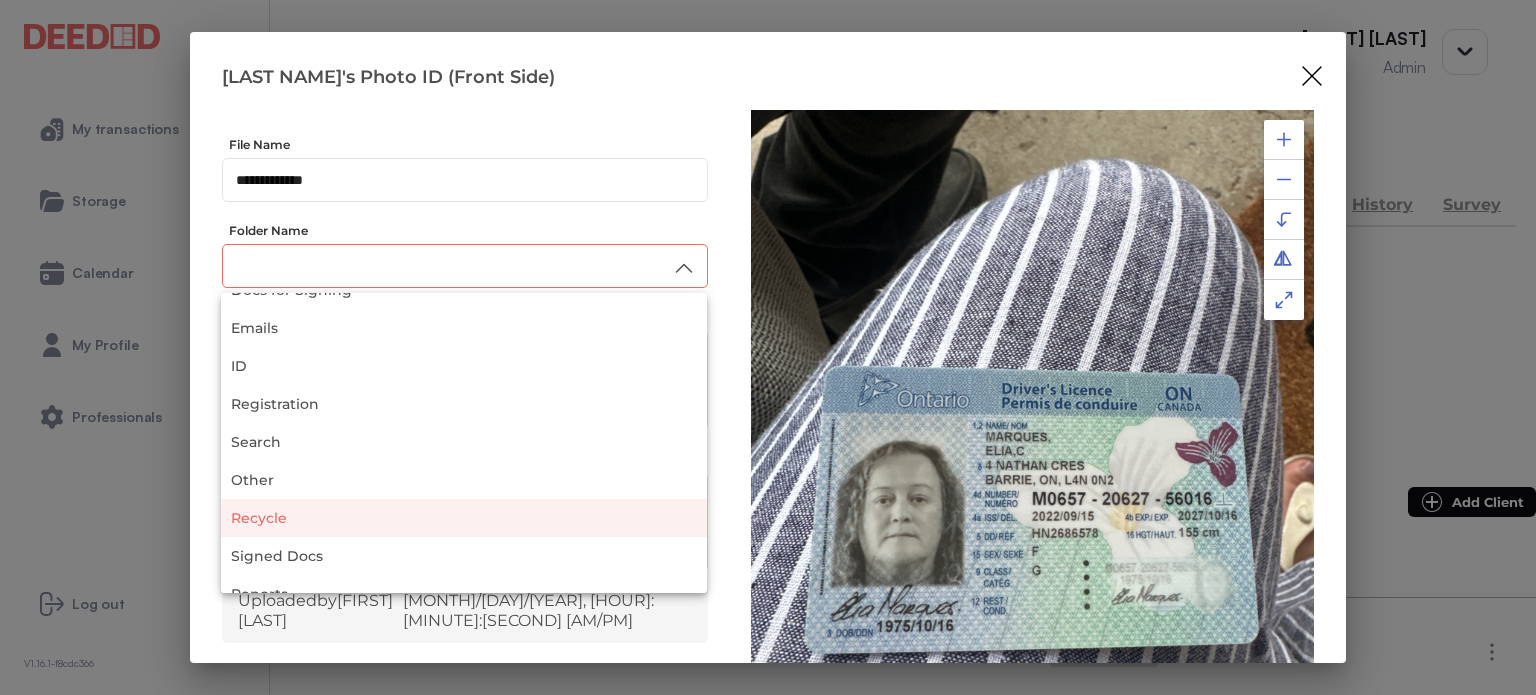 scroll, scrollTop: 100, scrollLeft: 0, axis: vertical 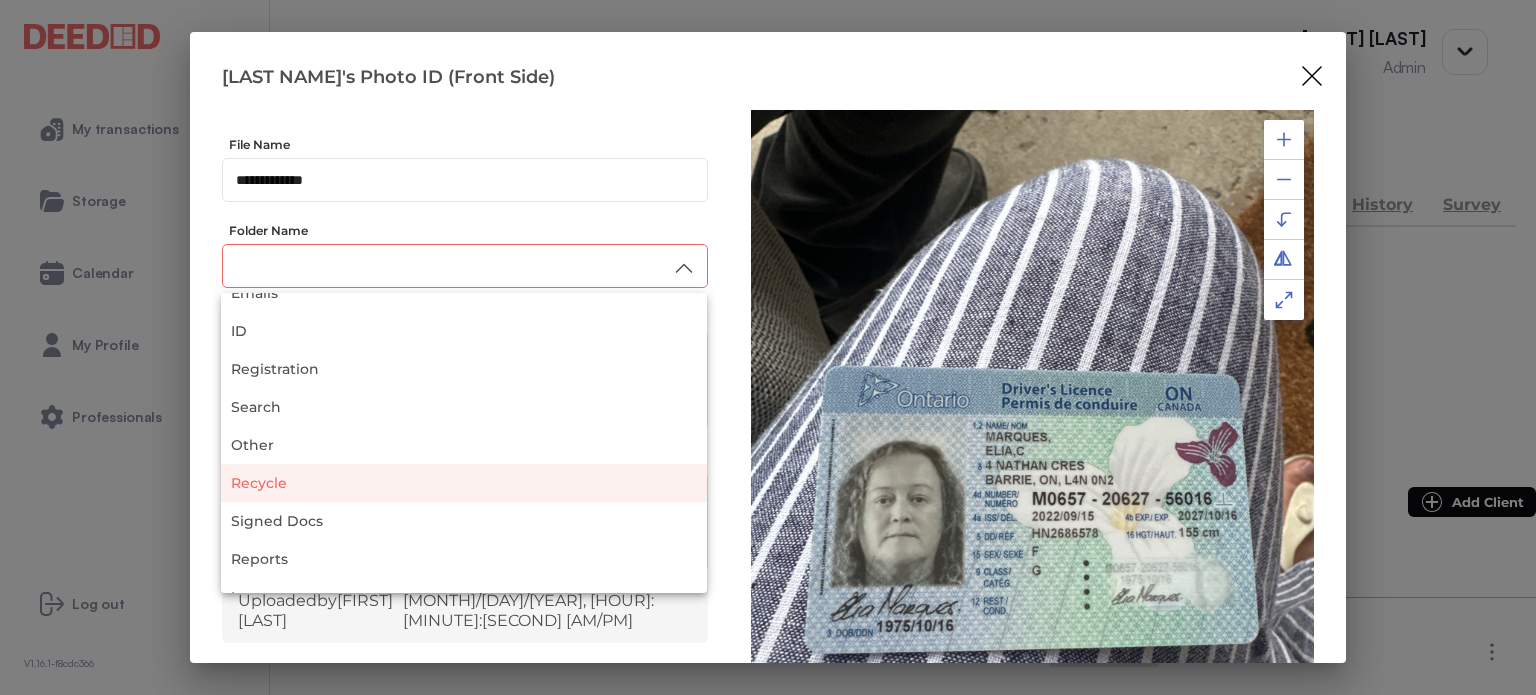 click on "Recycle" at bounding box center [464, 483] 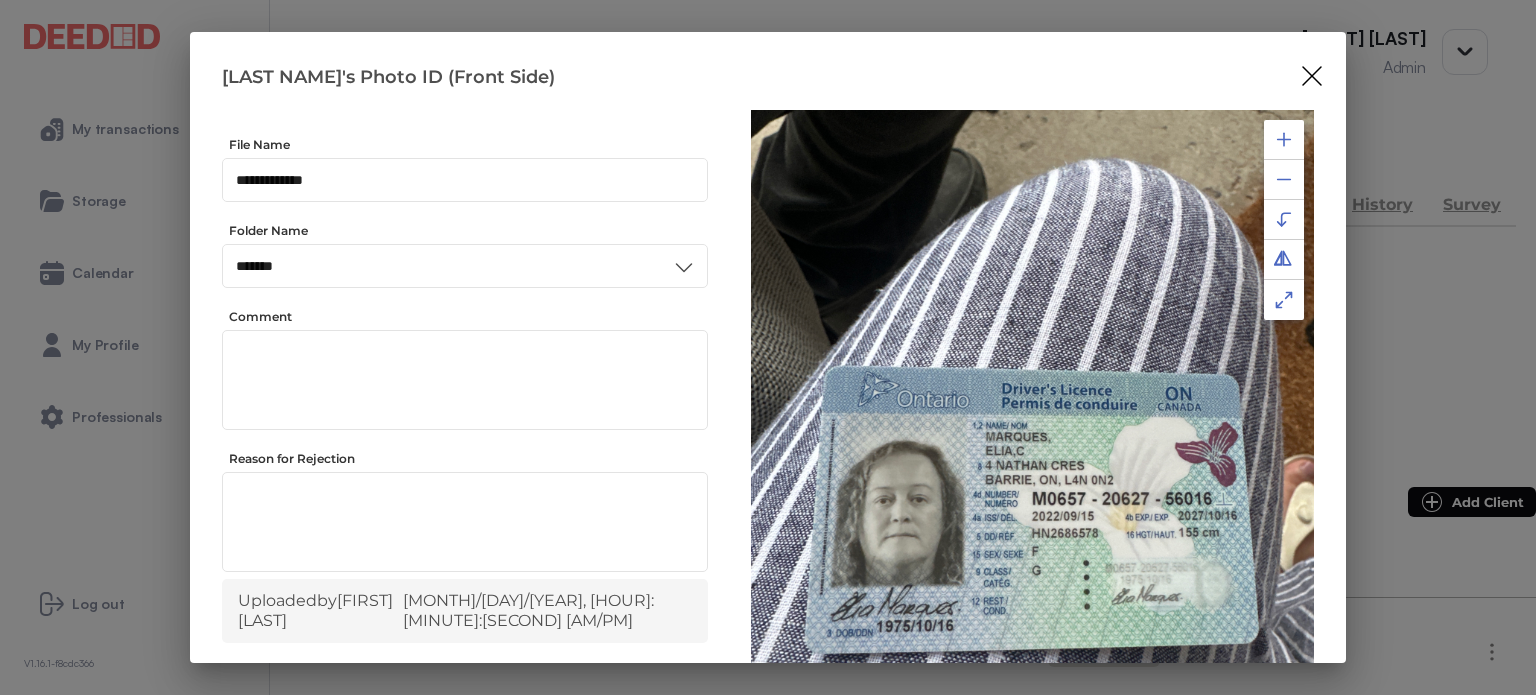 scroll, scrollTop: 0, scrollLeft: 0, axis: both 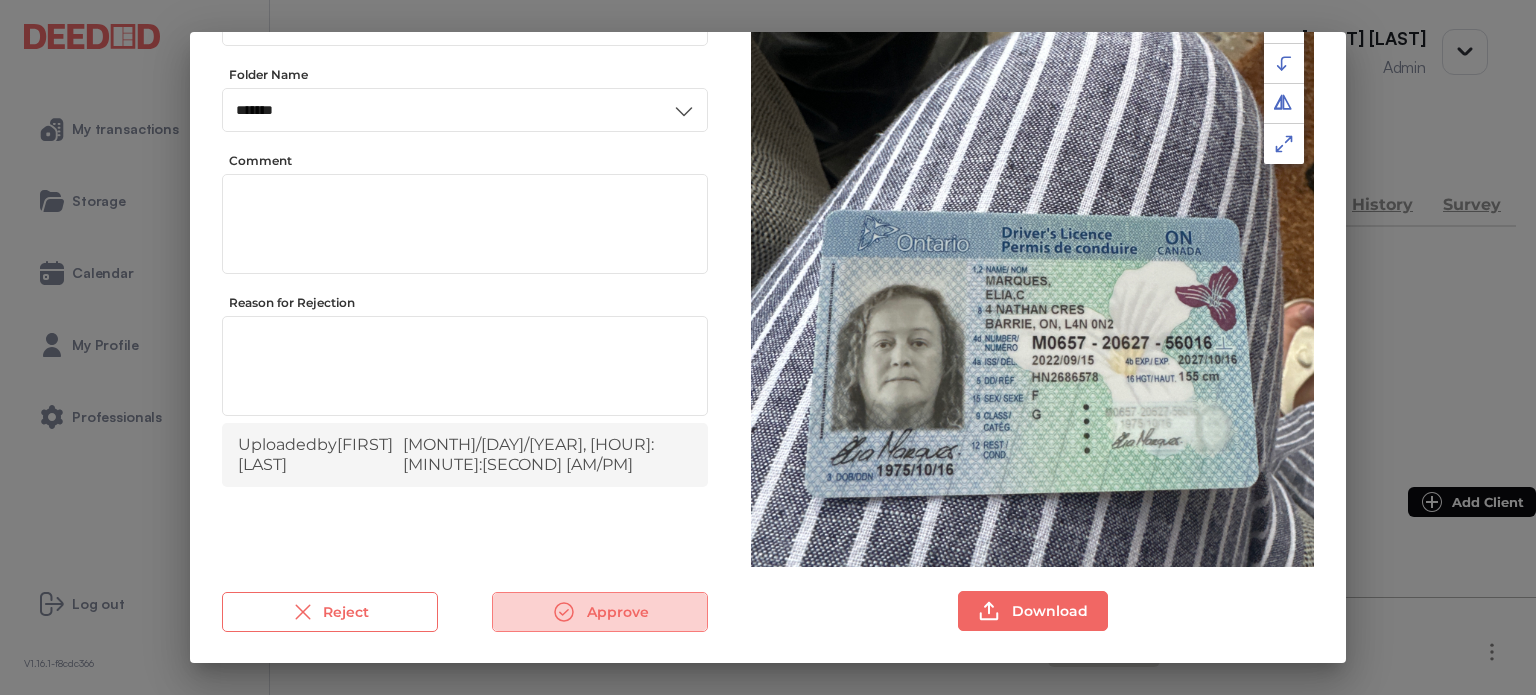 click on "Approve" at bounding box center [600, 612] 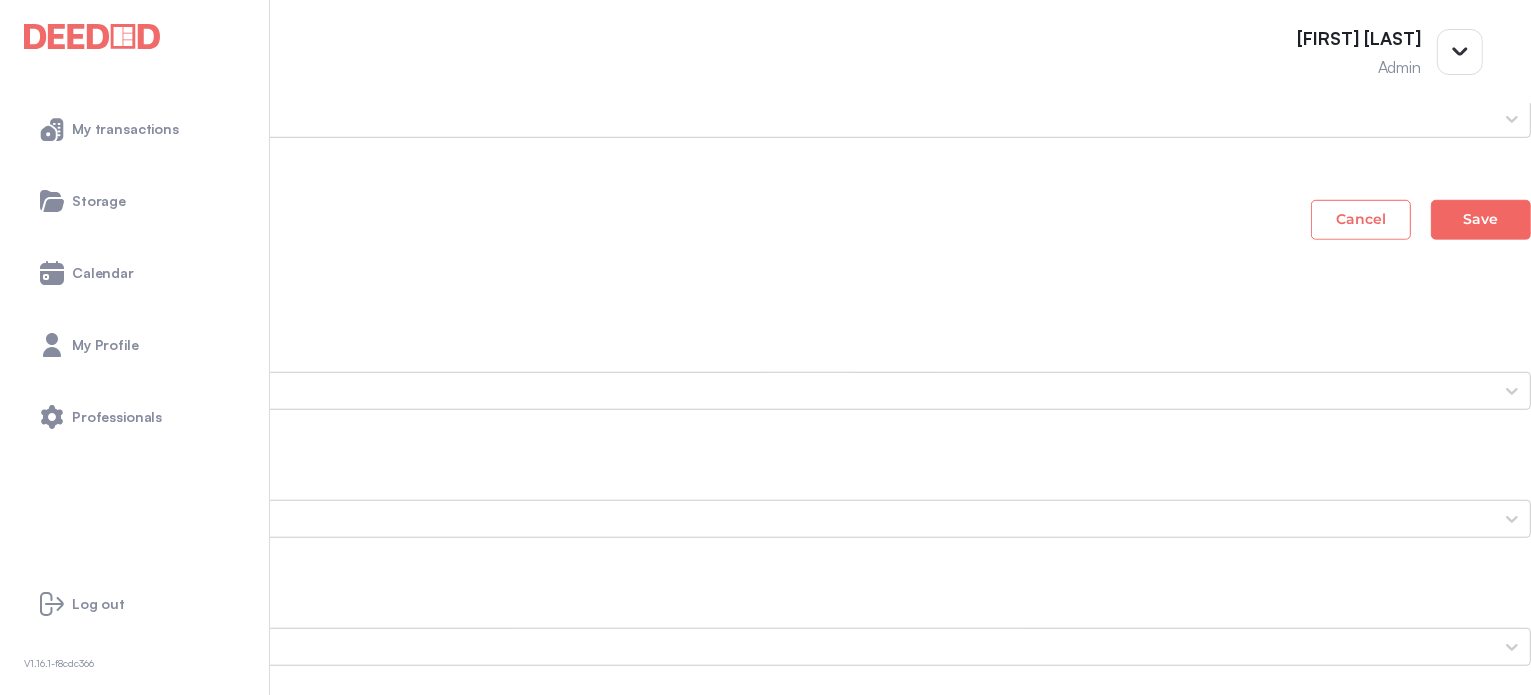 scroll, scrollTop: 1700, scrollLeft: 0, axis: vertical 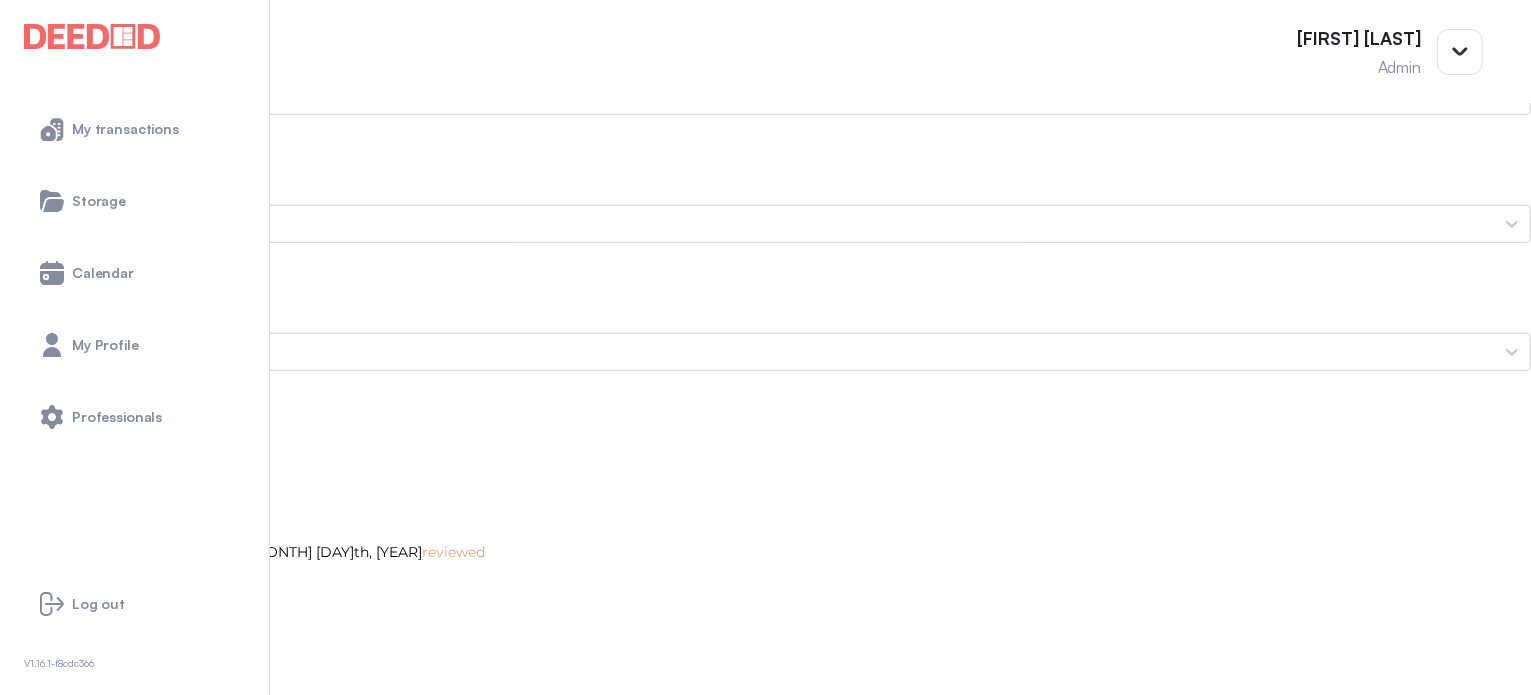 click on "[LAST NAME]'s Photo ID (Back Side) image ([NUMBER]).jpg" at bounding box center (765, 3434) 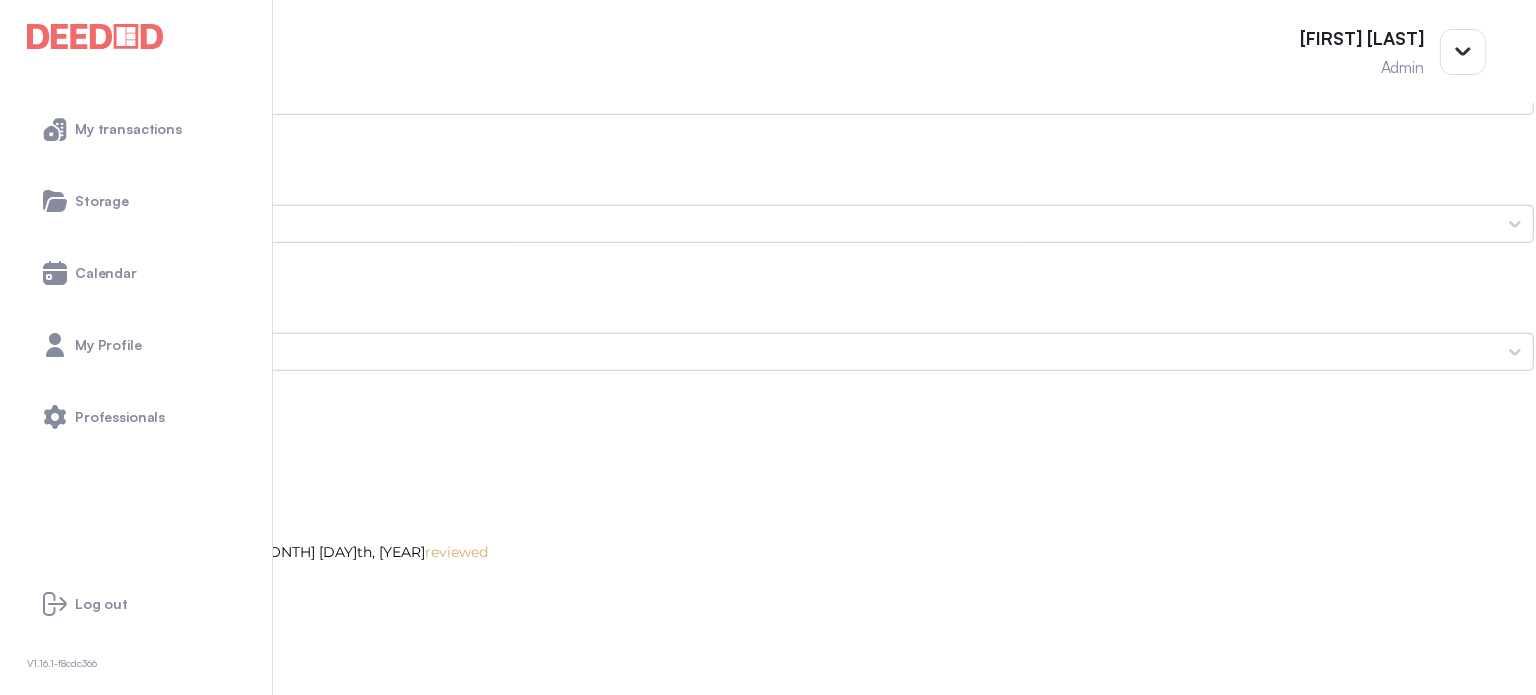 scroll, scrollTop: 0, scrollLeft: 0, axis: both 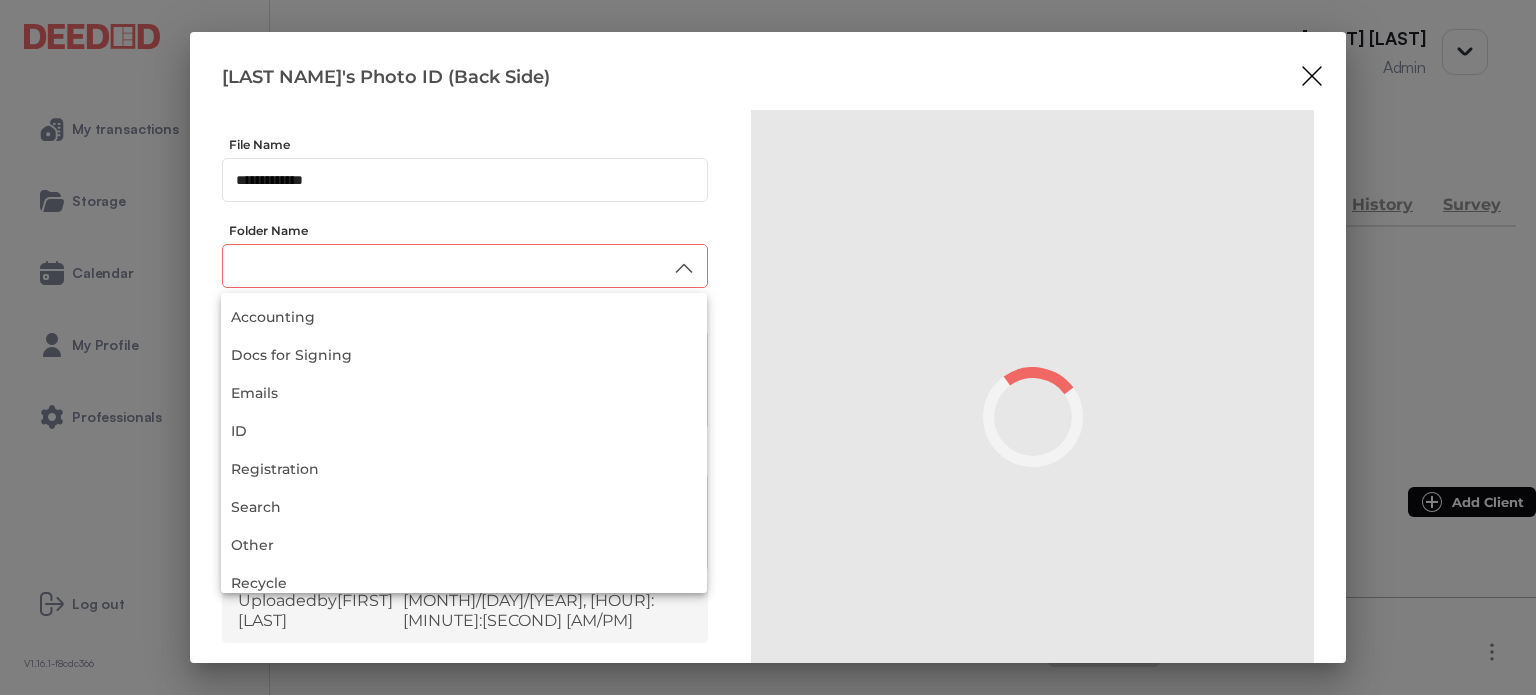 click at bounding box center (465, 266) 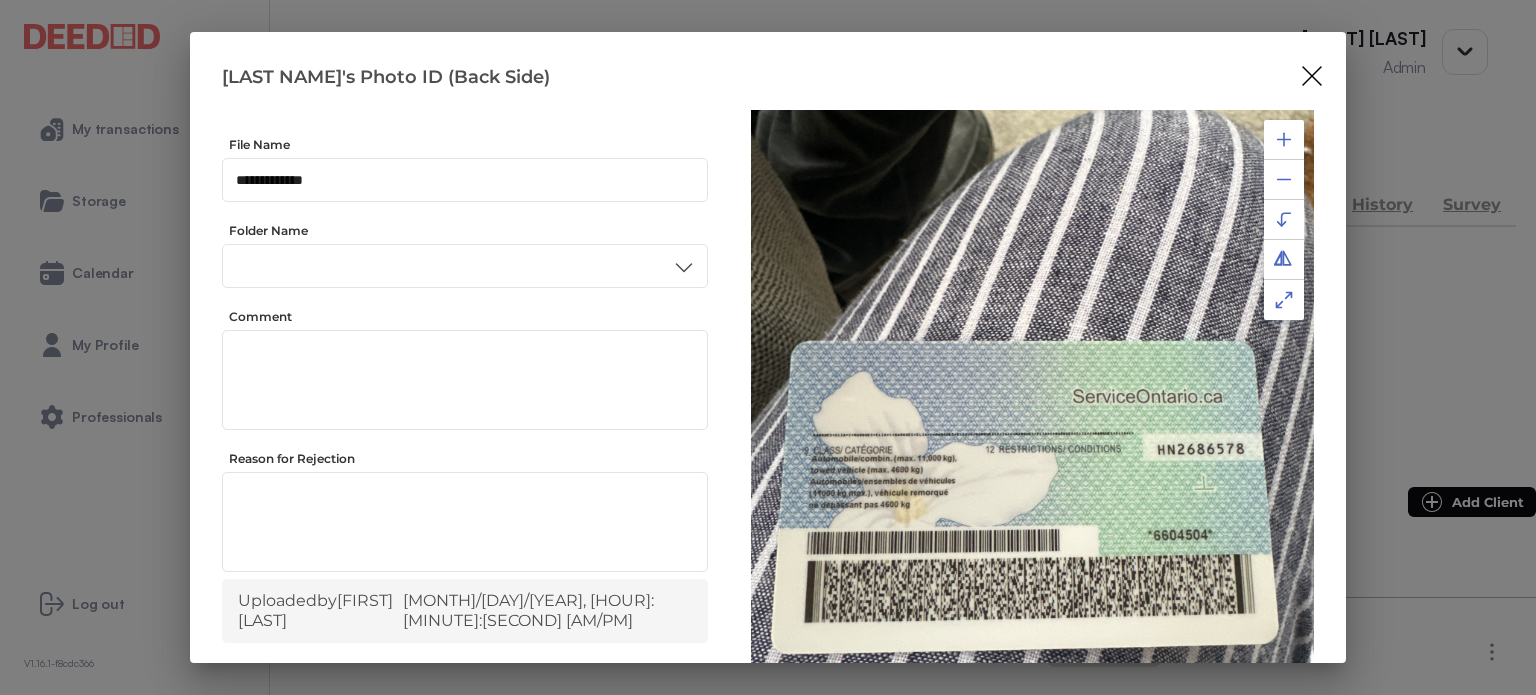 click on "Recycle" at bounding box center (464, 521) 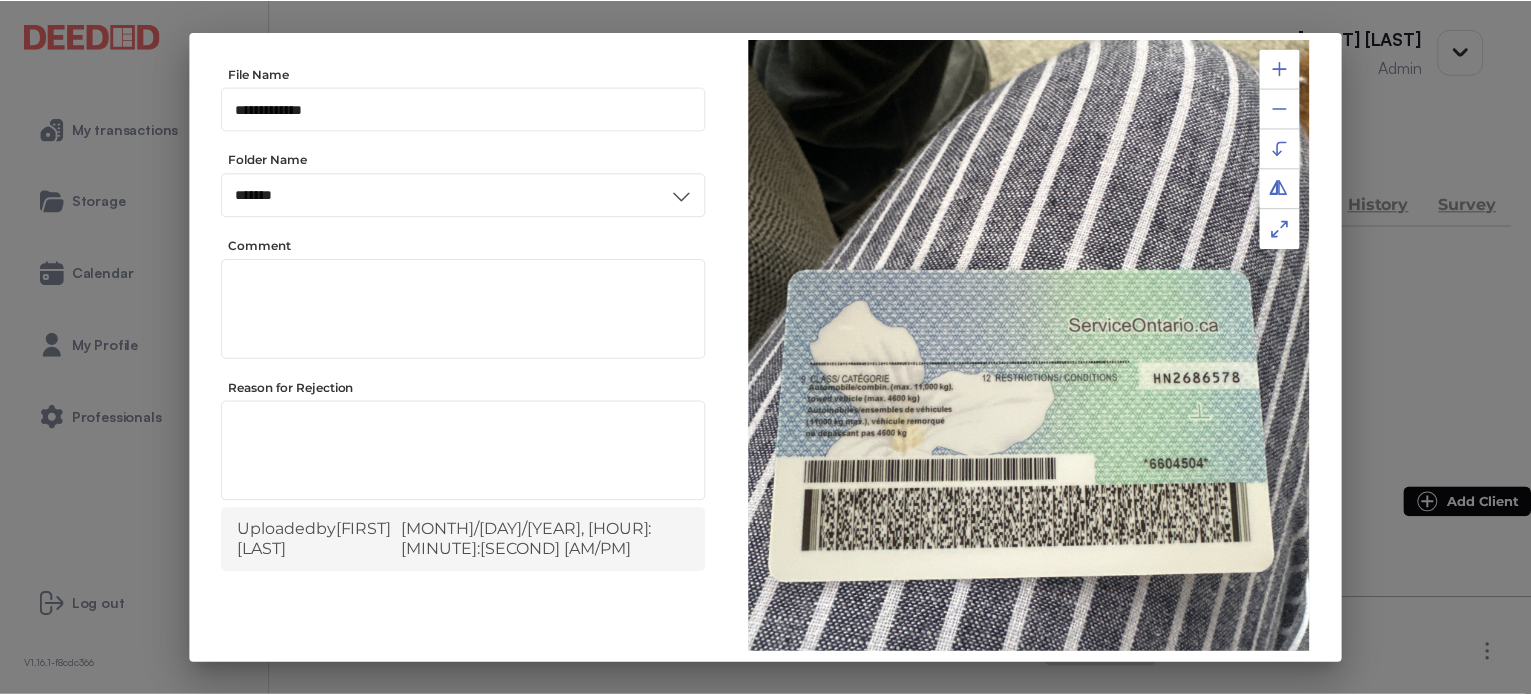 scroll, scrollTop: 156, scrollLeft: 0, axis: vertical 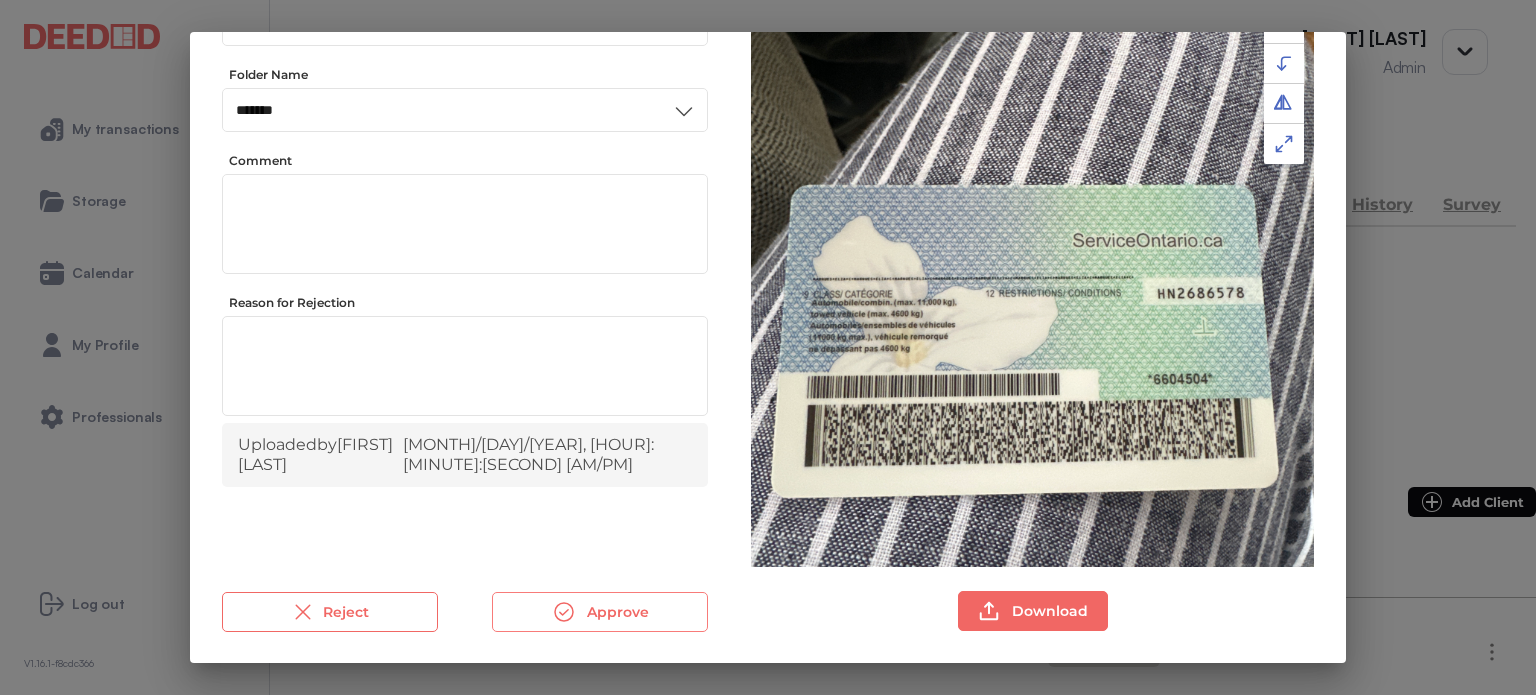 click on "Approve" at bounding box center (600, 612) 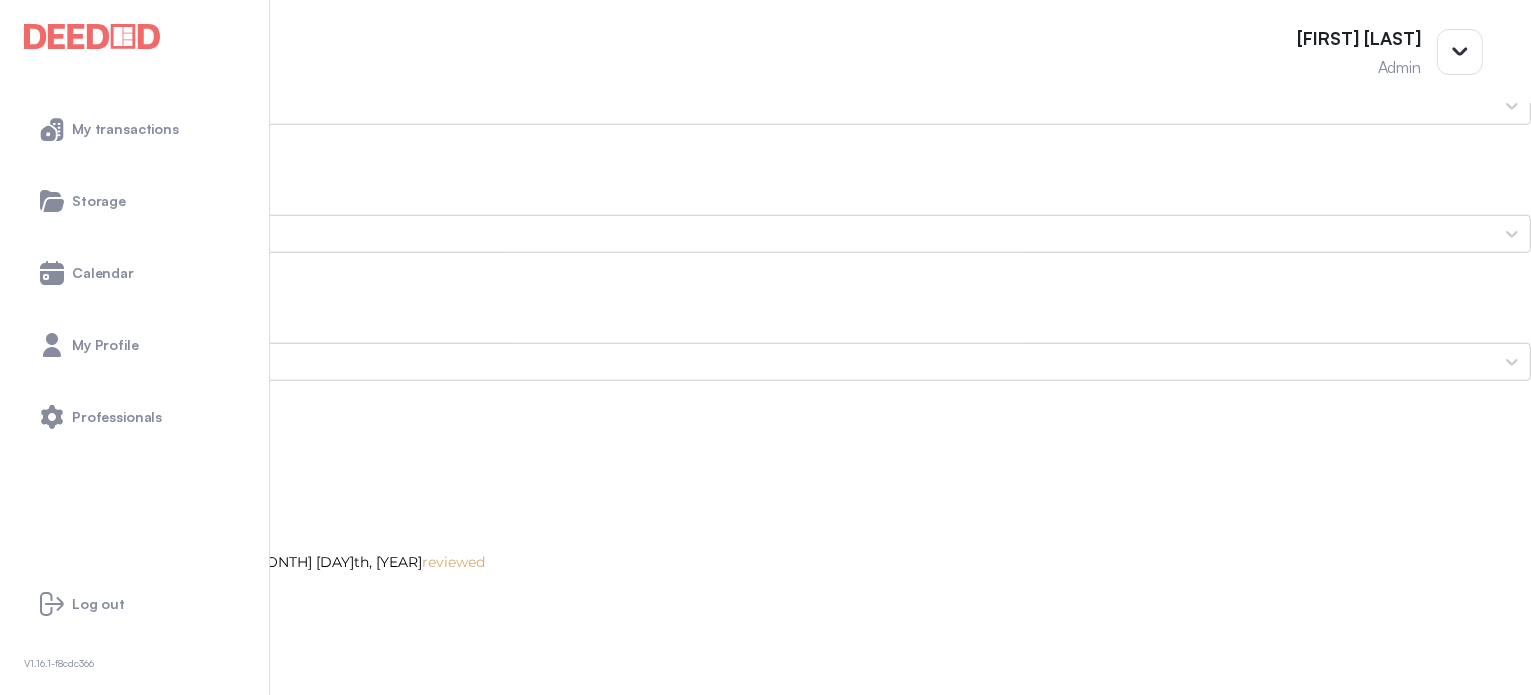 scroll, scrollTop: 1700, scrollLeft: 0, axis: vertical 